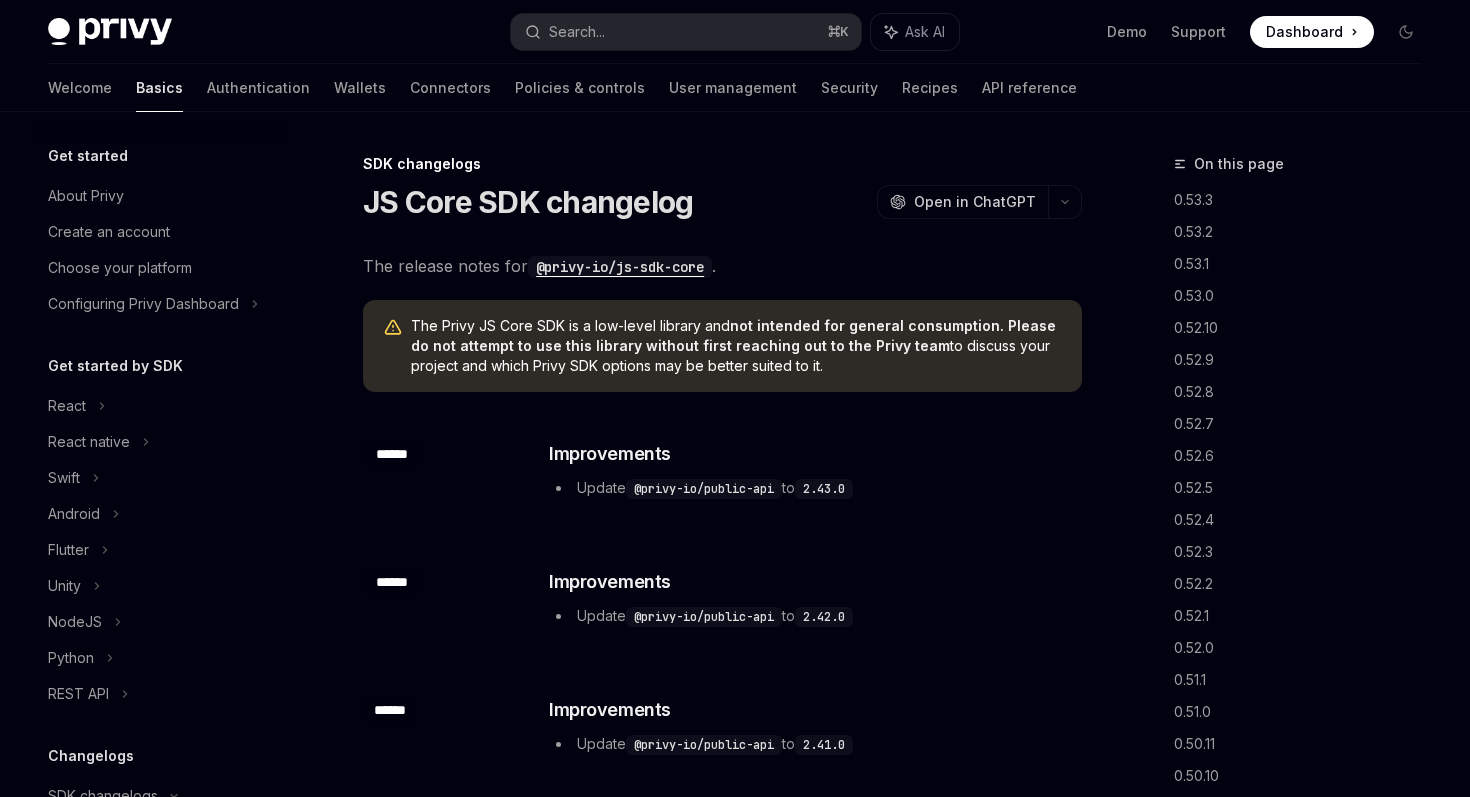 scroll, scrollTop: 0, scrollLeft: 0, axis: both 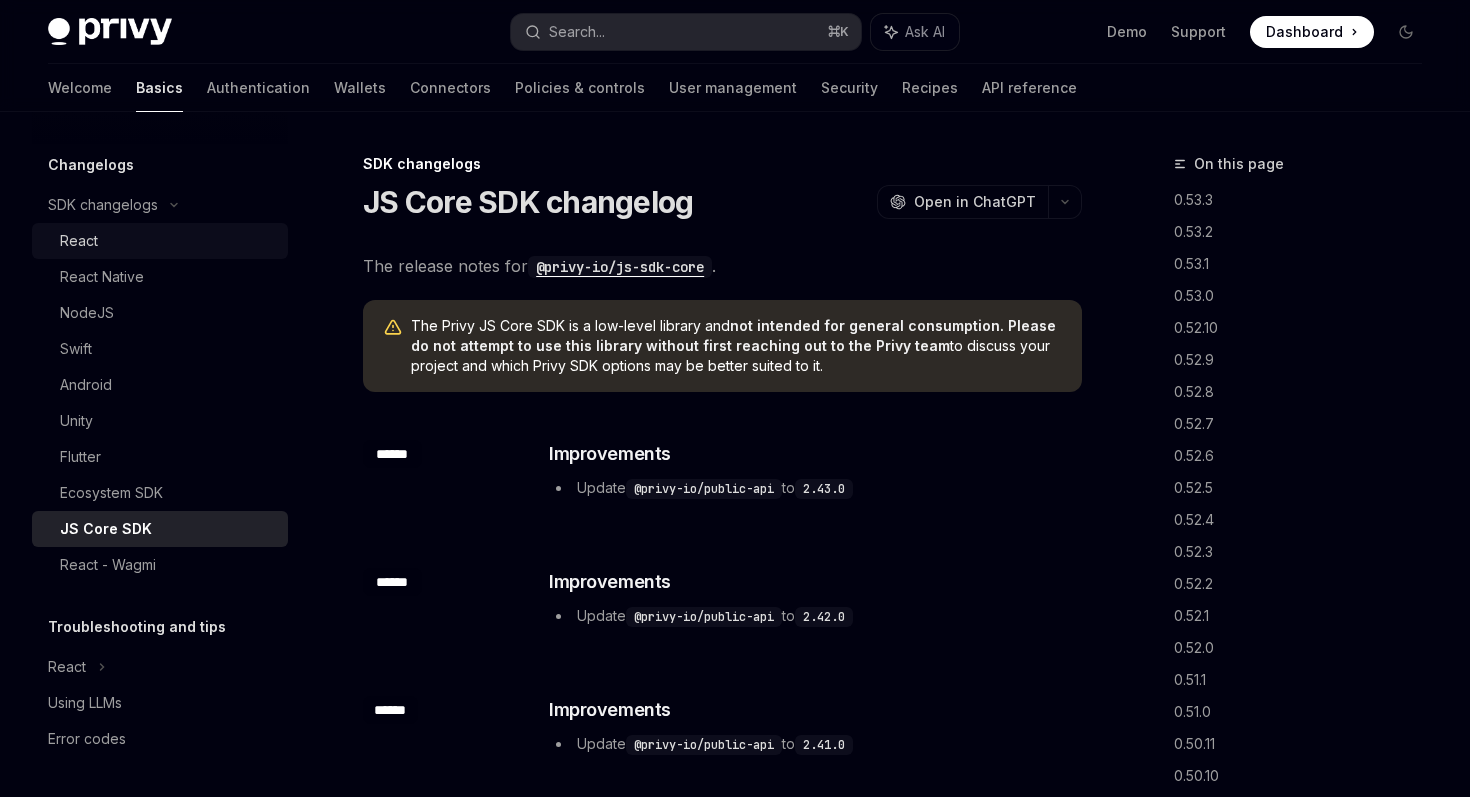 click on "React" at bounding box center (79, 241) 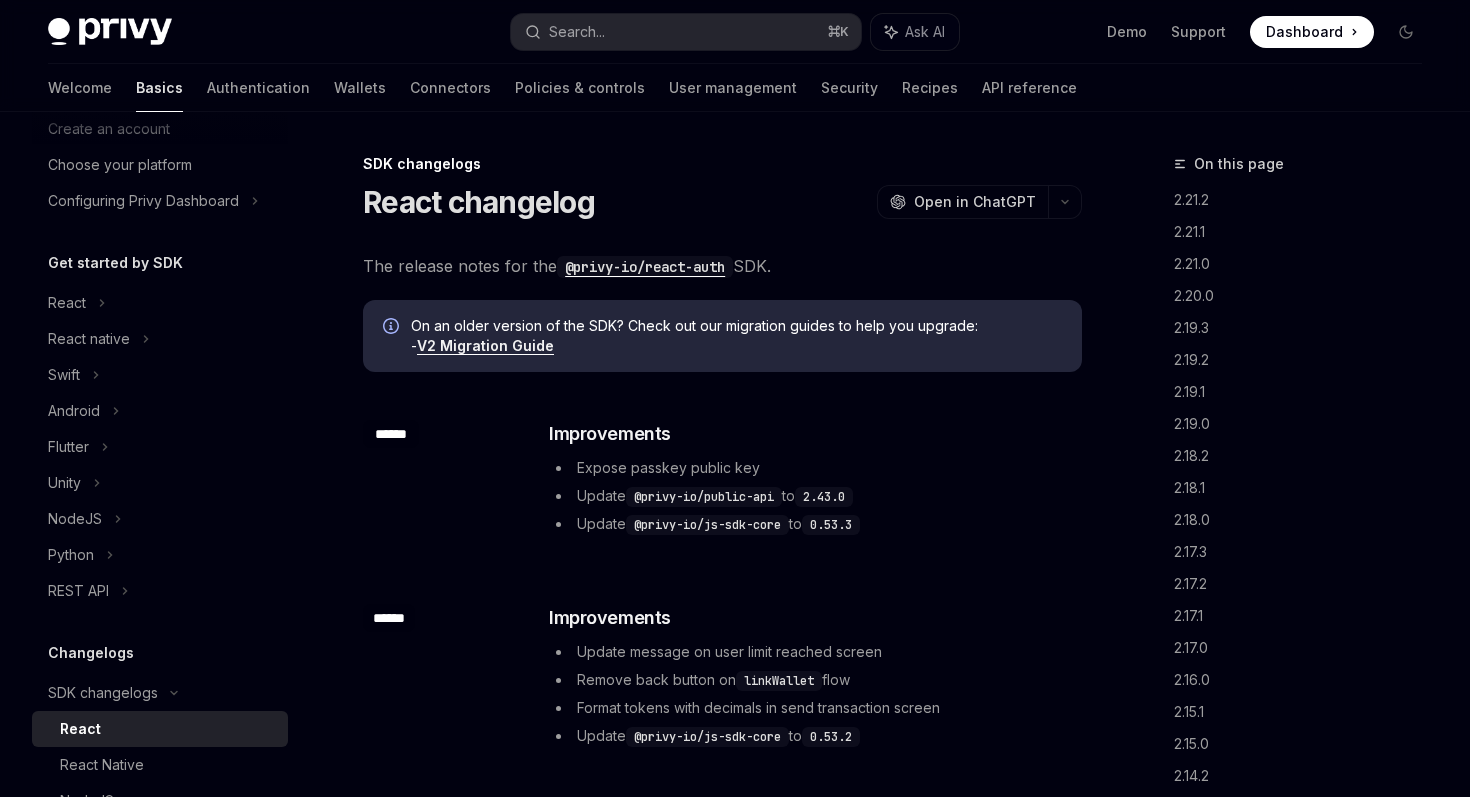 scroll, scrollTop: 92, scrollLeft: 0, axis: vertical 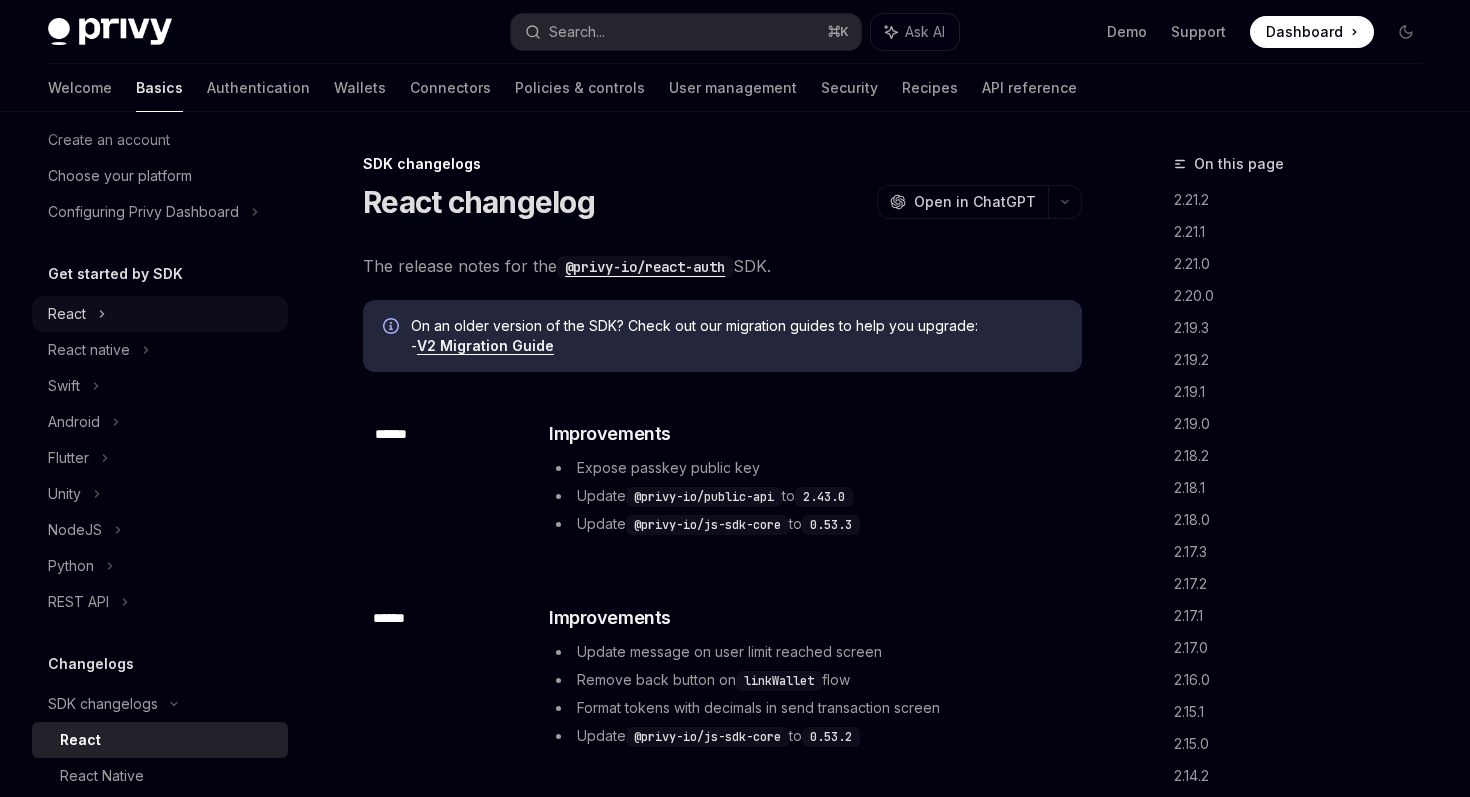 click on "React" at bounding box center (160, 314) 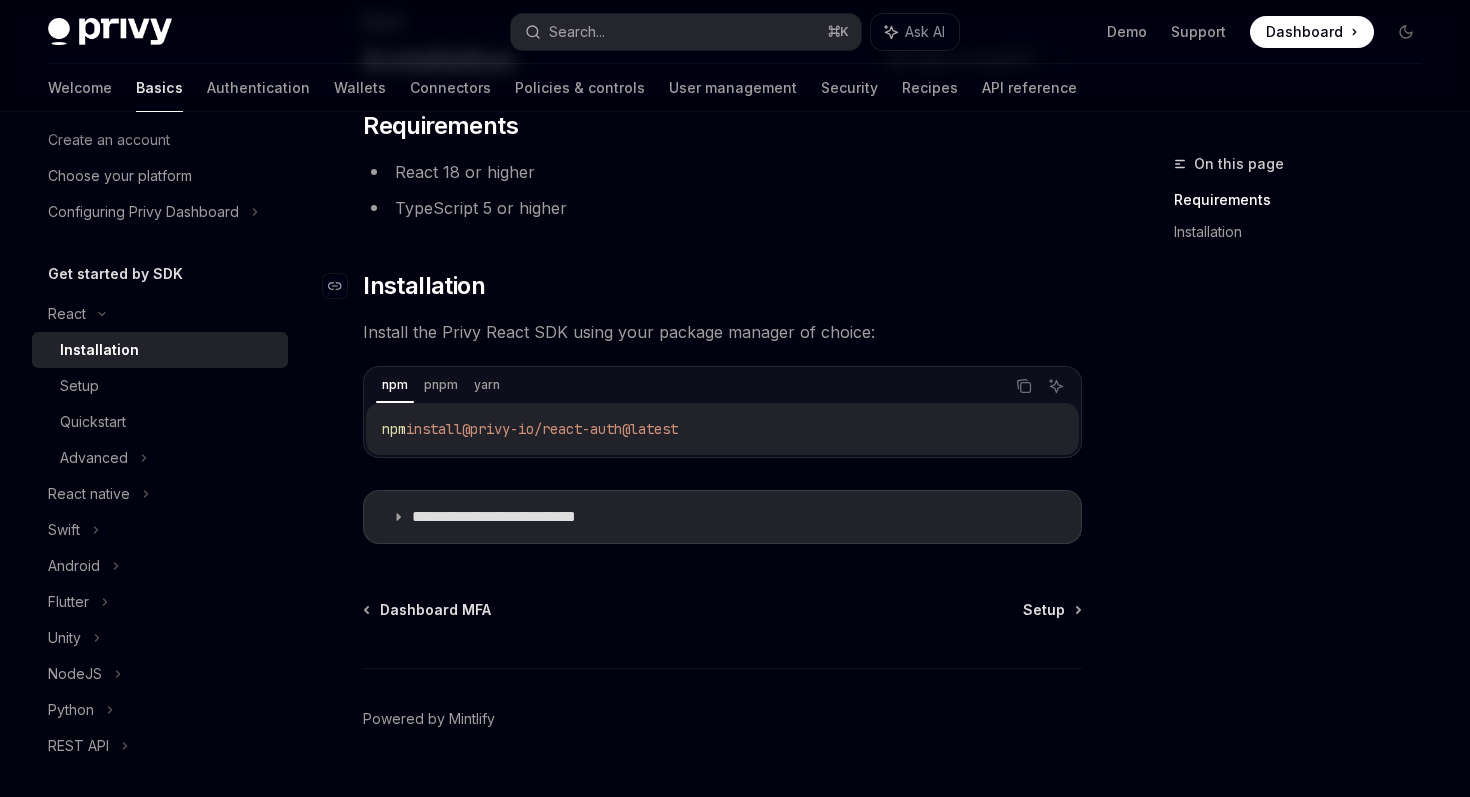 scroll, scrollTop: 186, scrollLeft: 0, axis: vertical 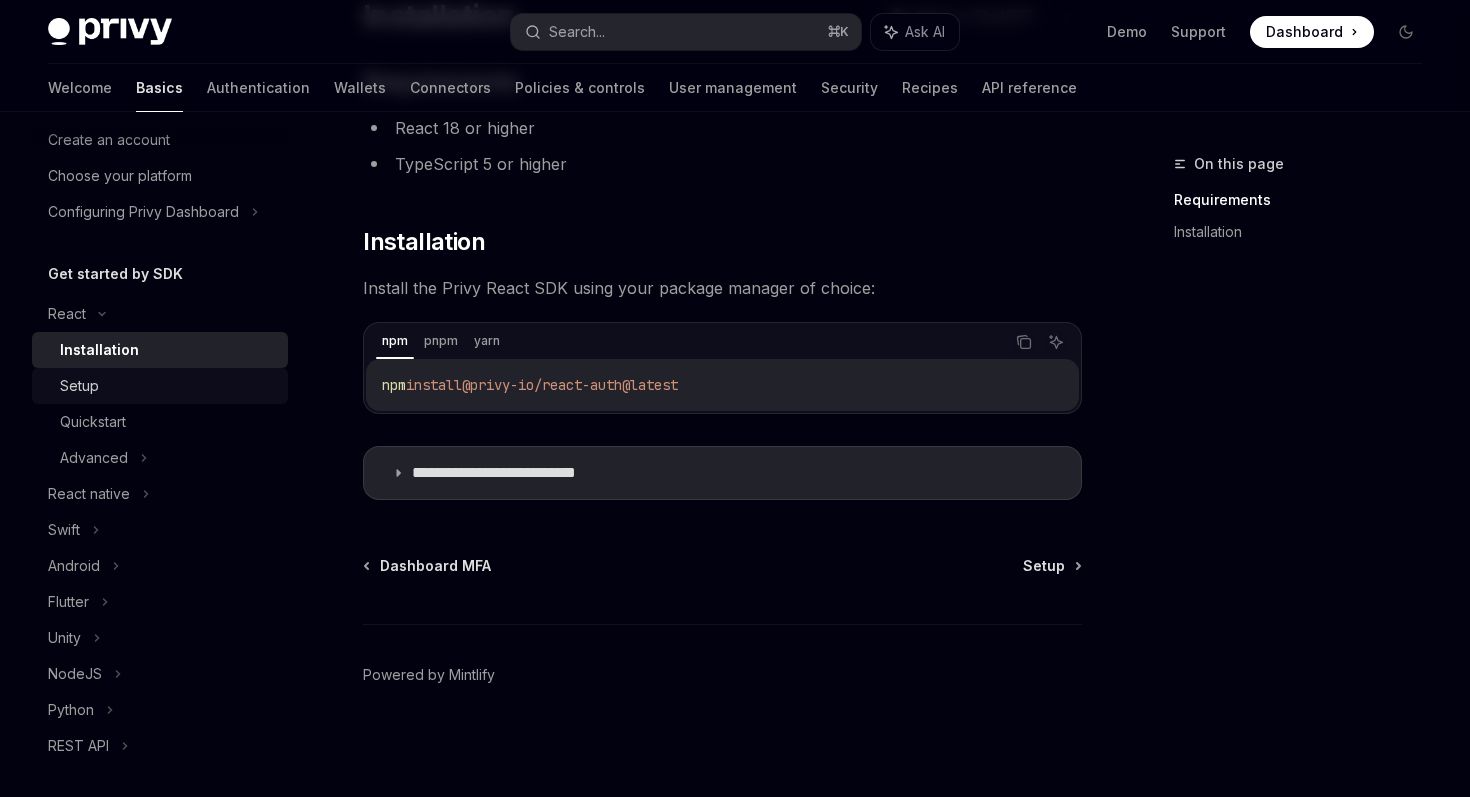 click on "Setup" at bounding box center [168, 386] 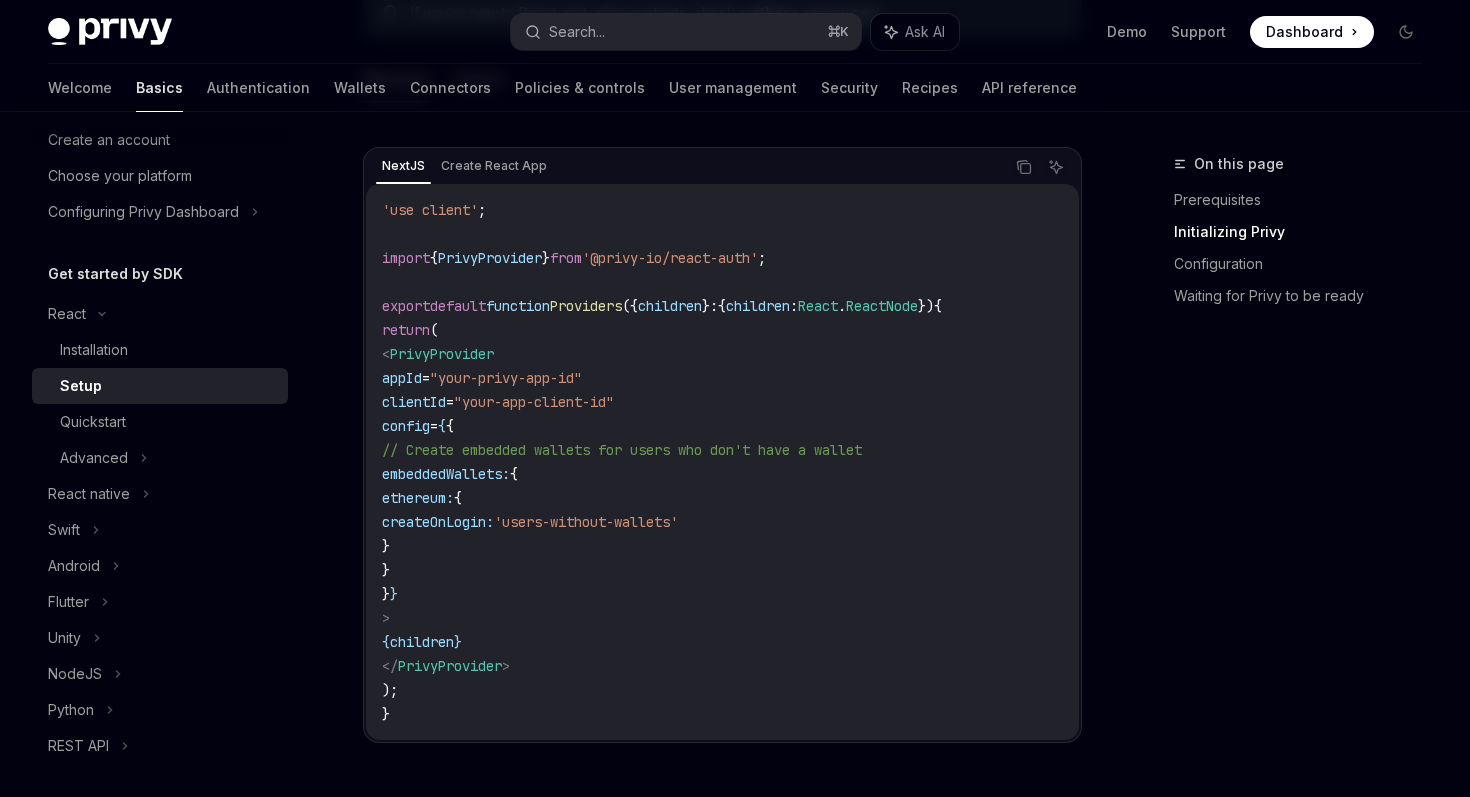 scroll, scrollTop: 662, scrollLeft: 0, axis: vertical 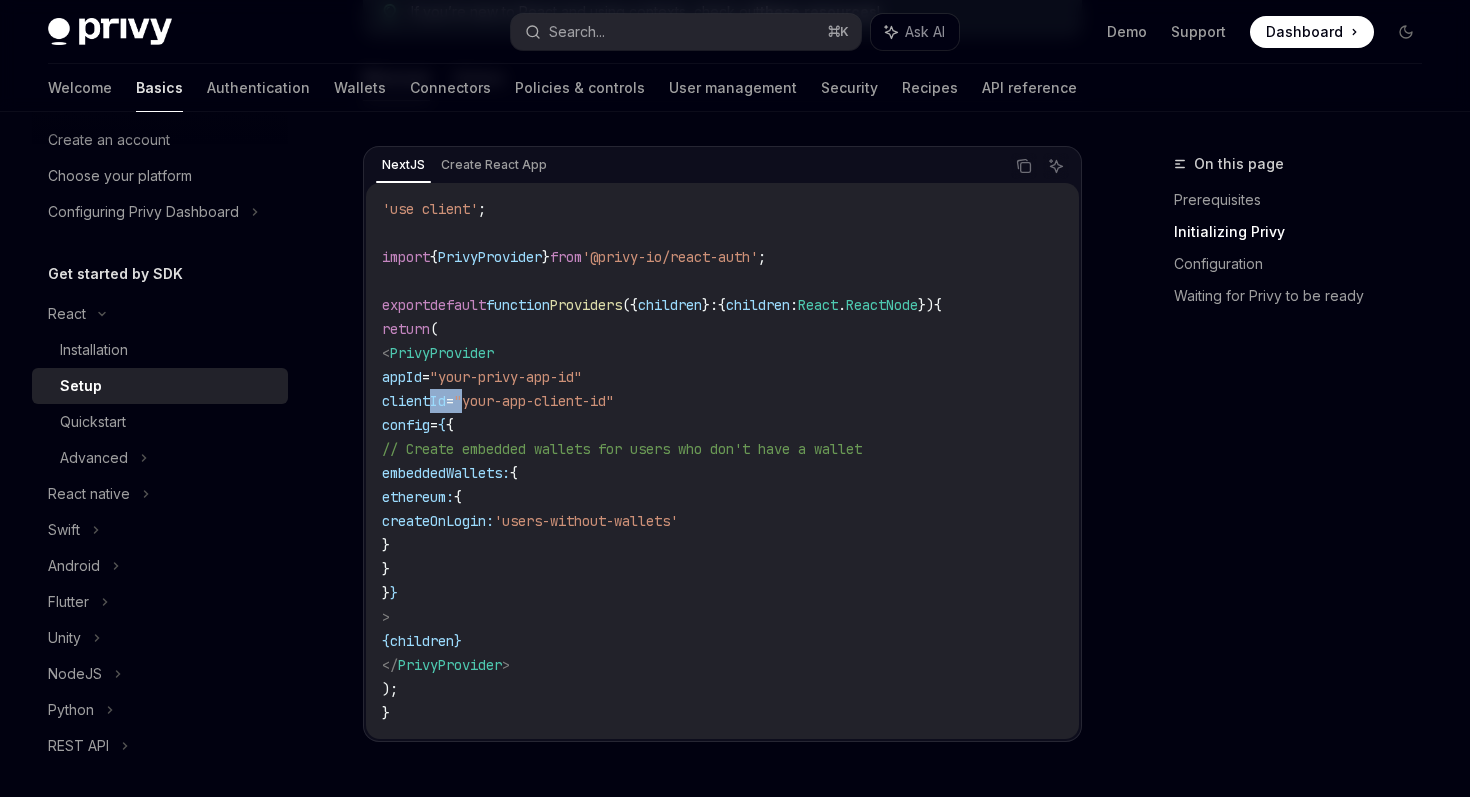 drag, startPoint x: 513, startPoint y: 404, endPoint x: 430, endPoint y: 403, distance: 83.00603 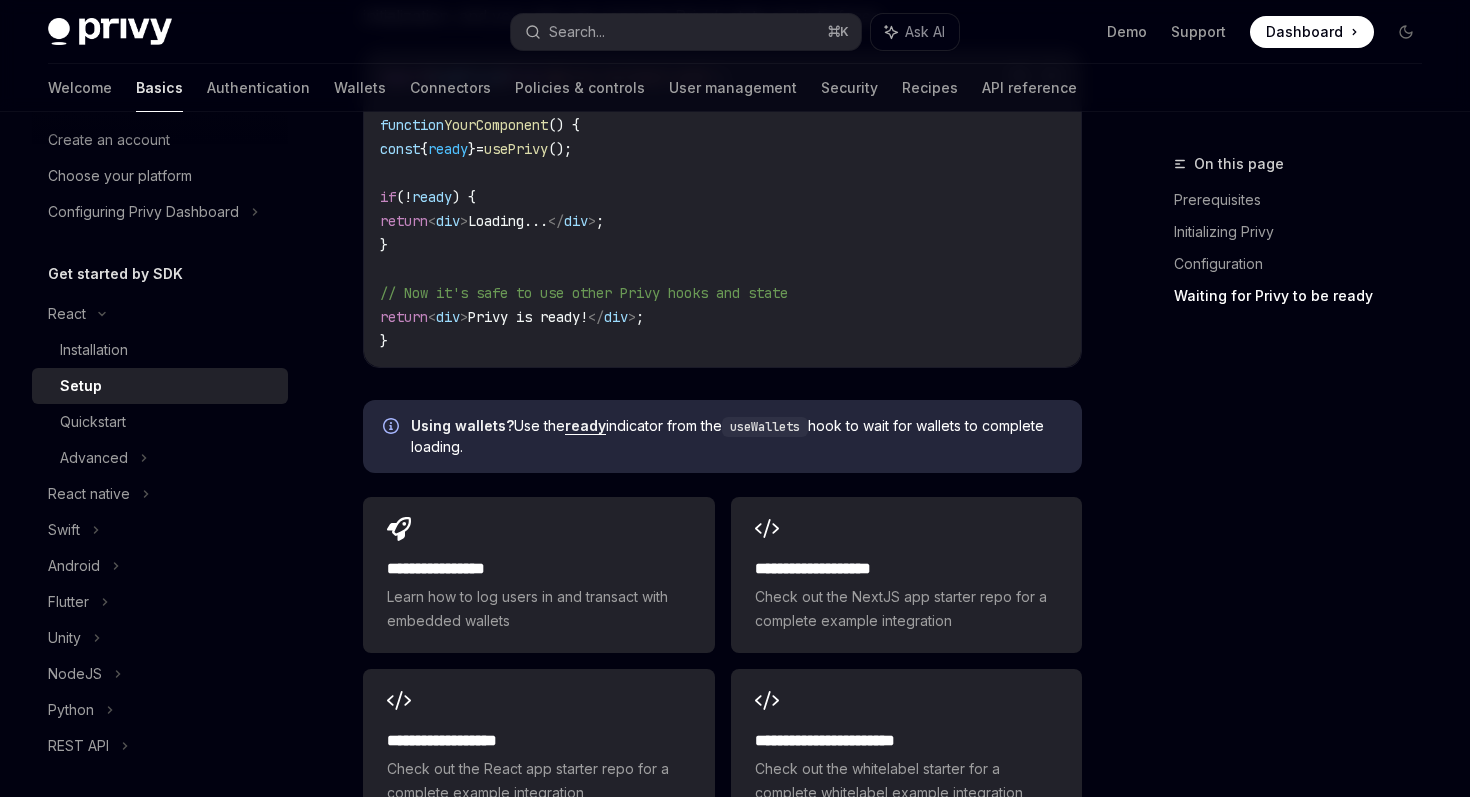 scroll, scrollTop: 2205, scrollLeft: 0, axis: vertical 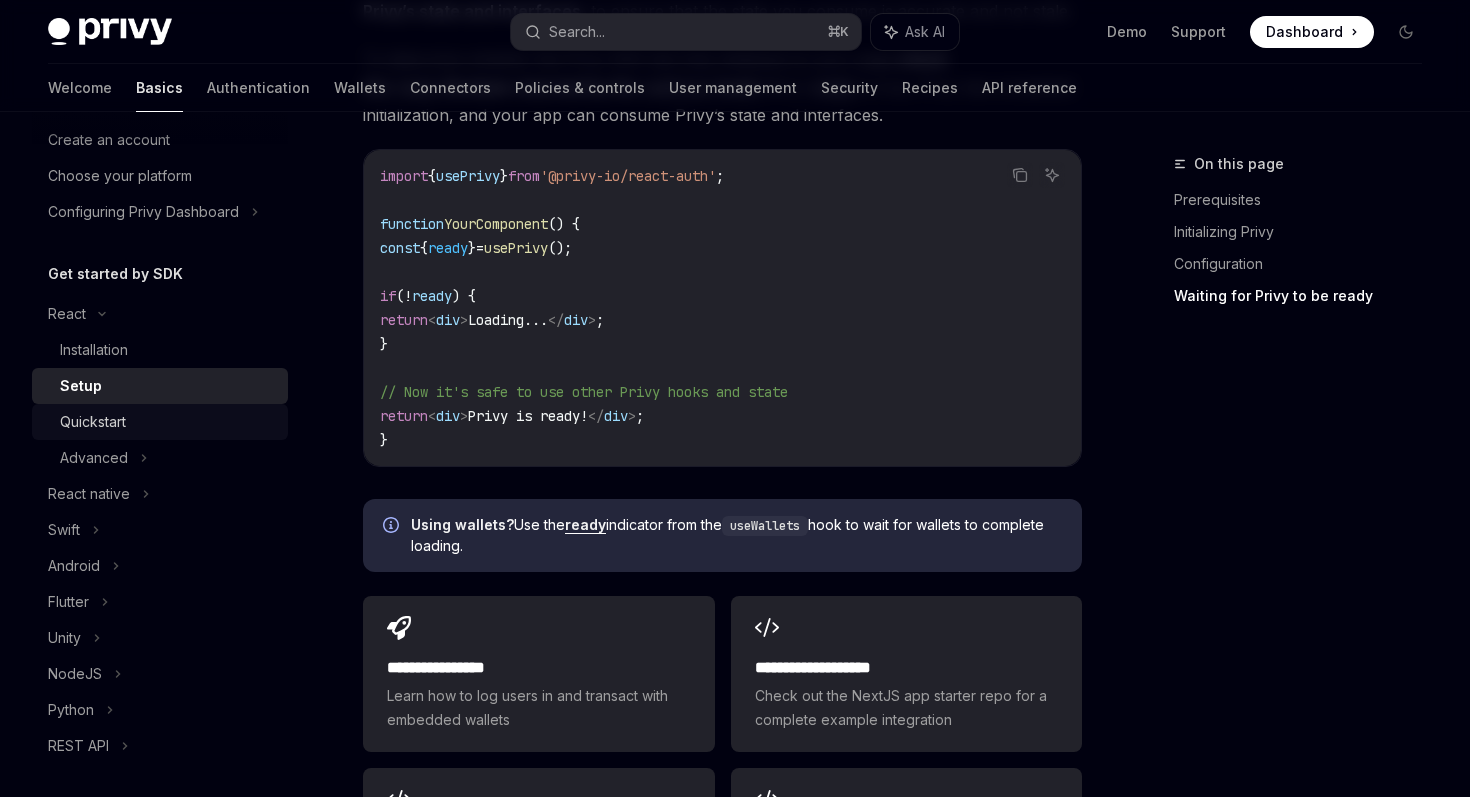 click on "Quickstart" at bounding box center [168, 422] 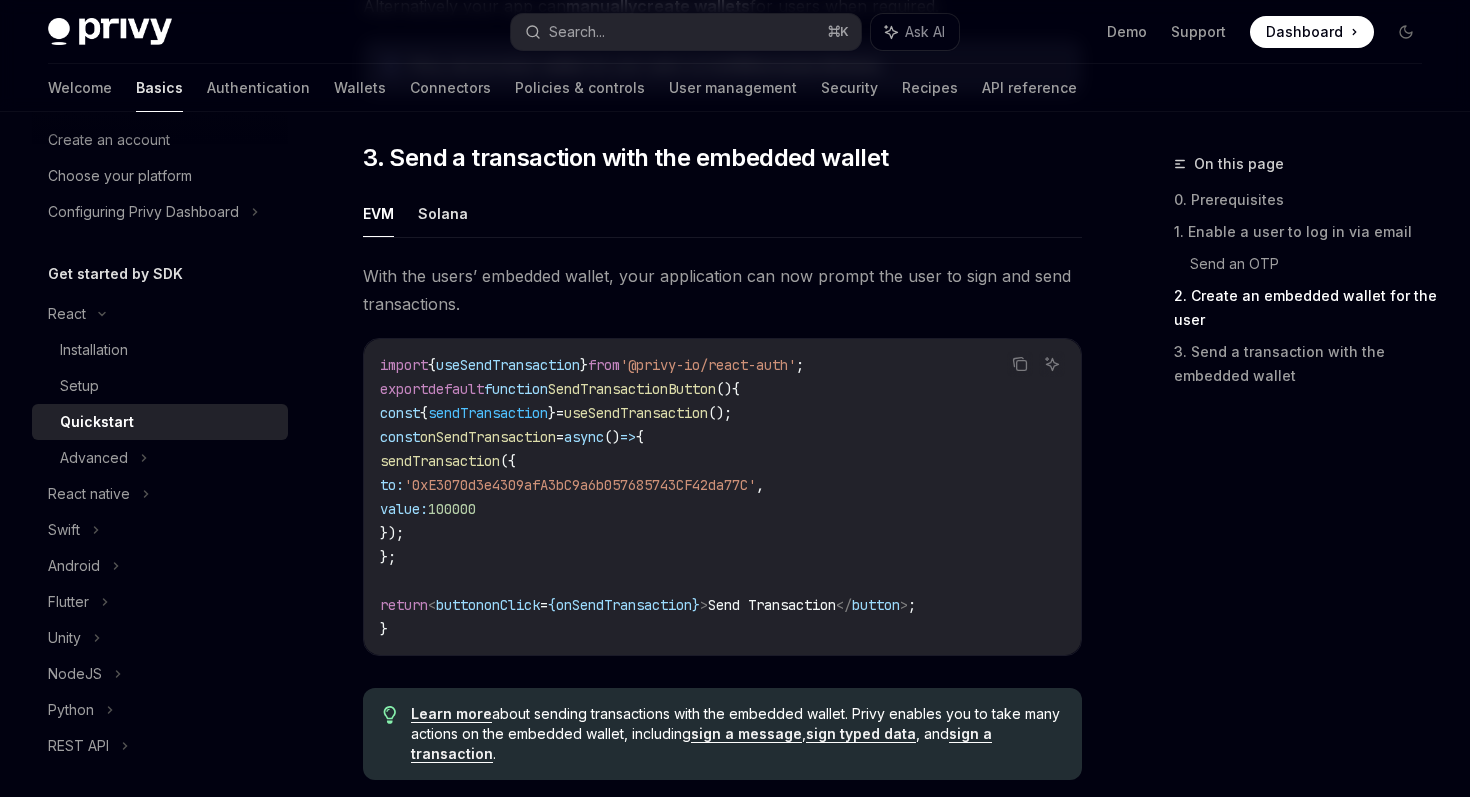 scroll, scrollTop: 1719, scrollLeft: 0, axis: vertical 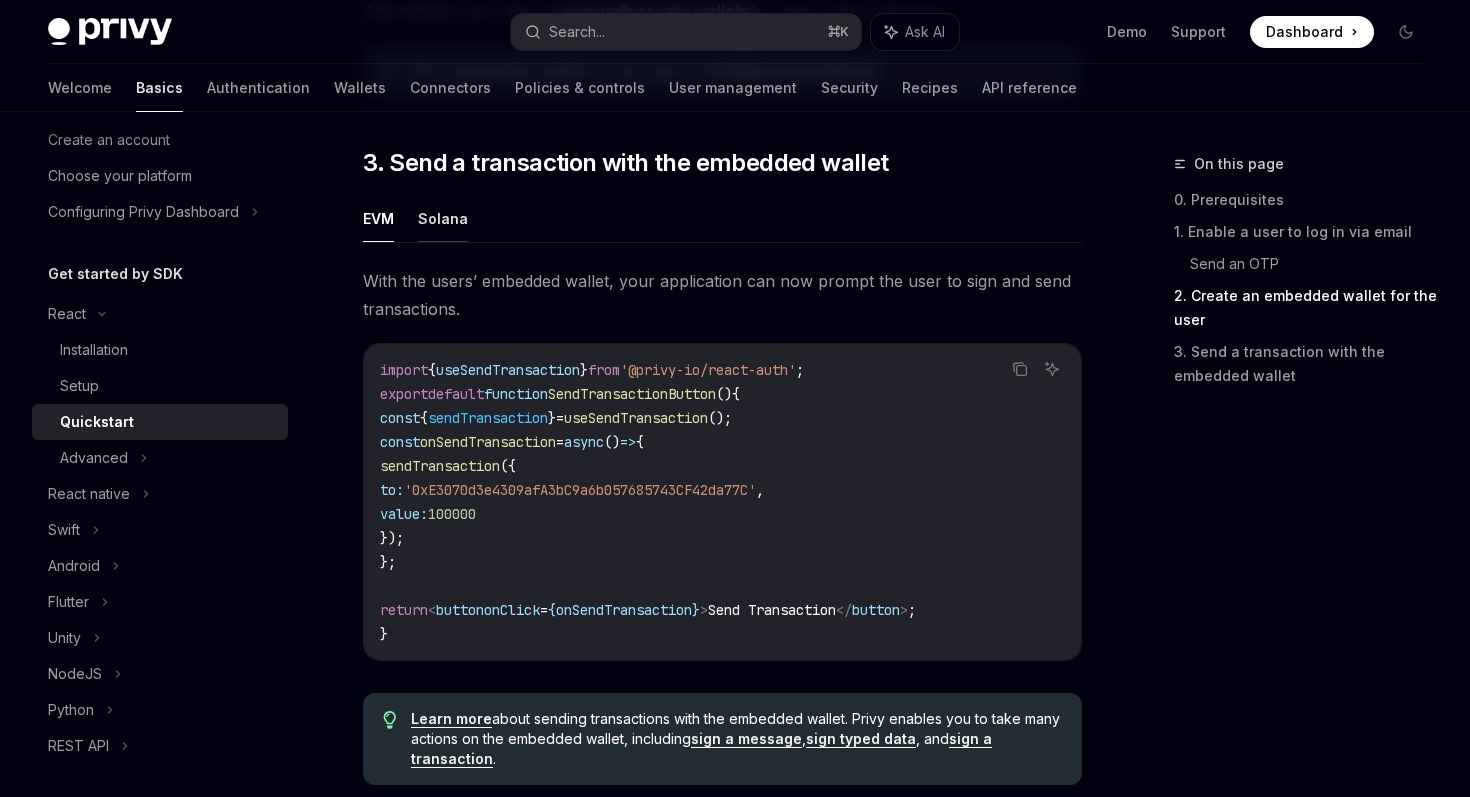 click on "Solana" at bounding box center [443, 218] 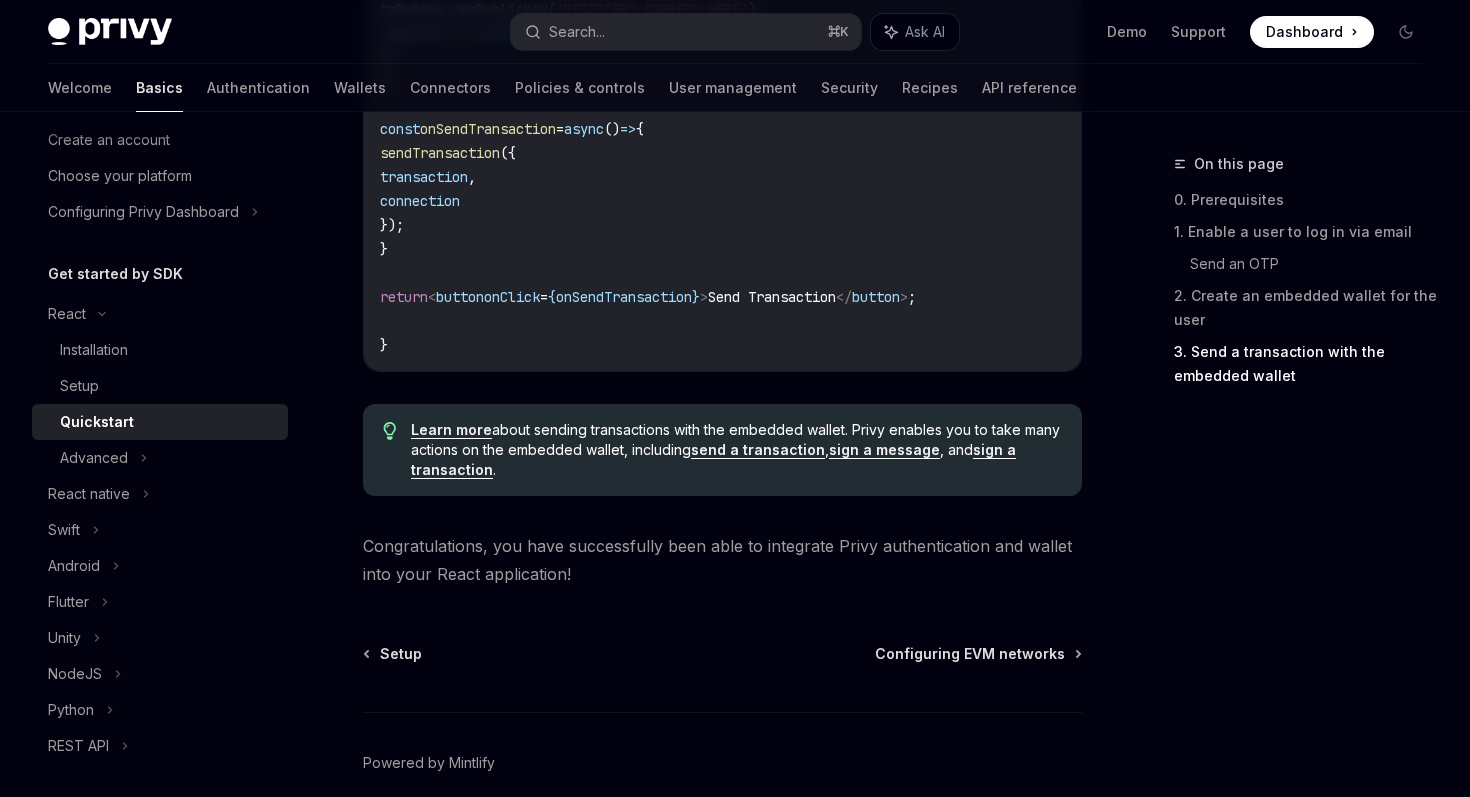 scroll, scrollTop: 2448, scrollLeft: 0, axis: vertical 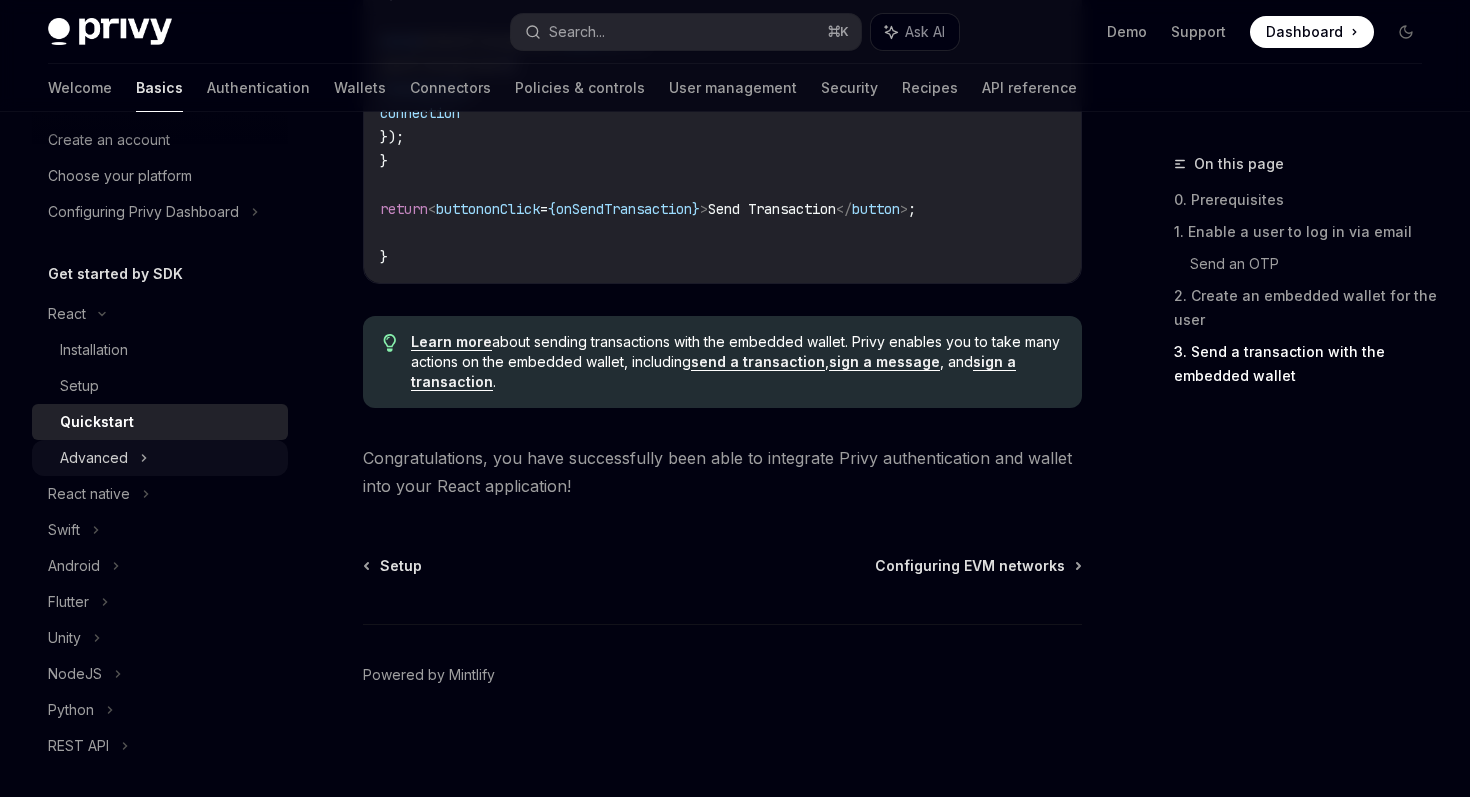 click on "Advanced" at bounding box center [94, 458] 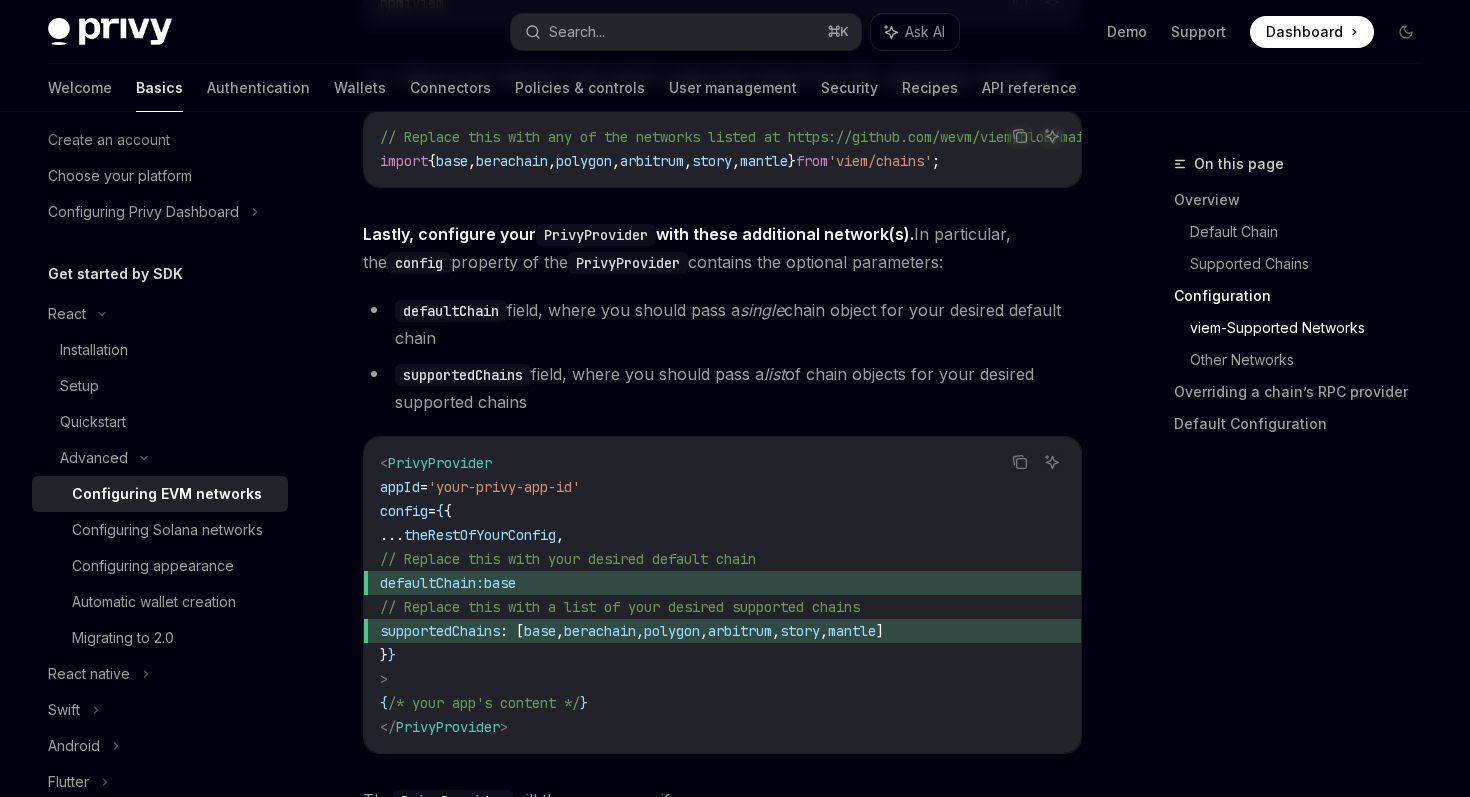 scroll, scrollTop: 2426, scrollLeft: 0, axis: vertical 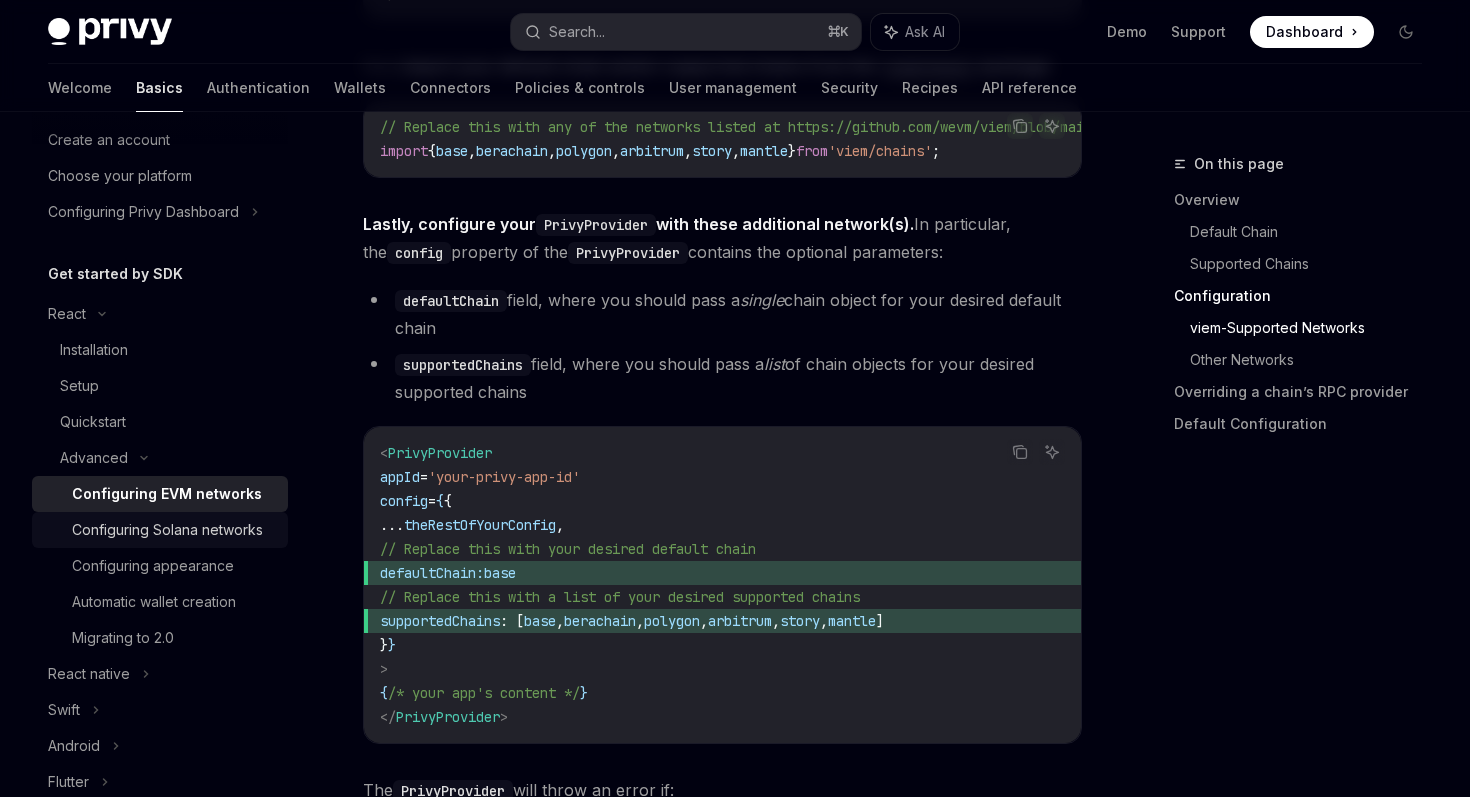 click on "Configuring Solana networks" at bounding box center [167, 530] 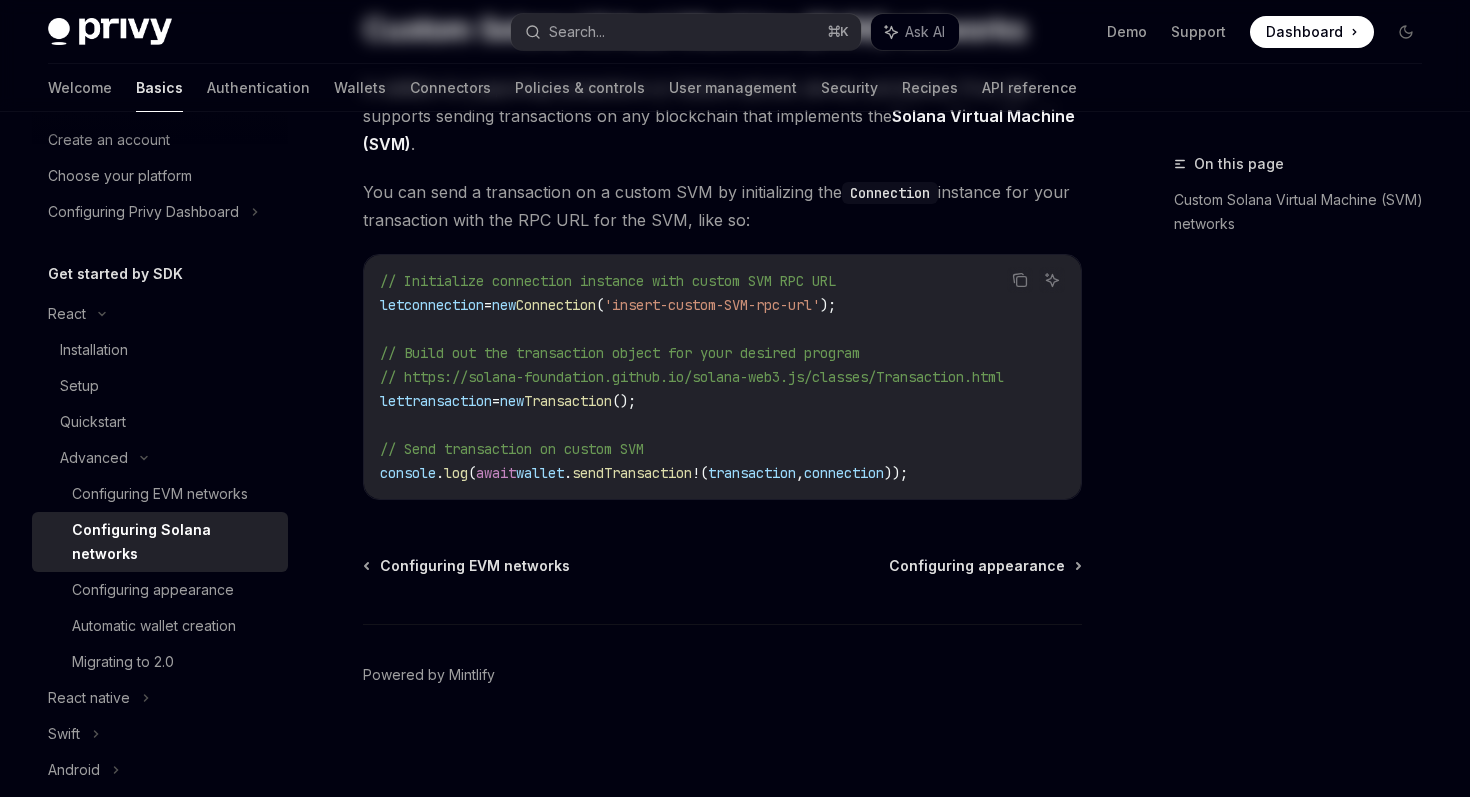scroll, scrollTop: 0, scrollLeft: 0, axis: both 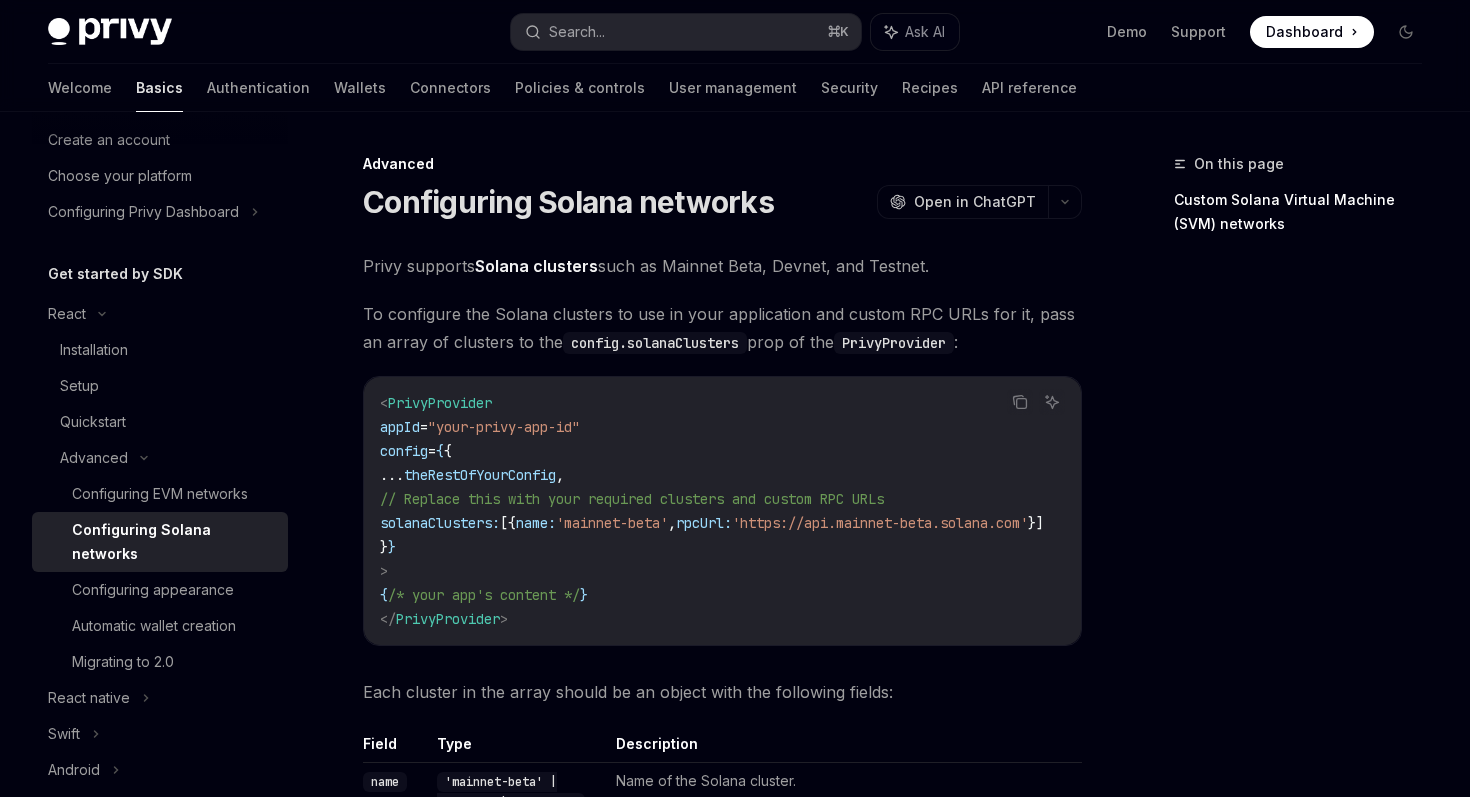 click on "< PrivyProvider
appId = "your-privy-app-id"
config = { {
... theRestOfYourConfig ,
// Replace this with your required clusters and custom RPC URLs
solanaClusters:  [{ name:  'mainnet-beta' ,  rpcUrl:  'https://api.mainnet-beta.solana.com' }]
} }
>
{ /* your app's content */ }
</ PrivyProvider >" at bounding box center (736, 511) 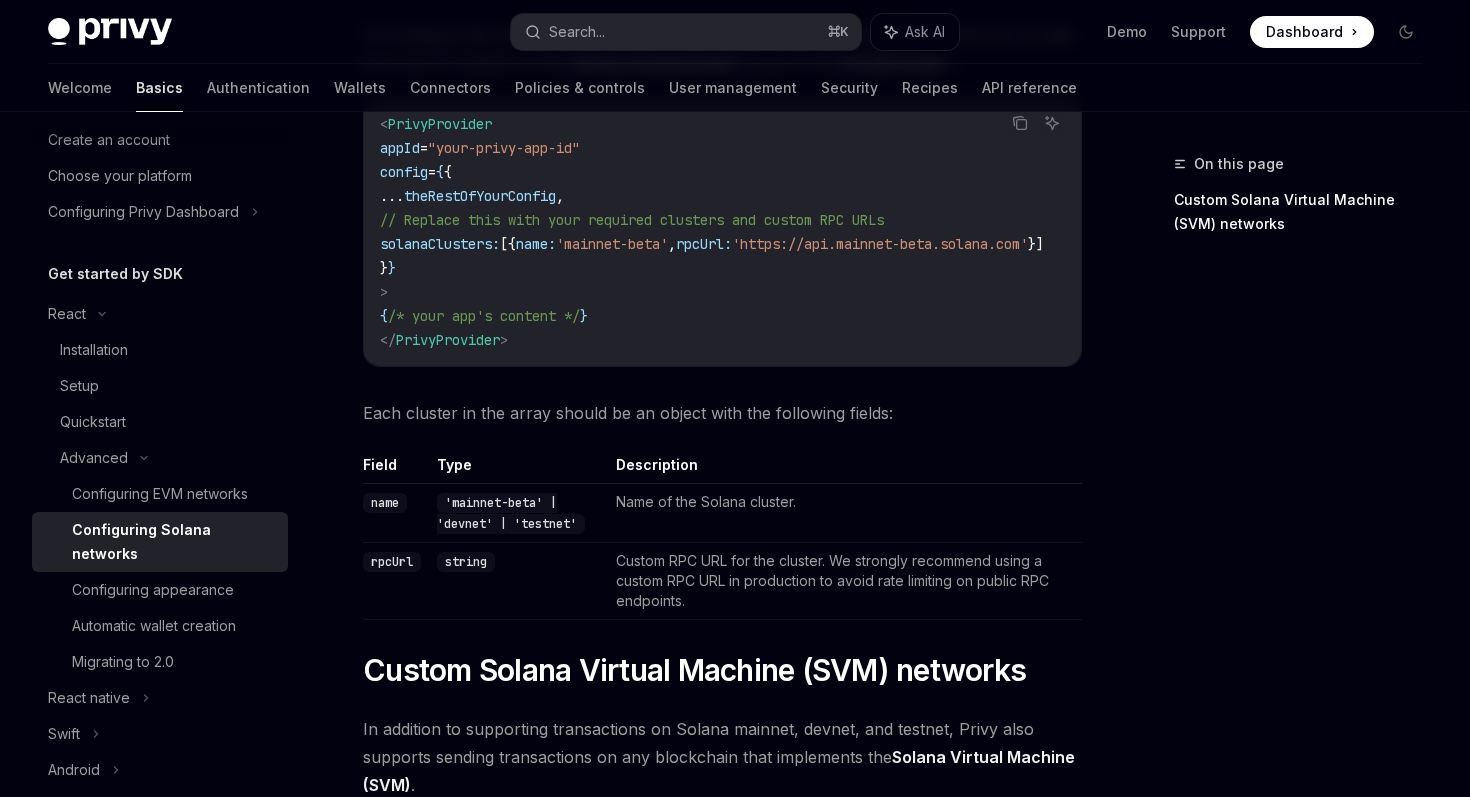 scroll, scrollTop: 304, scrollLeft: 0, axis: vertical 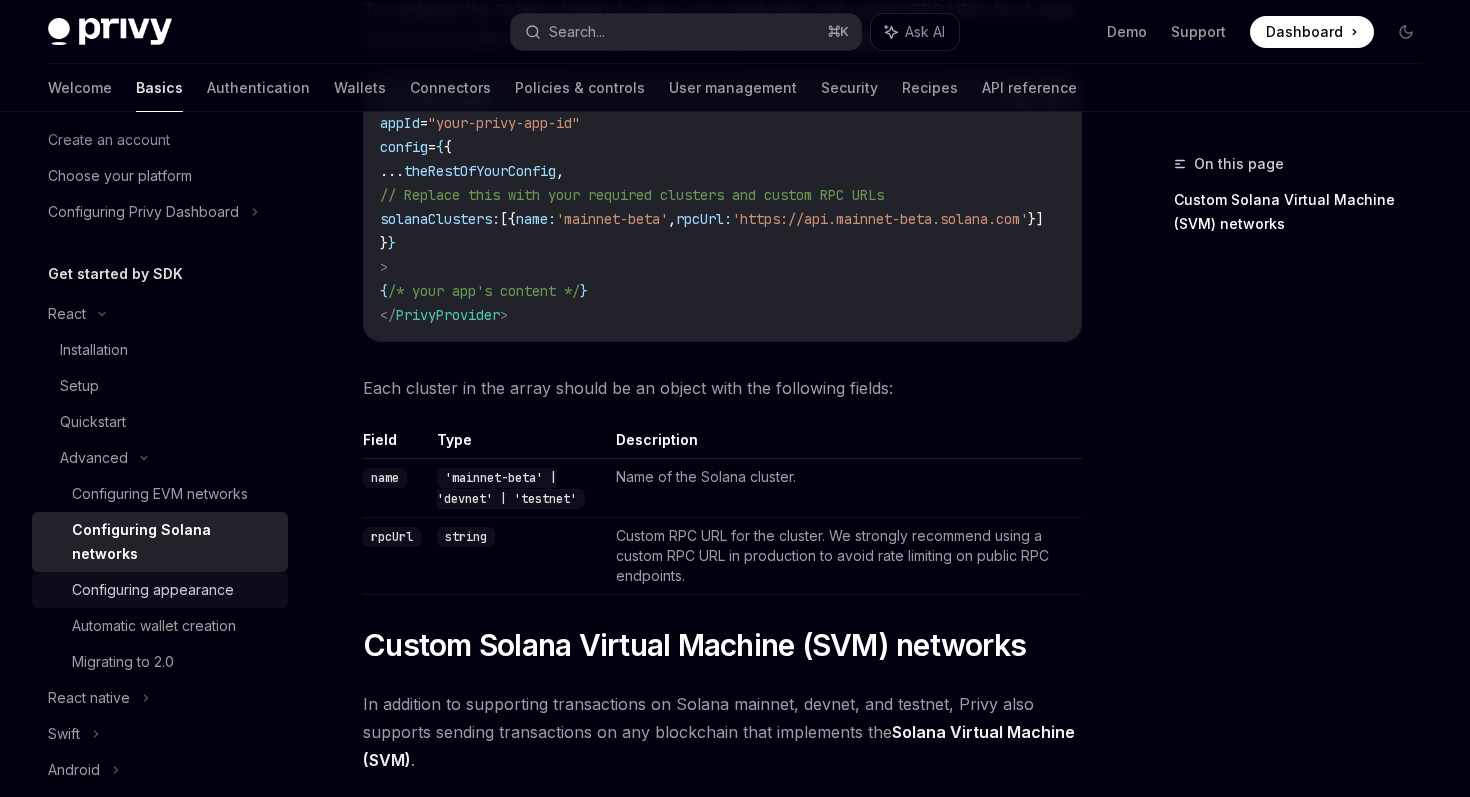 click on "Configuring appearance" at bounding box center (153, 590) 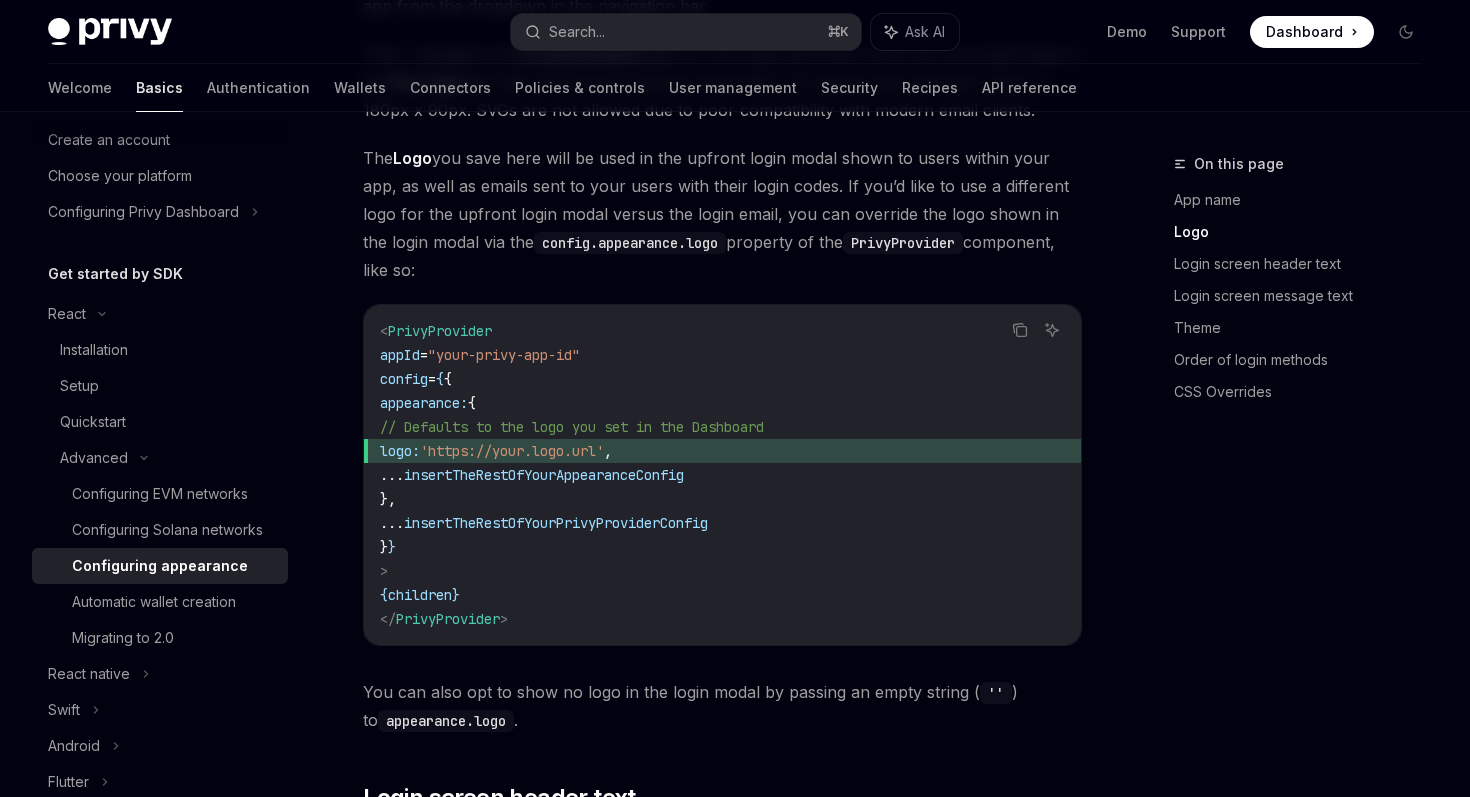 scroll, scrollTop: 973, scrollLeft: 0, axis: vertical 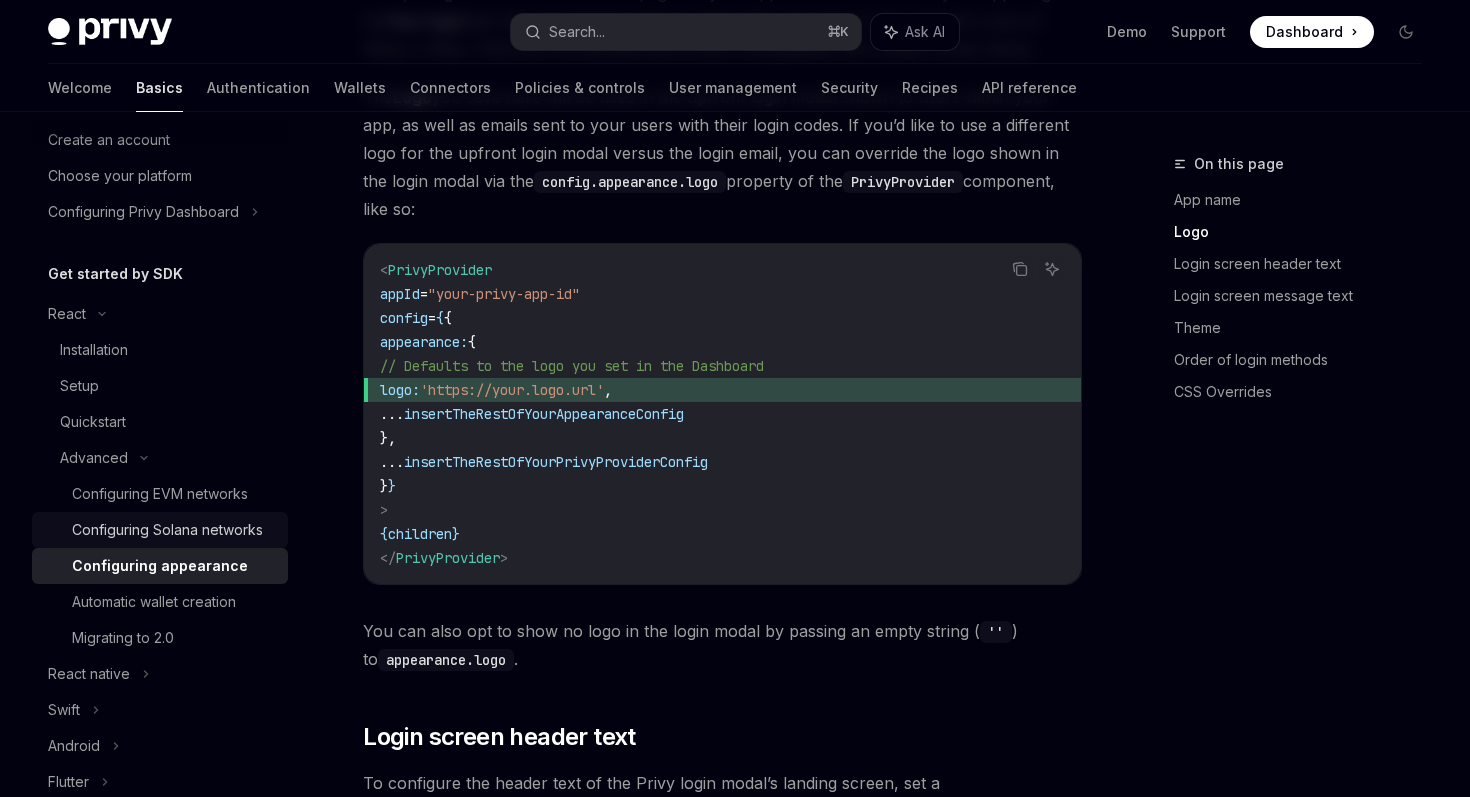 click on "Configuring Solana networks" at bounding box center (167, 530) 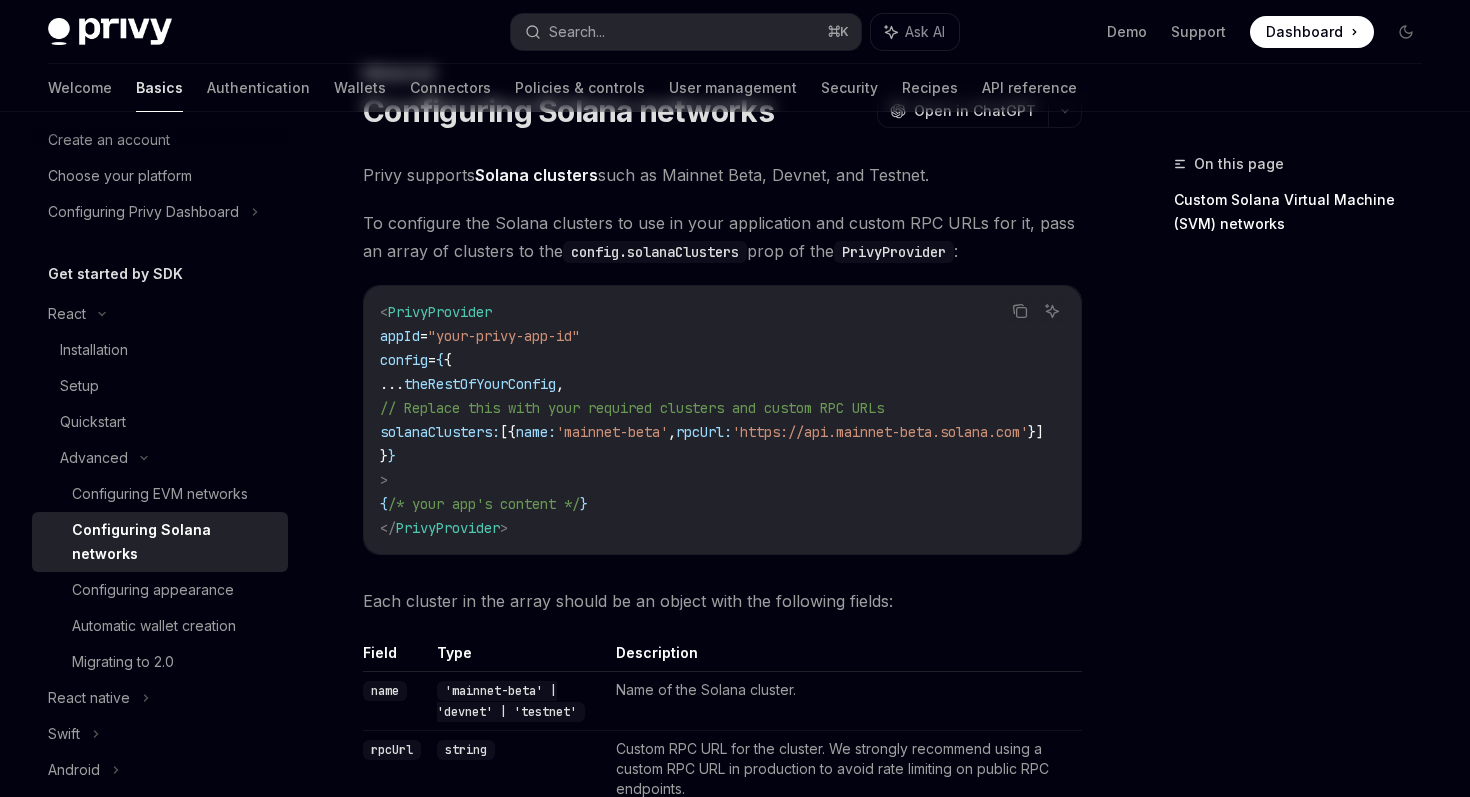 scroll, scrollTop: 97, scrollLeft: 0, axis: vertical 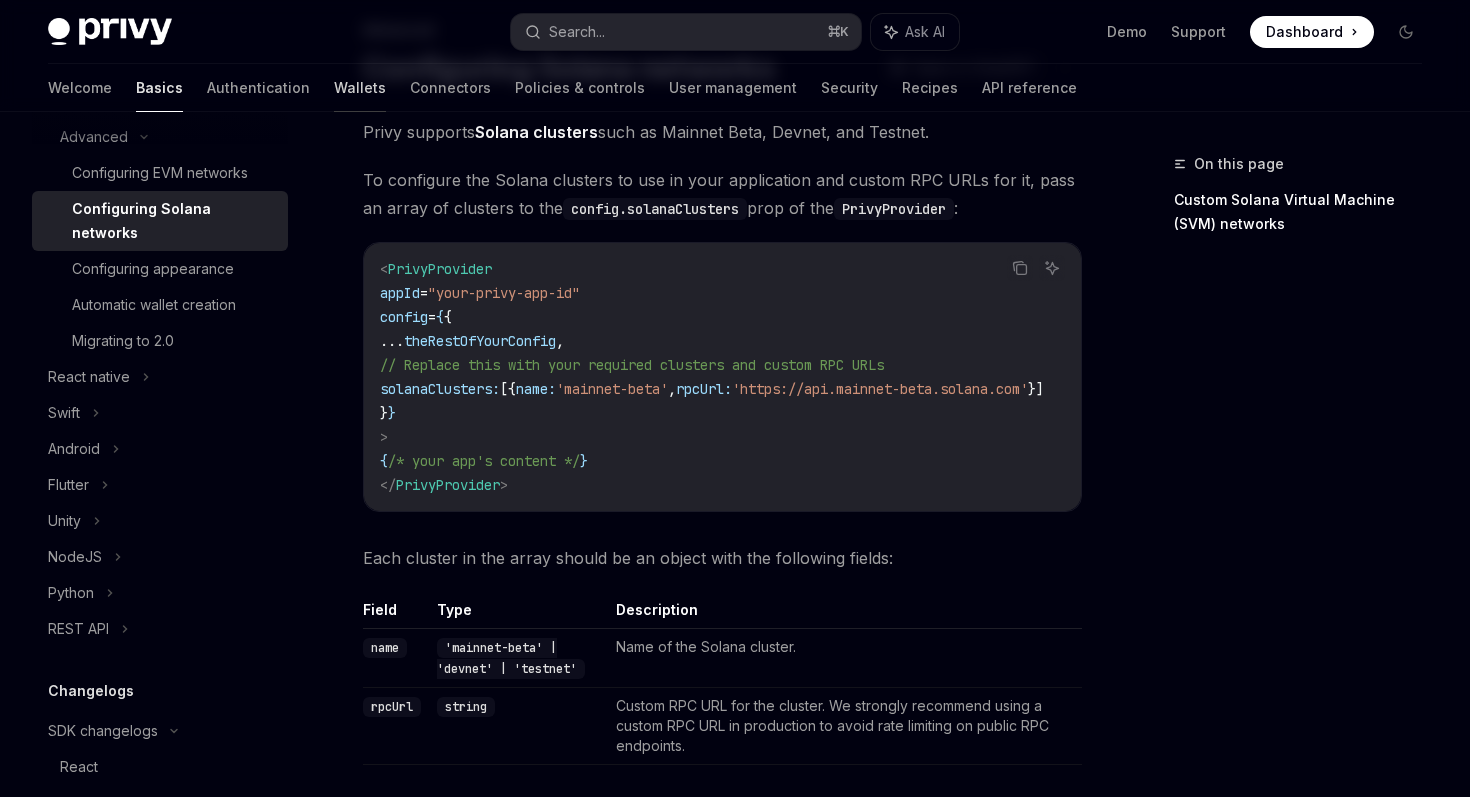 click on "Wallets" at bounding box center [360, 88] 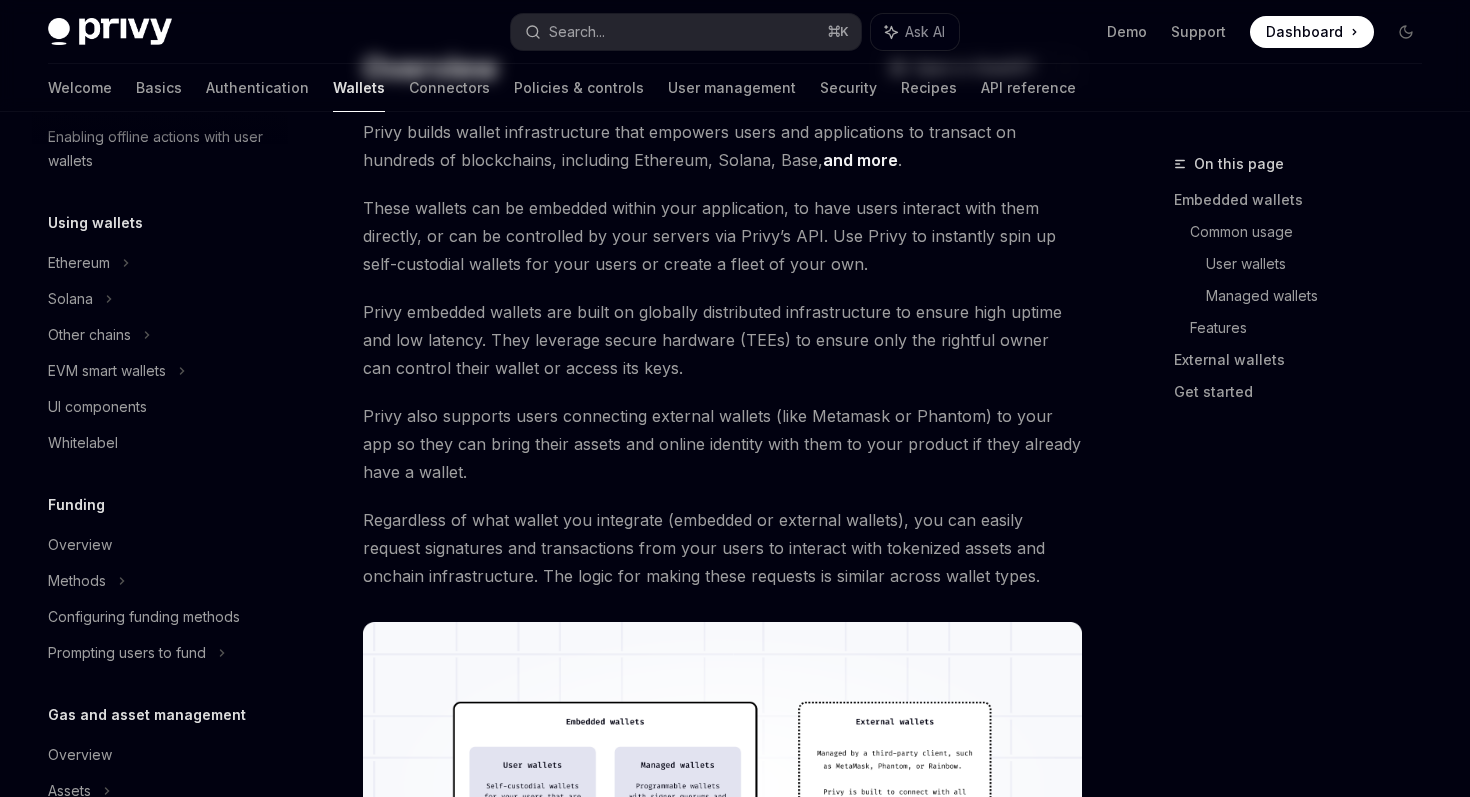 scroll, scrollTop: 0, scrollLeft: 0, axis: both 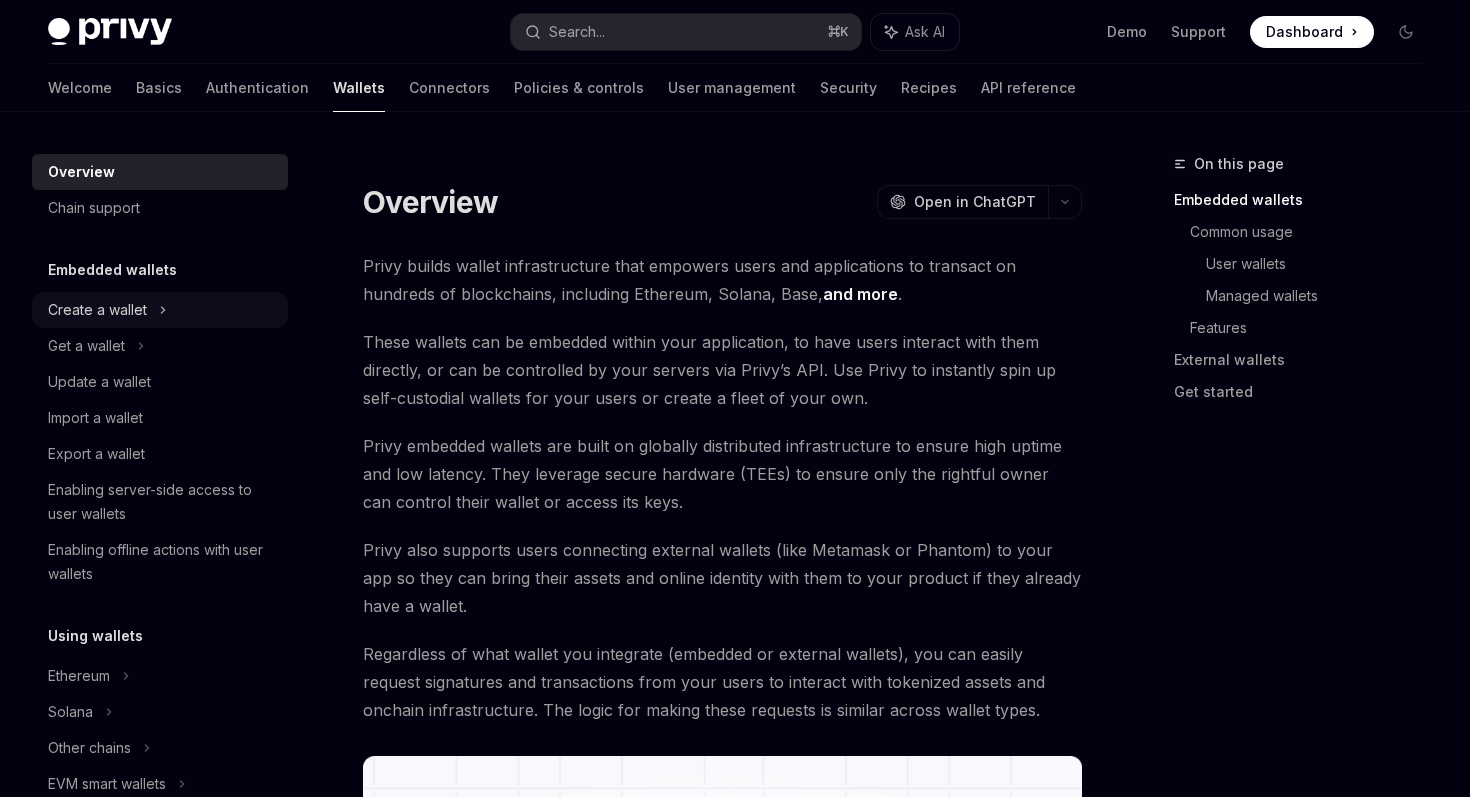 click 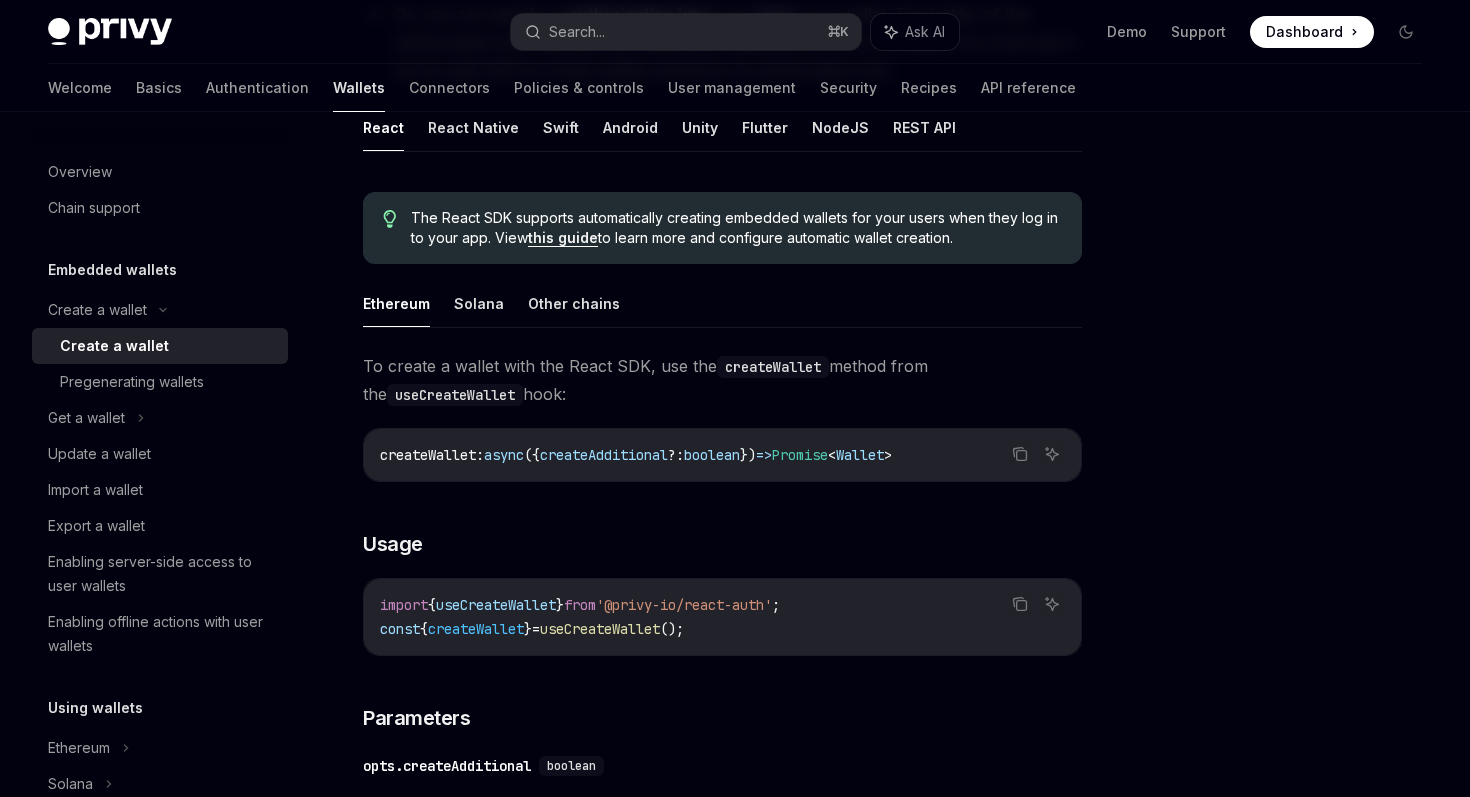scroll, scrollTop: 405, scrollLeft: 0, axis: vertical 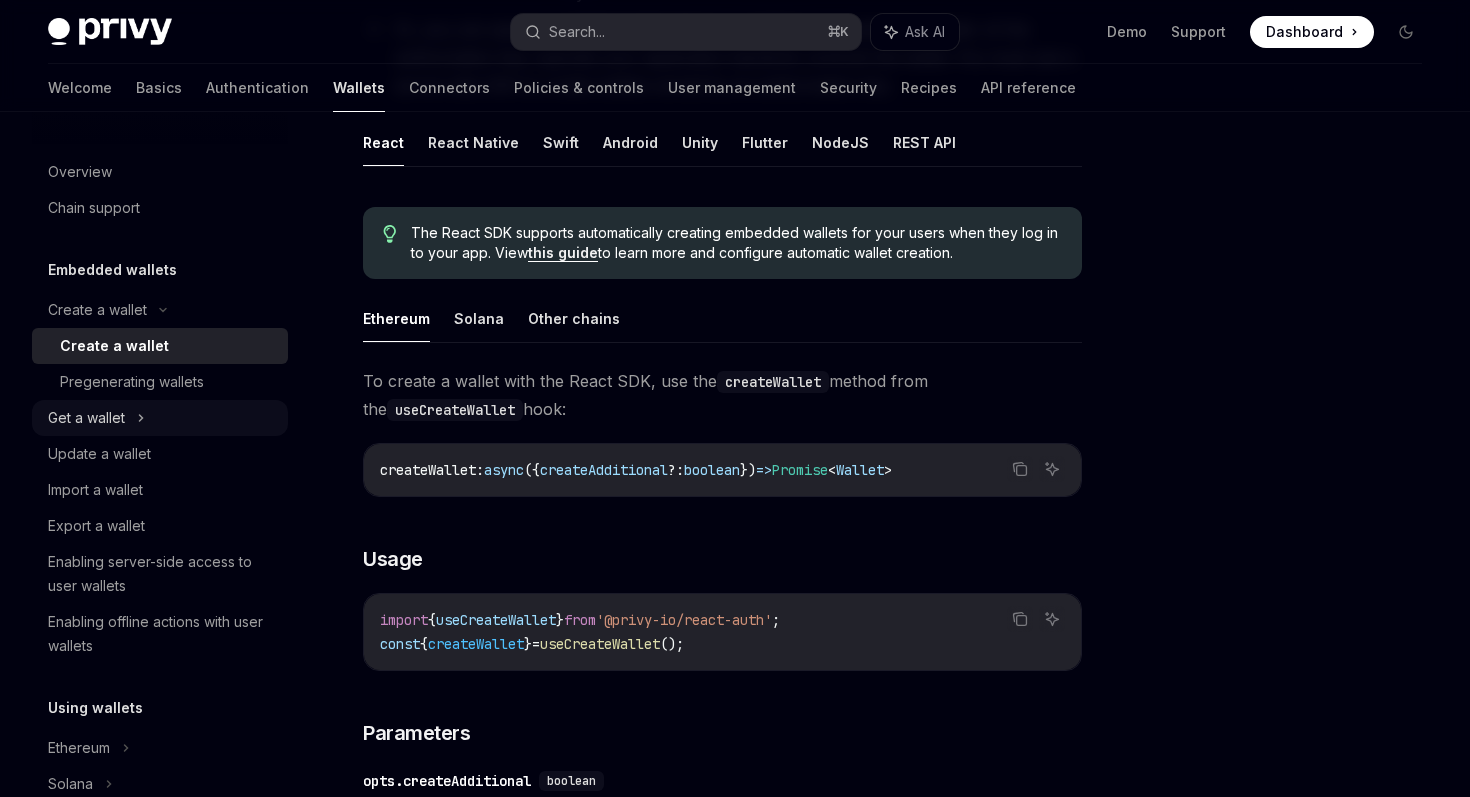 click on "Get a wallet" at bounding box center [160, 418] 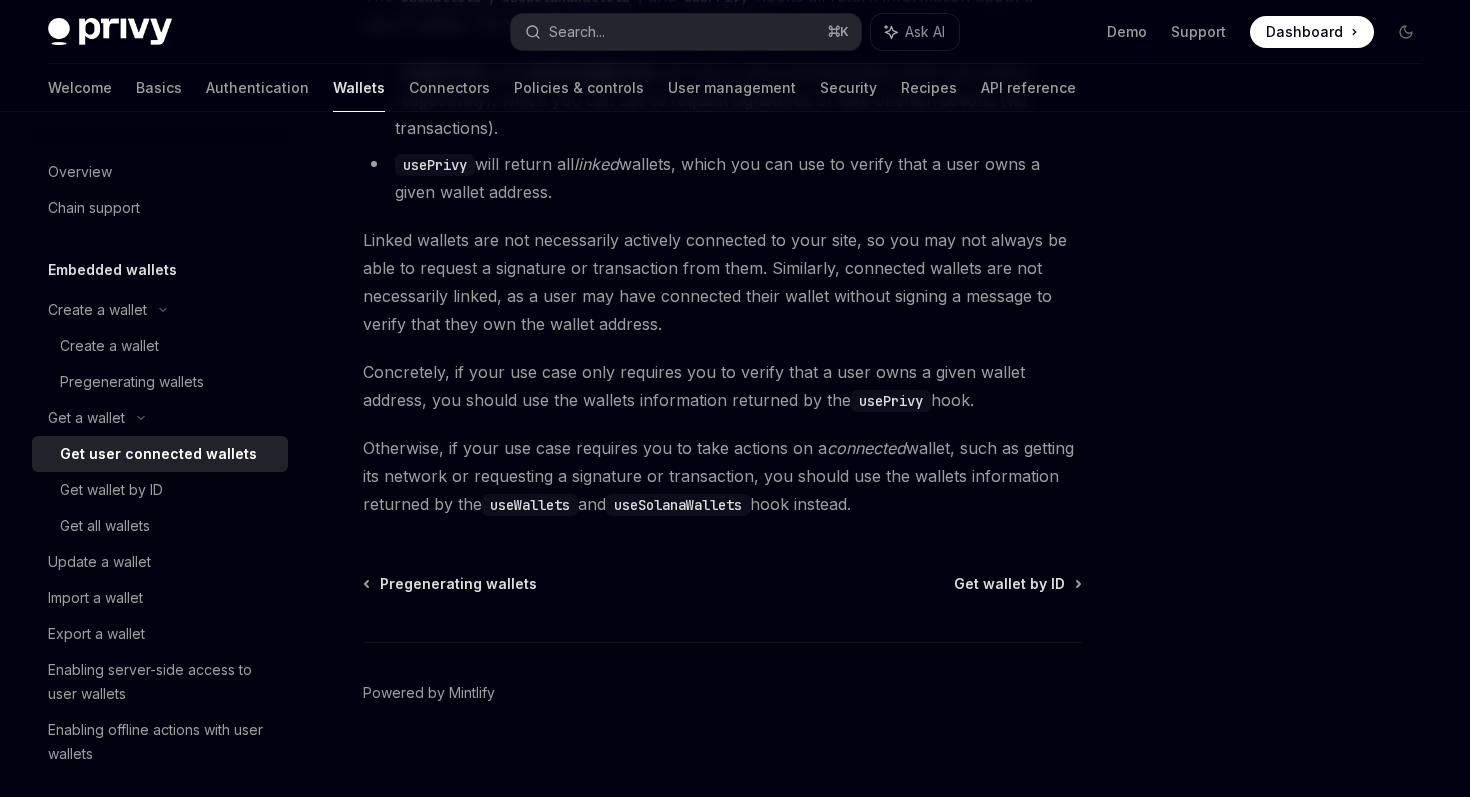 scroll, scrollTop: 1905, scrollLeft: 0, axis: vertical 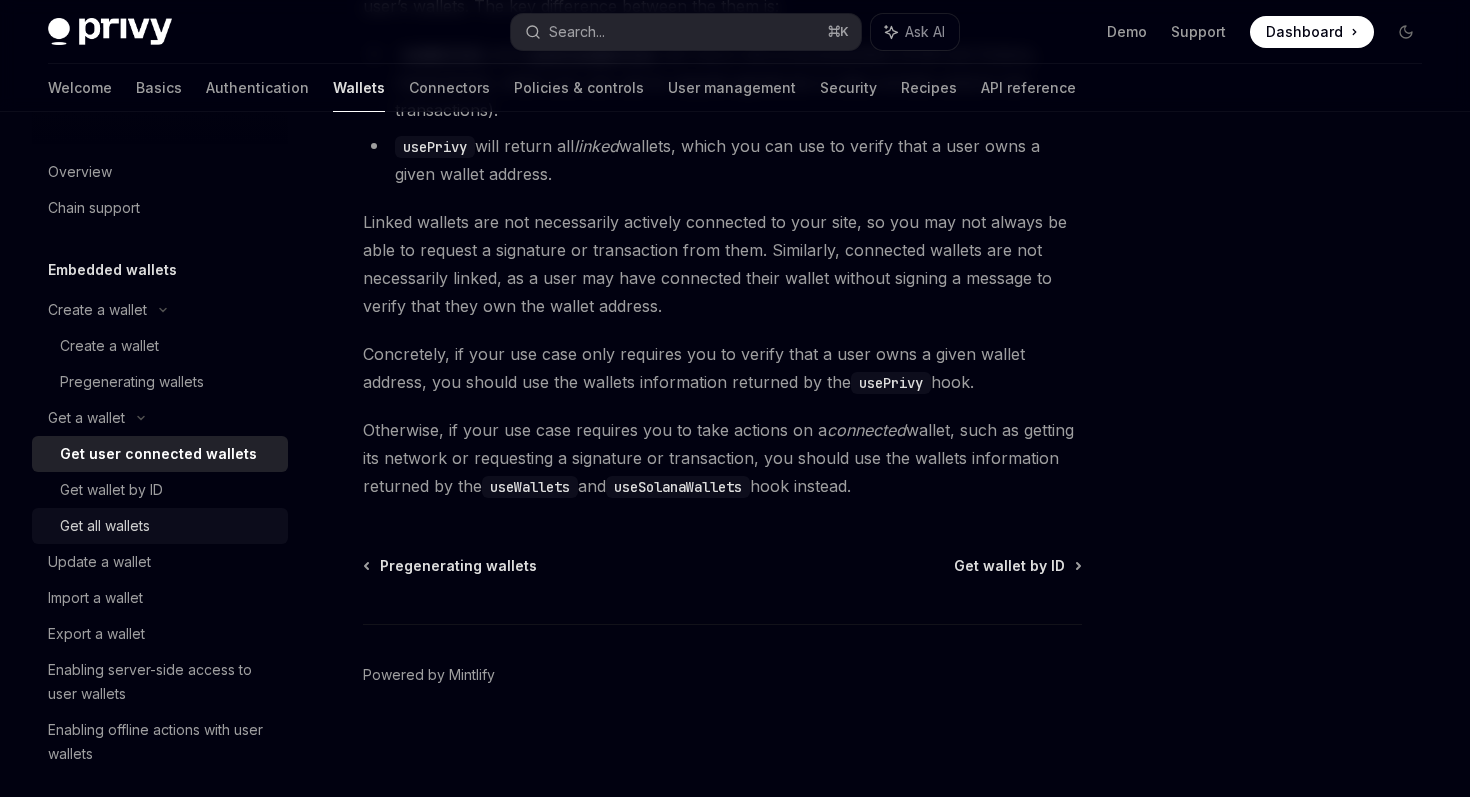 click on "Get all wallets" at bounding box center (168, 526) 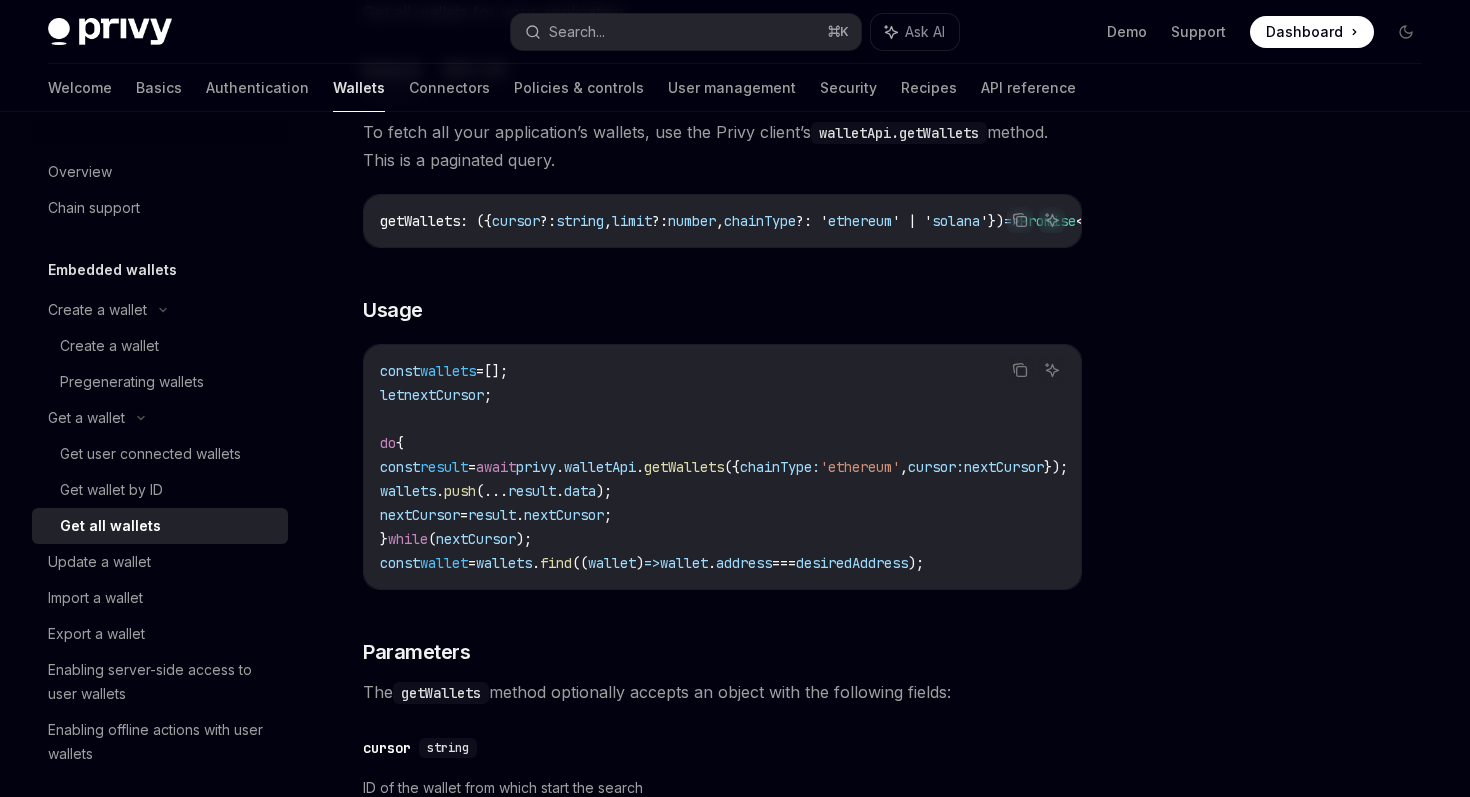 scroll, scrollTop: 258, scrollLeft: 0, axis: vertical 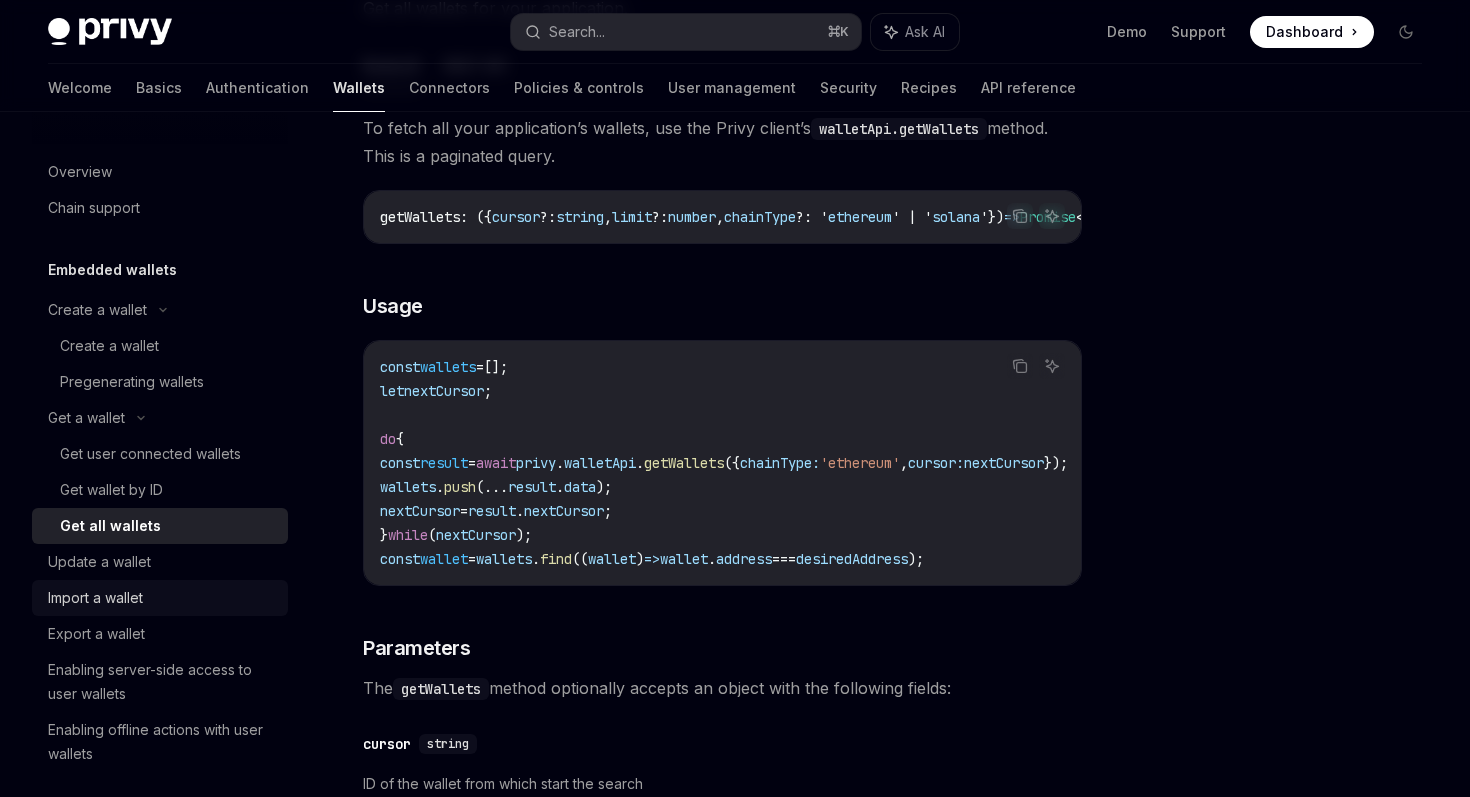 click on "Import a wallet" at bounding box center (162, 598) 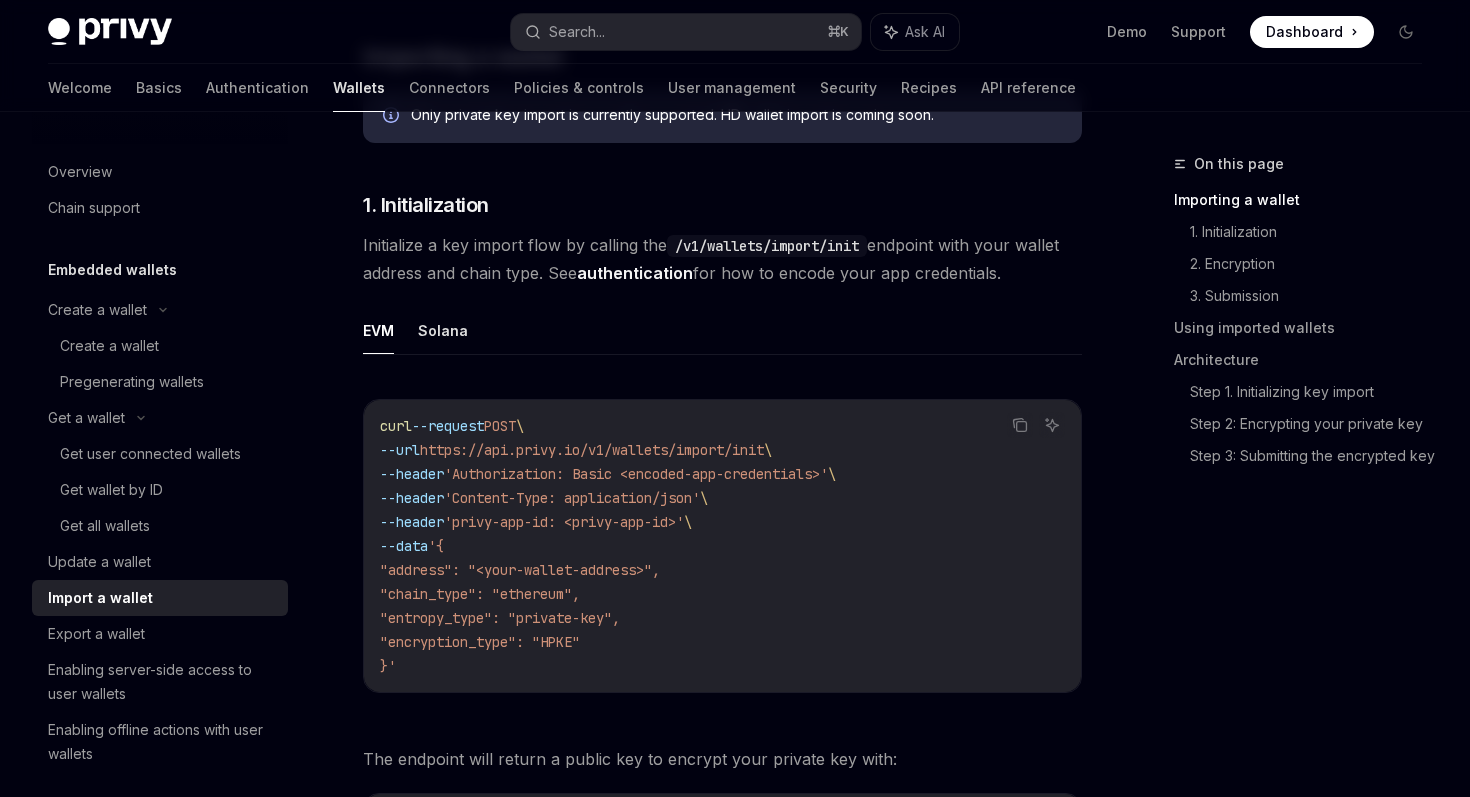 scroll, scrollTop: 402, scrollLeft: 0, axis: vertical 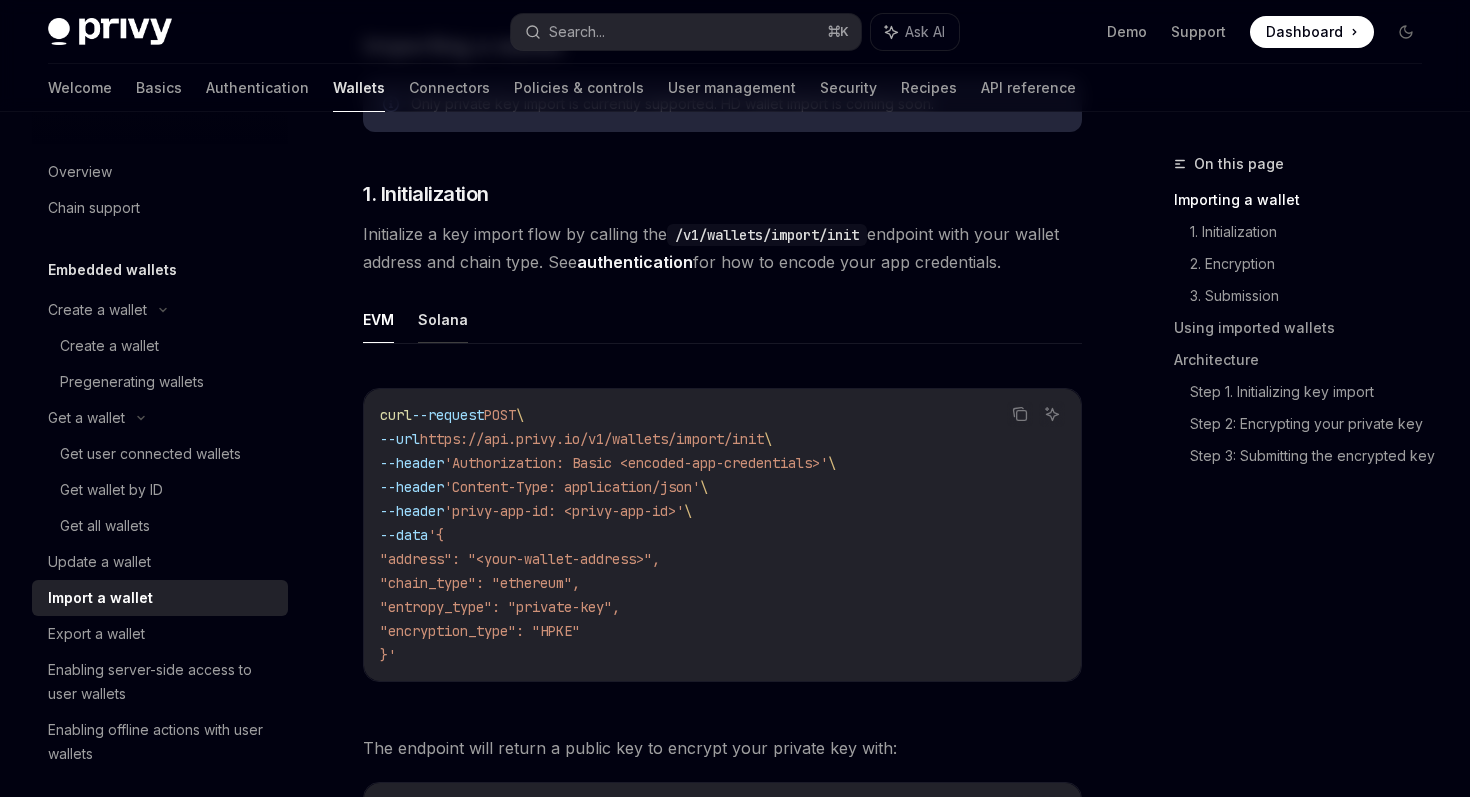 click on "Solana" at bounding box center (443, 319) 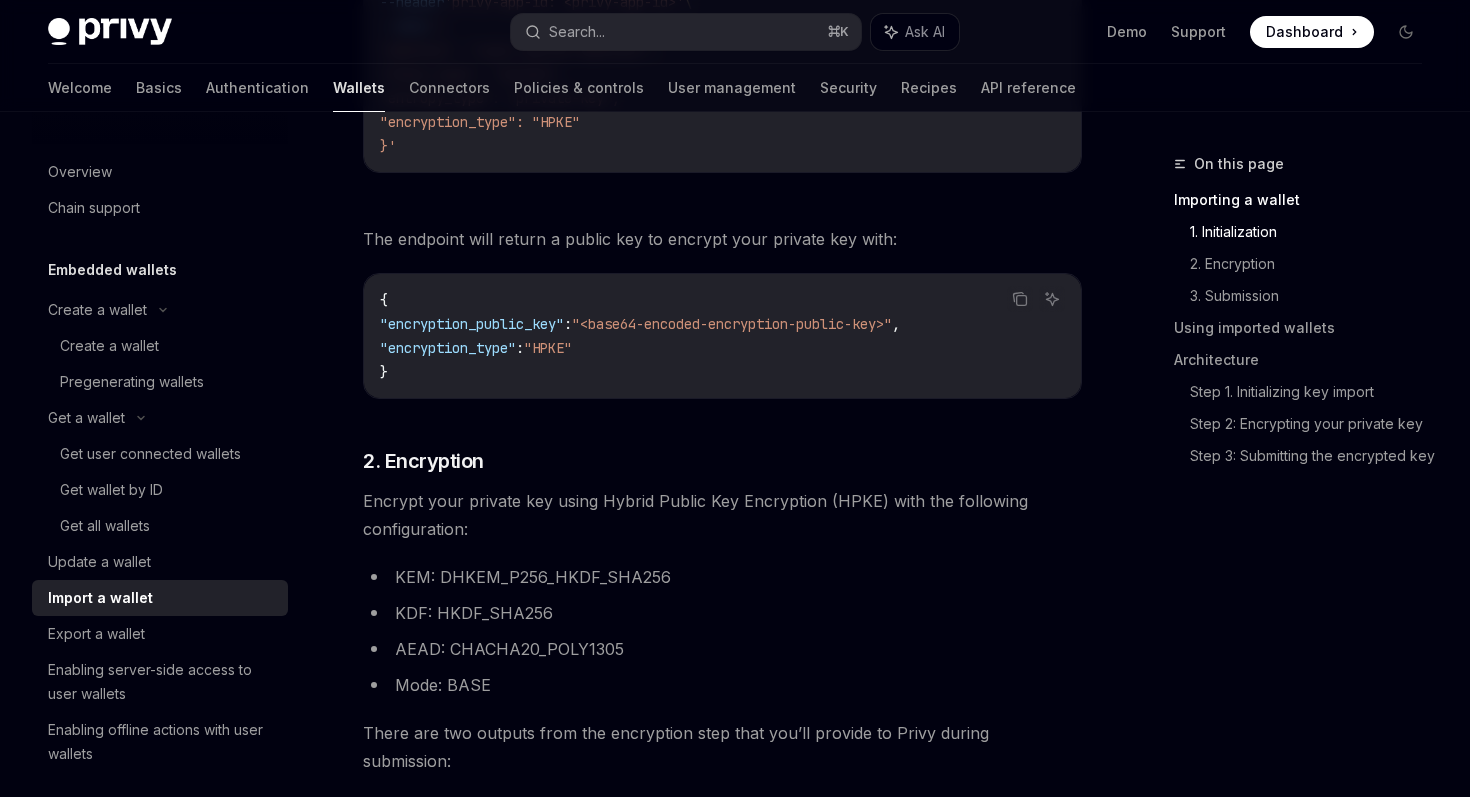 scroll, scrollTop: 923, scrollLeft: 0, axis: vertical 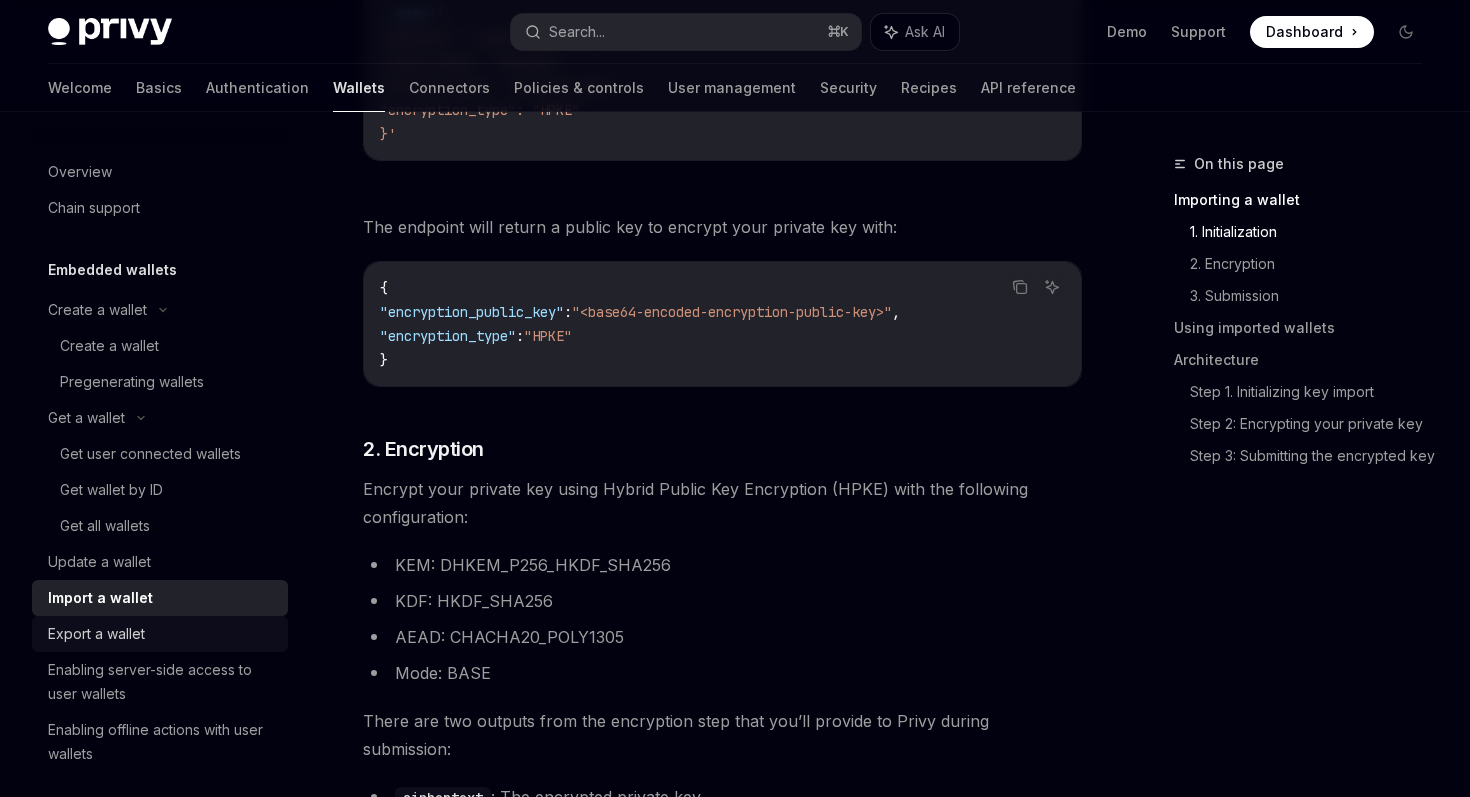 click on "Export a wallet" at bounding box center [162, 634] 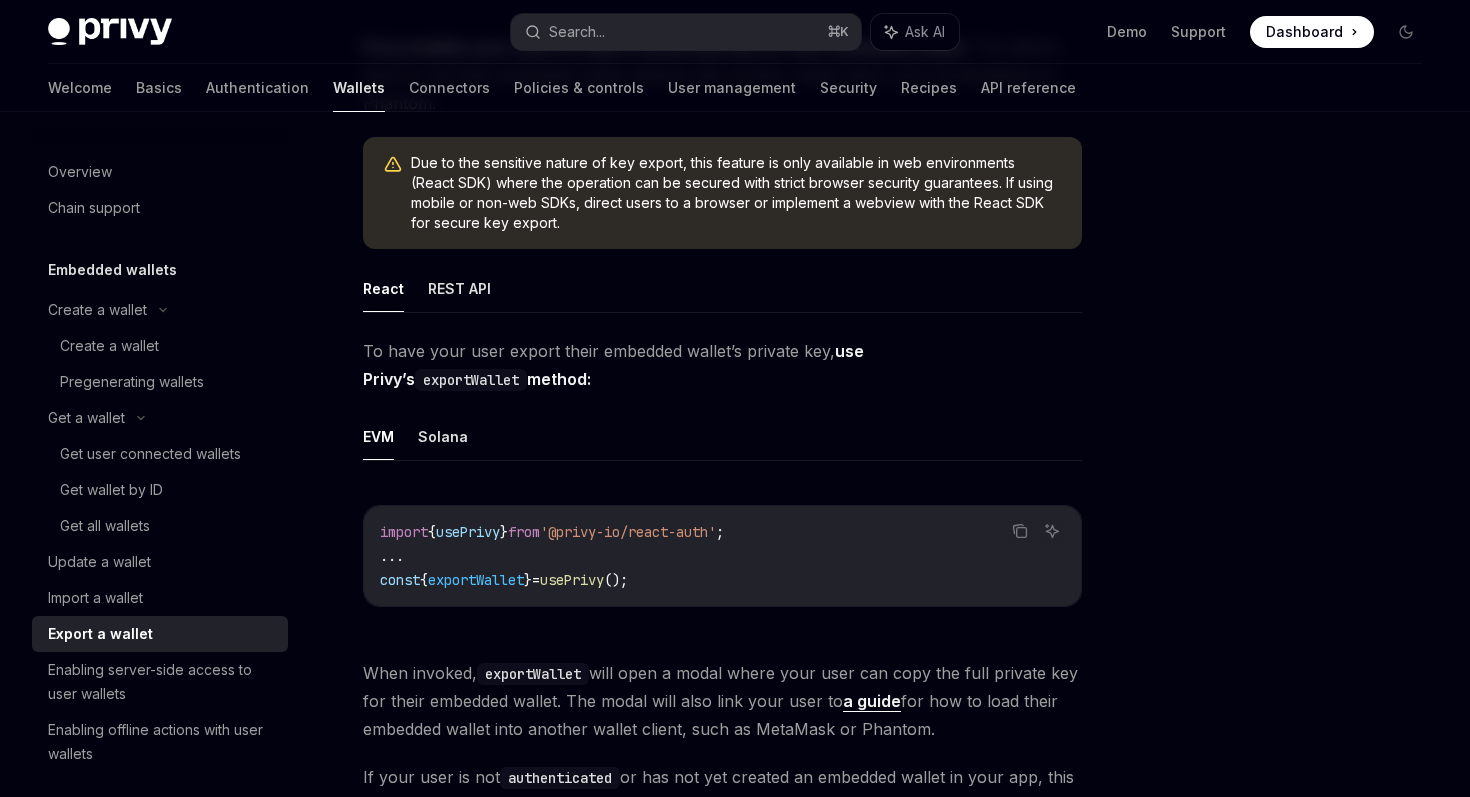 scroll, scrollTop: 230, scrollLeft: 0, axis: vertical 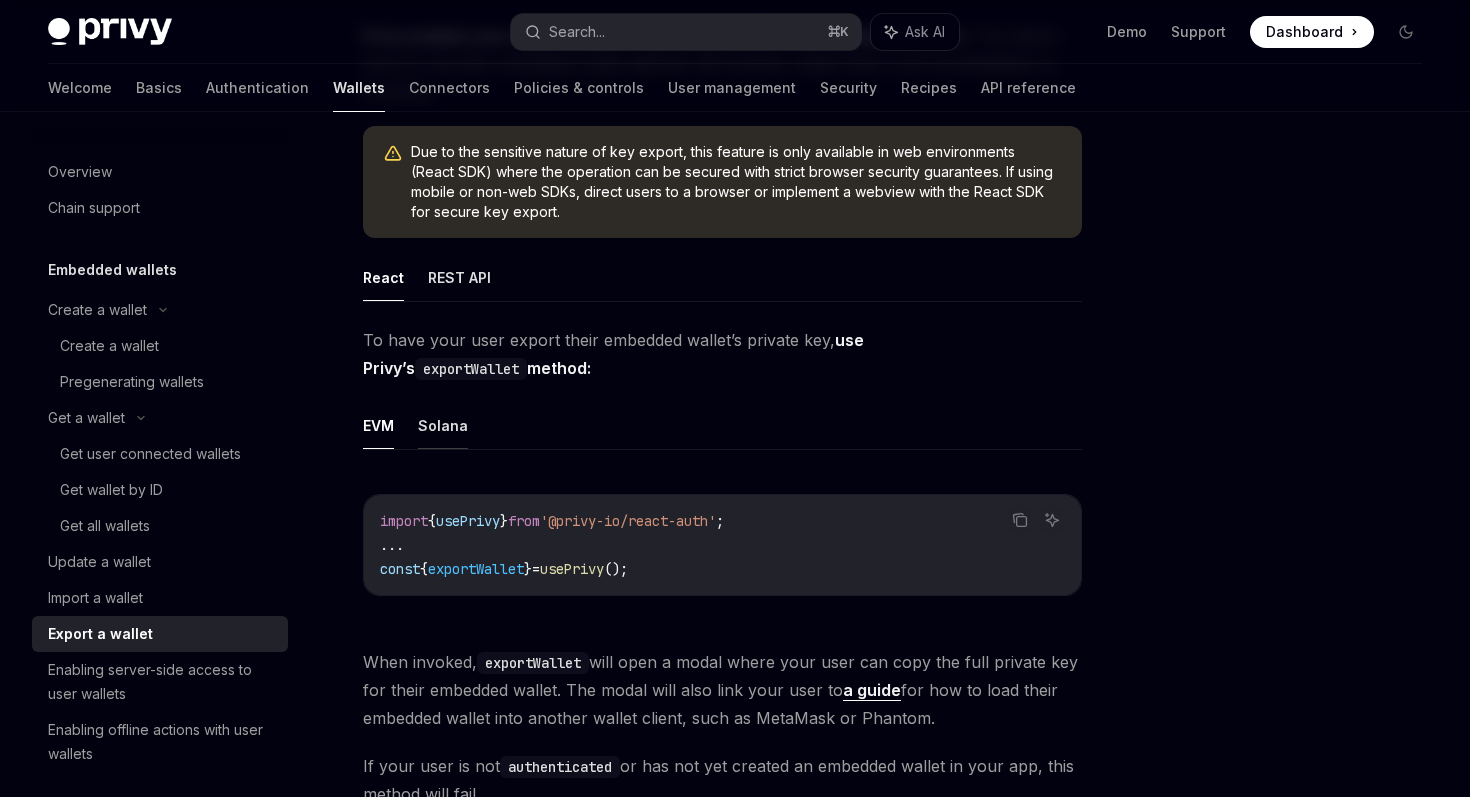 click on "Solana" at bounding box center (443, 425) 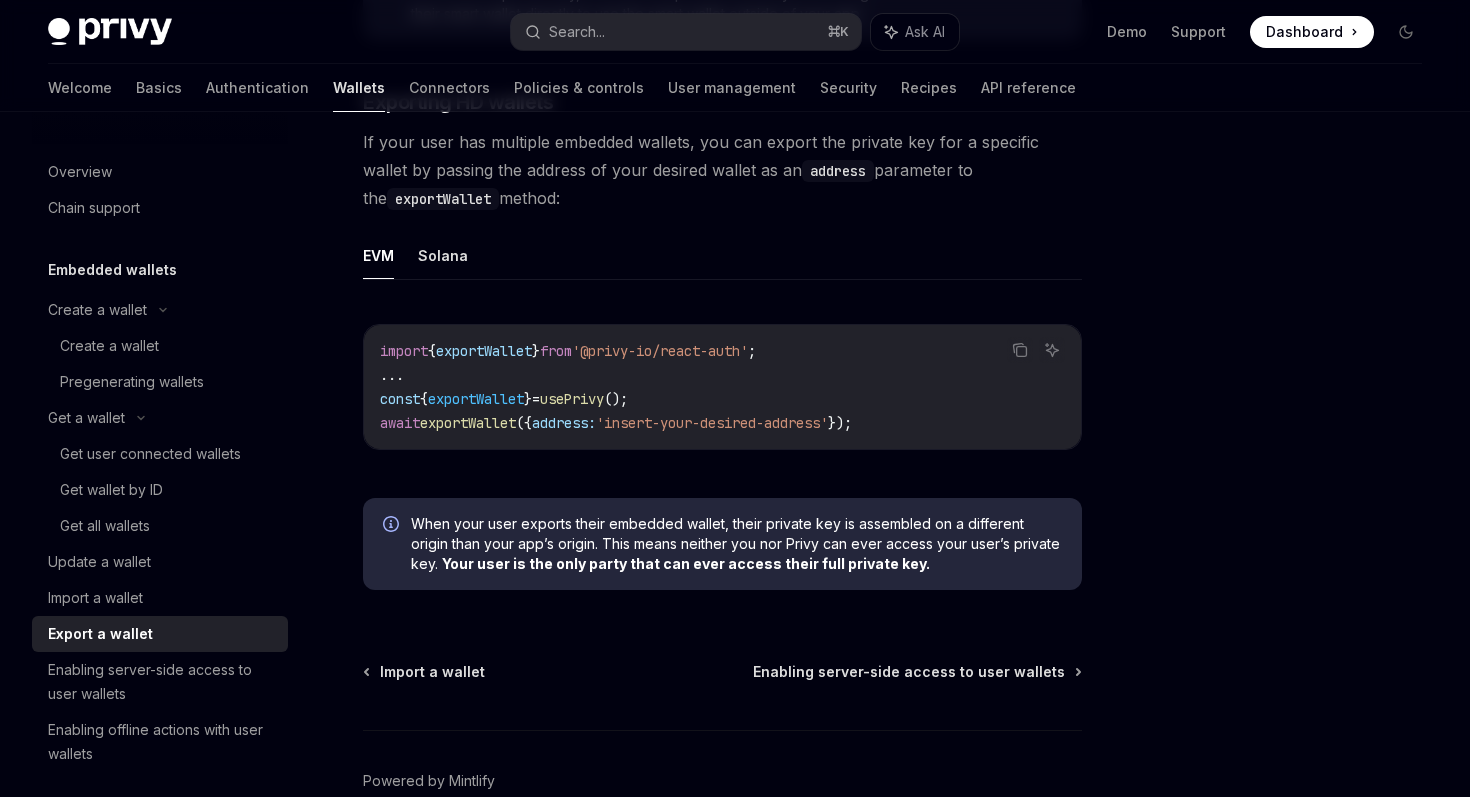 scroll, scrollTop: 1830, scrollLeft: 0, axis: vertical 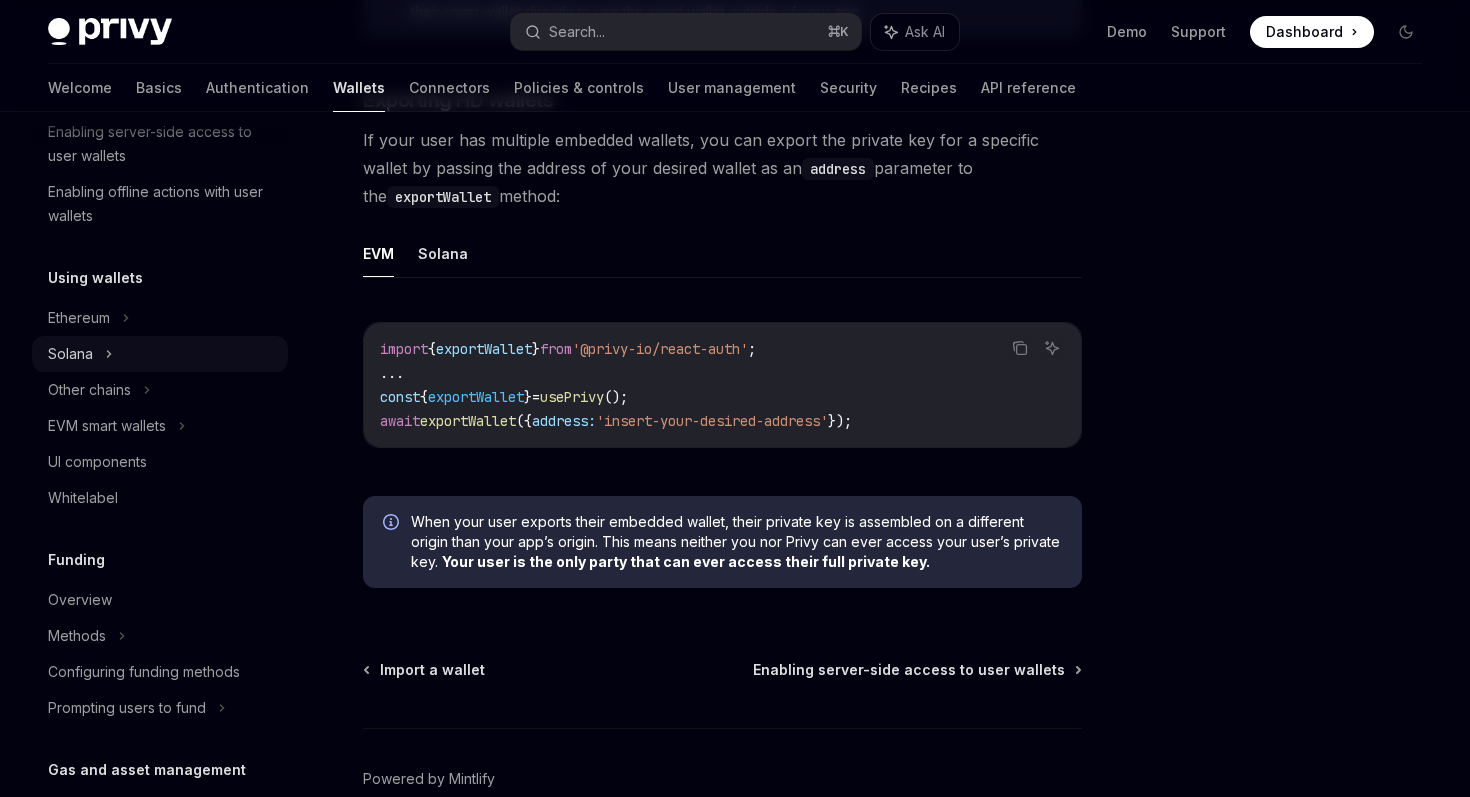 click on "Solana" at bounding box center (160, -120) 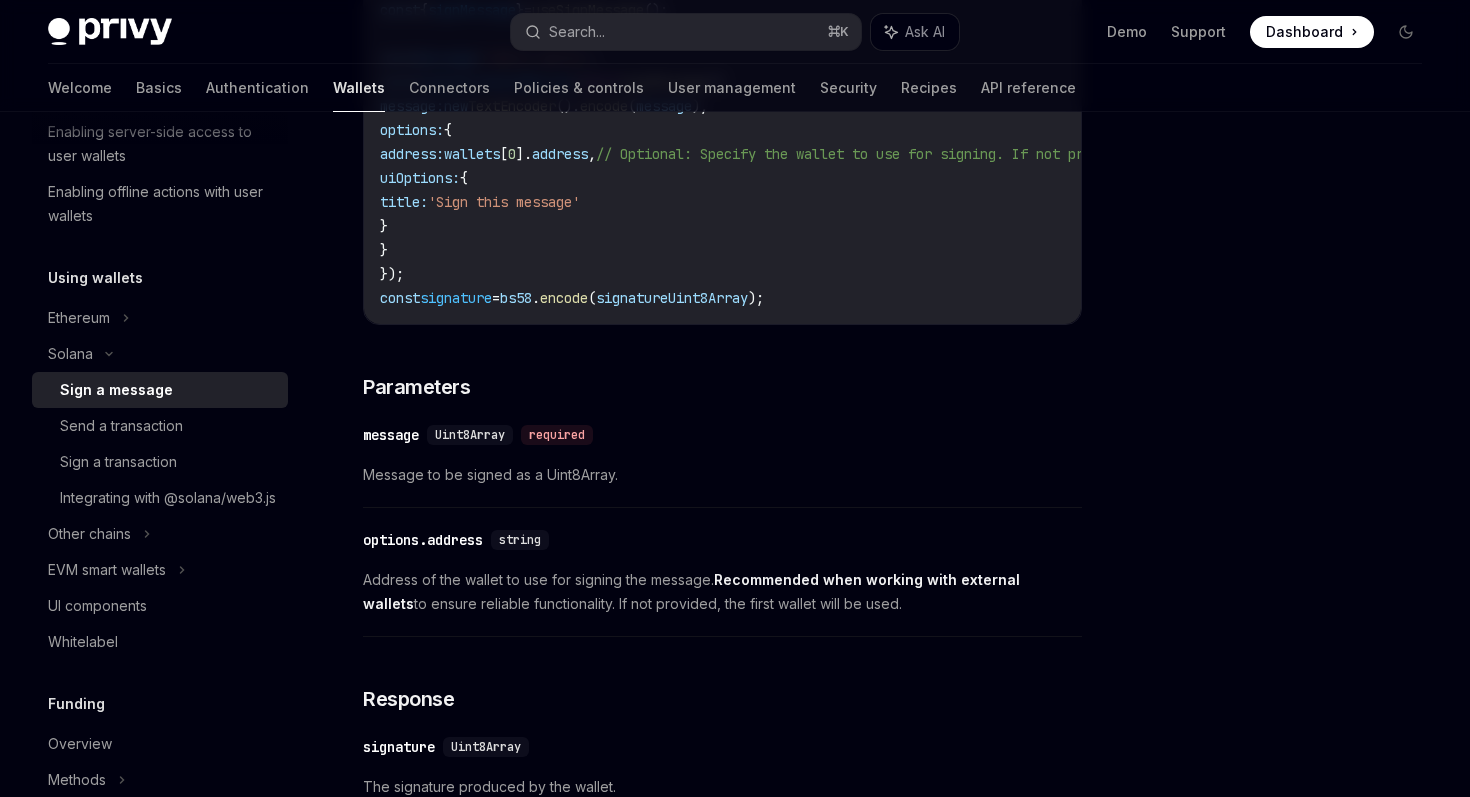 scroll, scrollTop: 889, scrollLeft: 0, axis: vertical 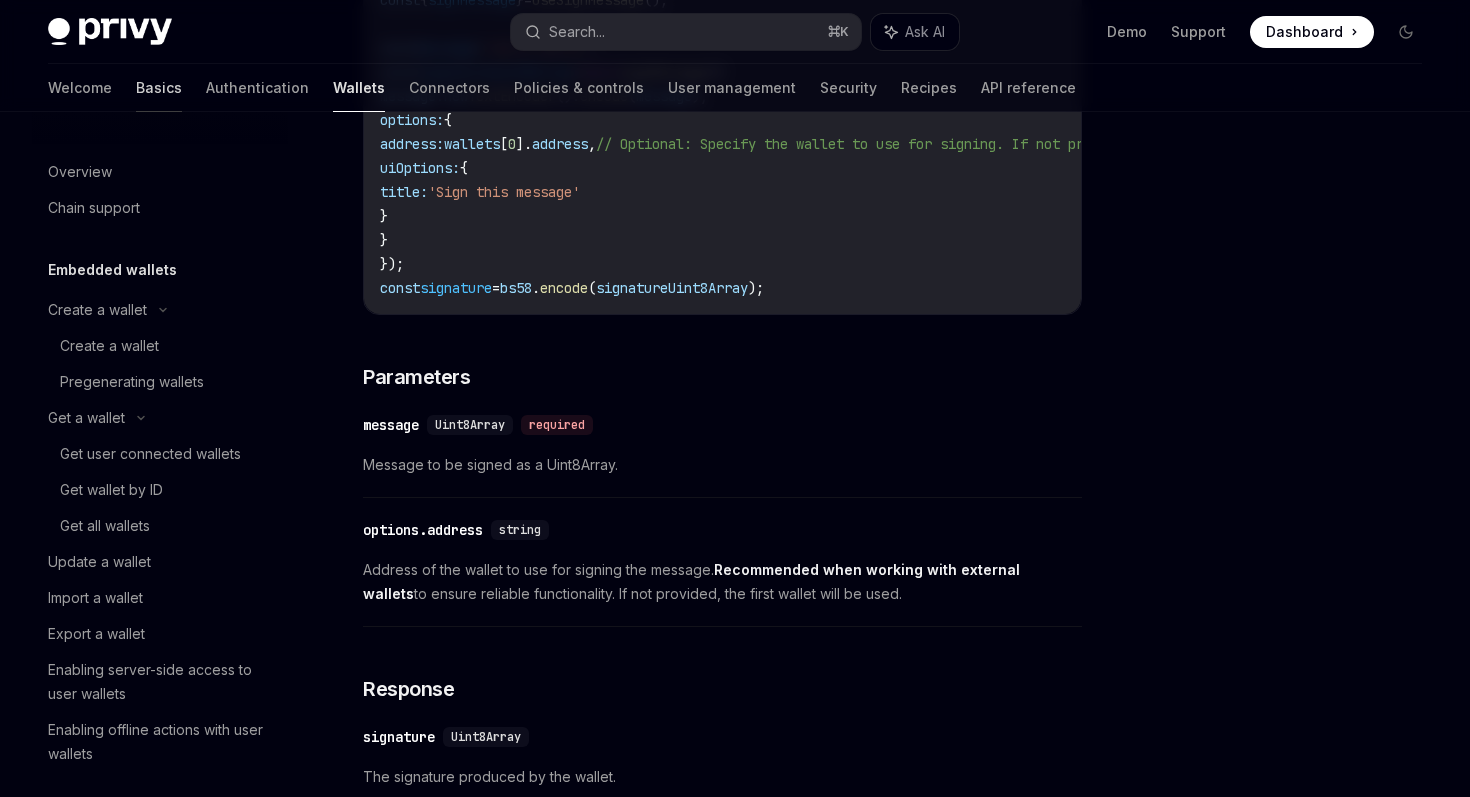 click on "Basics" at bounding box center [159, 88] 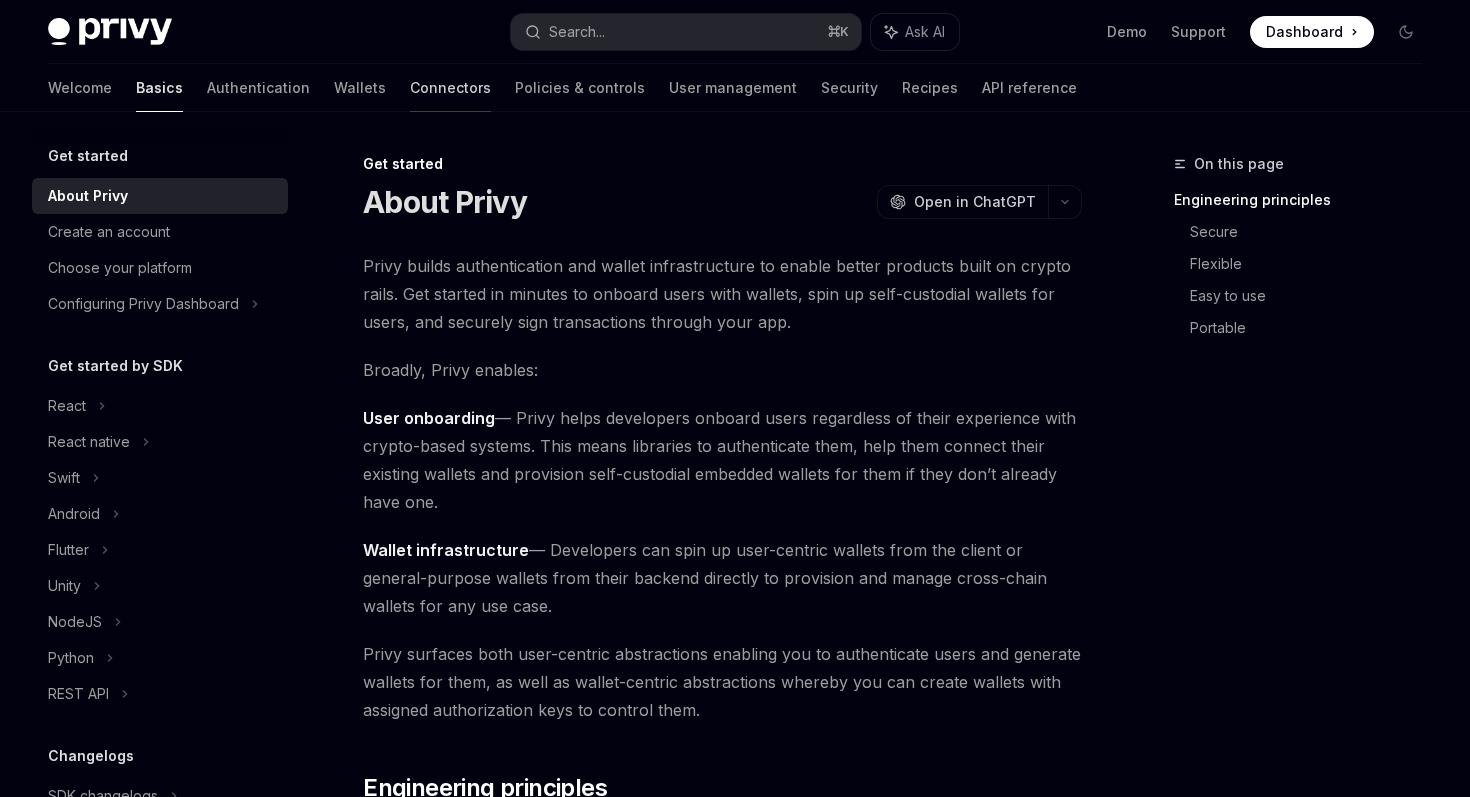 click on "Connectors" at bounding box center [450, 88] 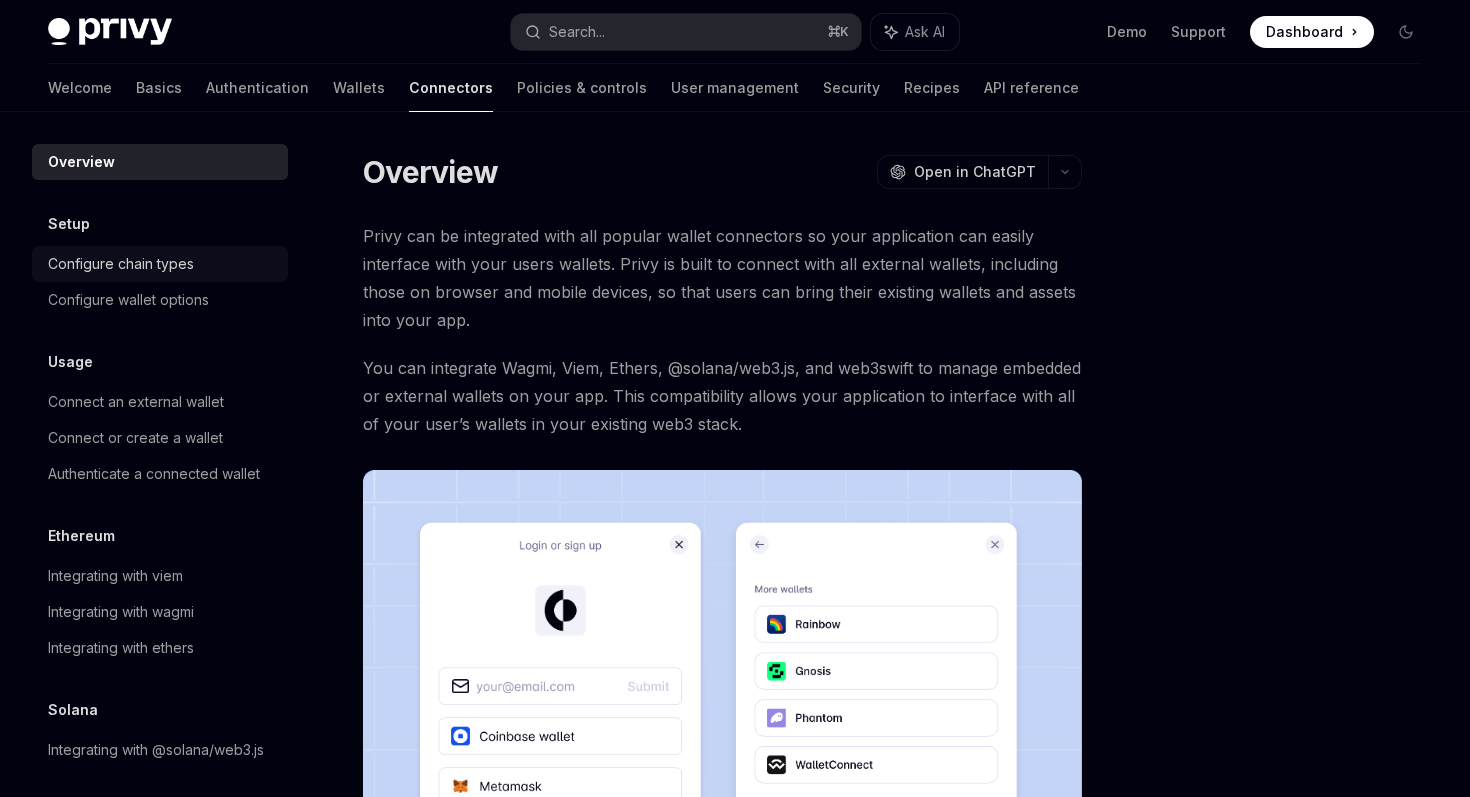 click on "Configure chain types" at bounding box center (162, 264) 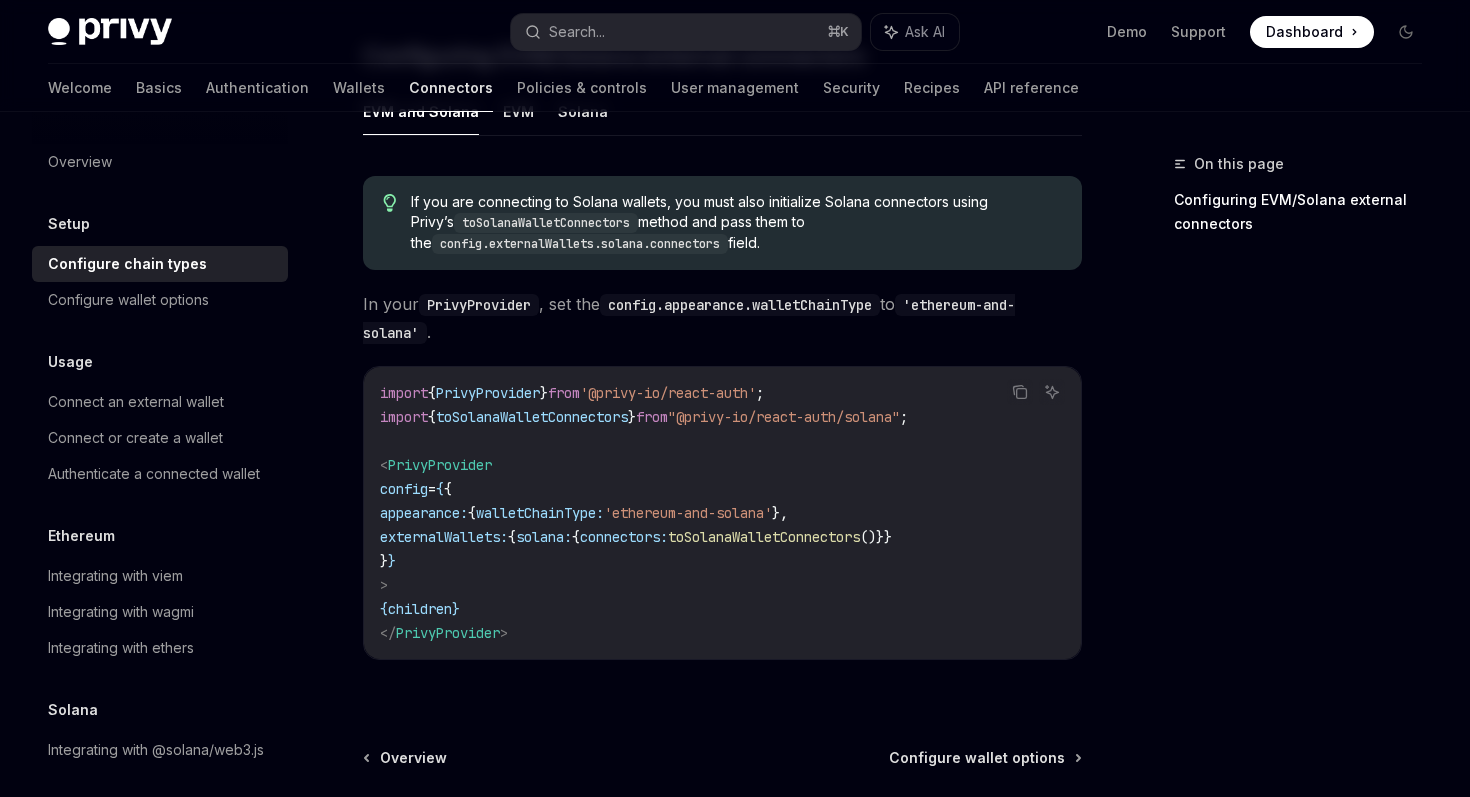 scroll, scrollTop: 354, scrollLeft: 0, axis: vertical 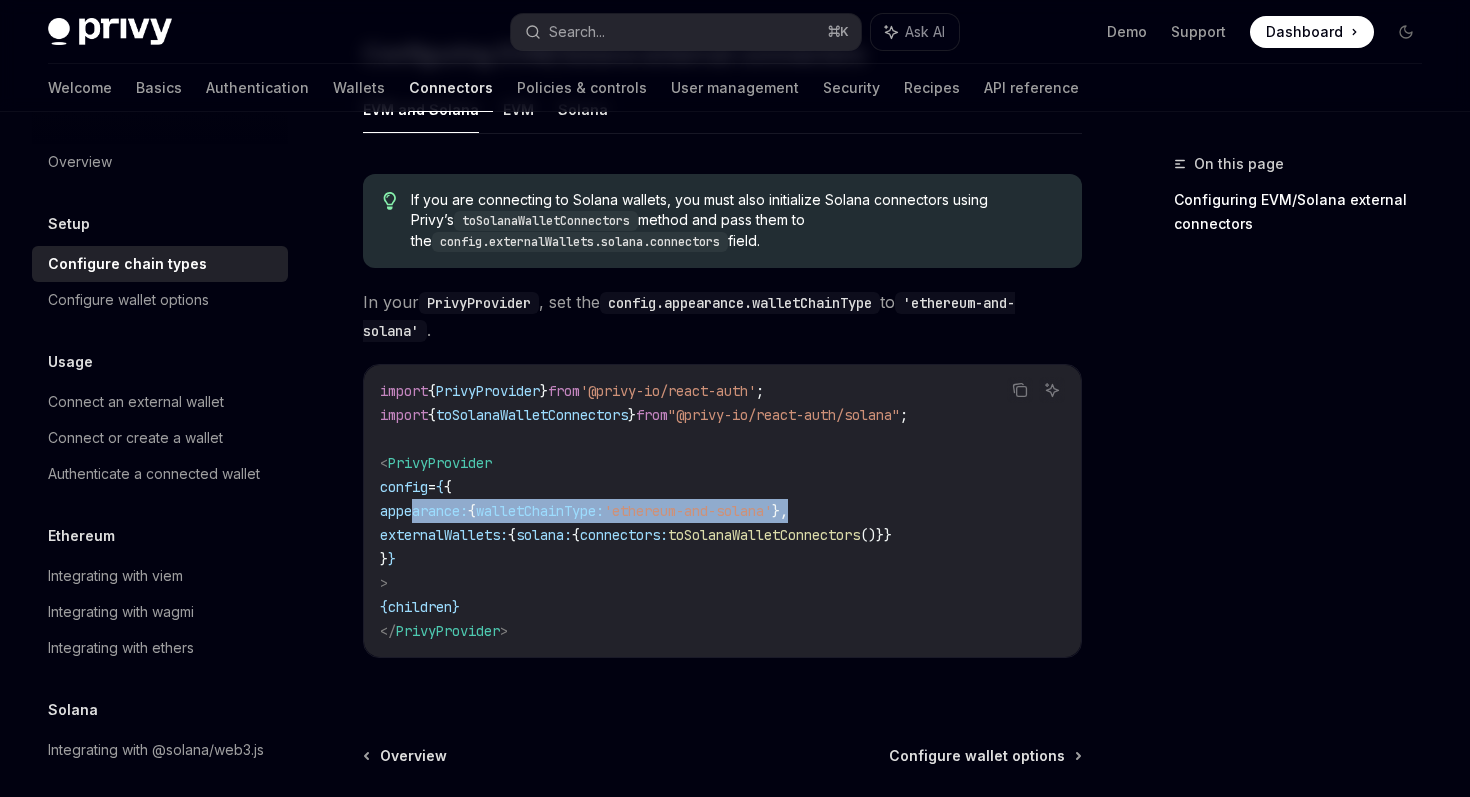 drag, startPoint x: 872, startPoint y: 474, endPoint x: 417, endPoint y: 473, distance: 455.0011 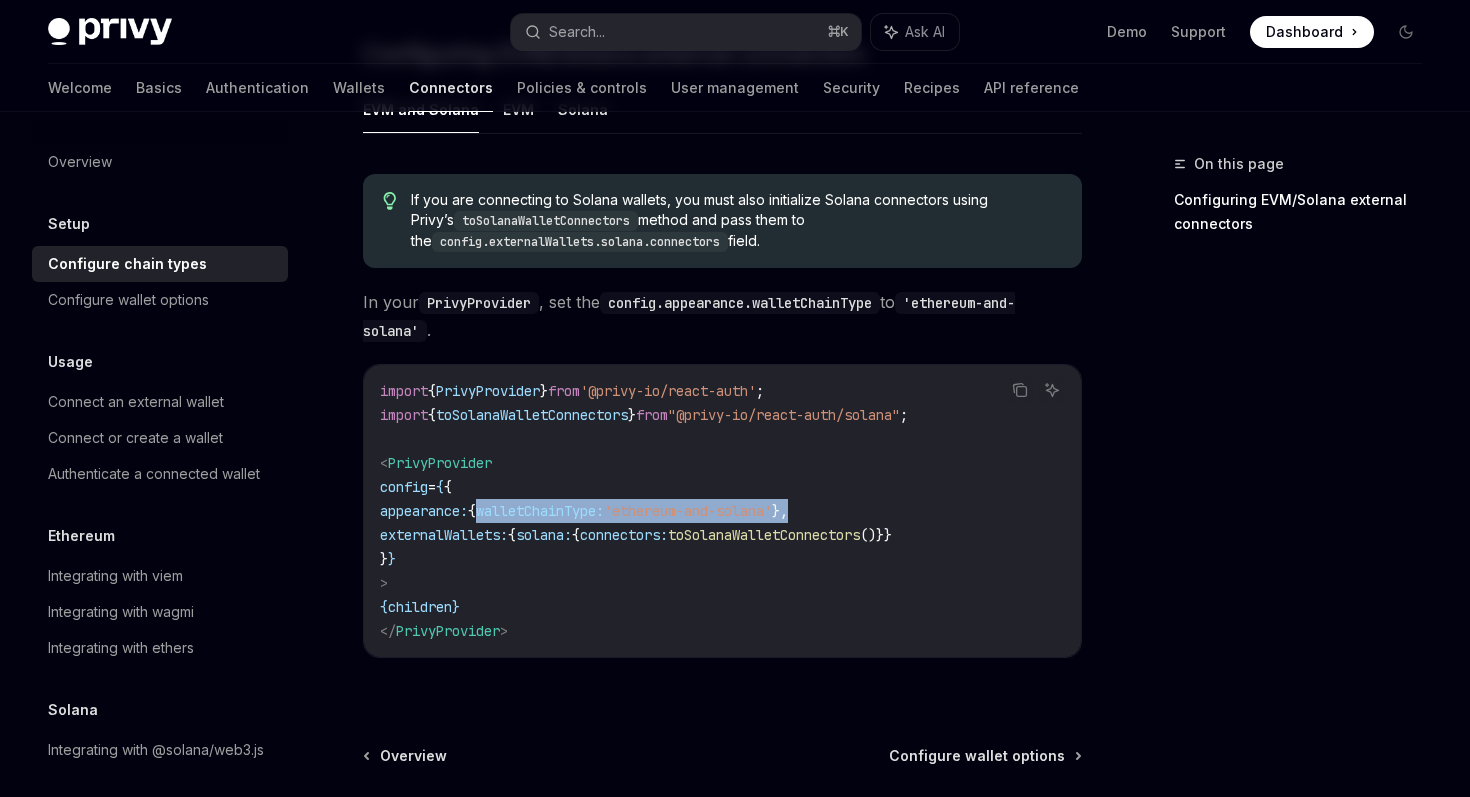 drag, startPoint x: 882, startPoint y: 470, endPoint x: 514, endPoint y: 478, distance: 368.08694 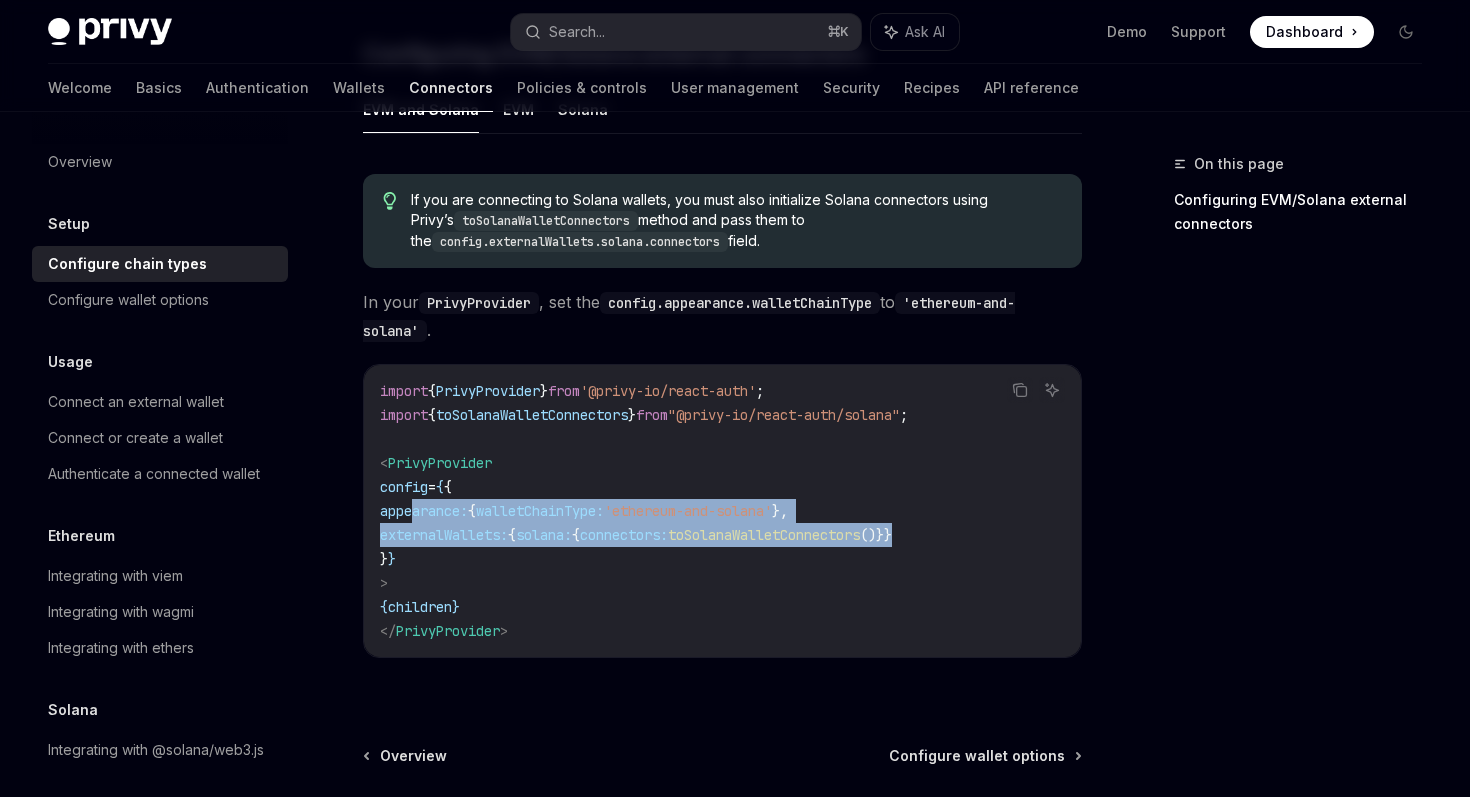 drag, startPoint x: 991, startPoint y: 502, endPoint x: 415, endPoint y: 473, distance: 576.72955 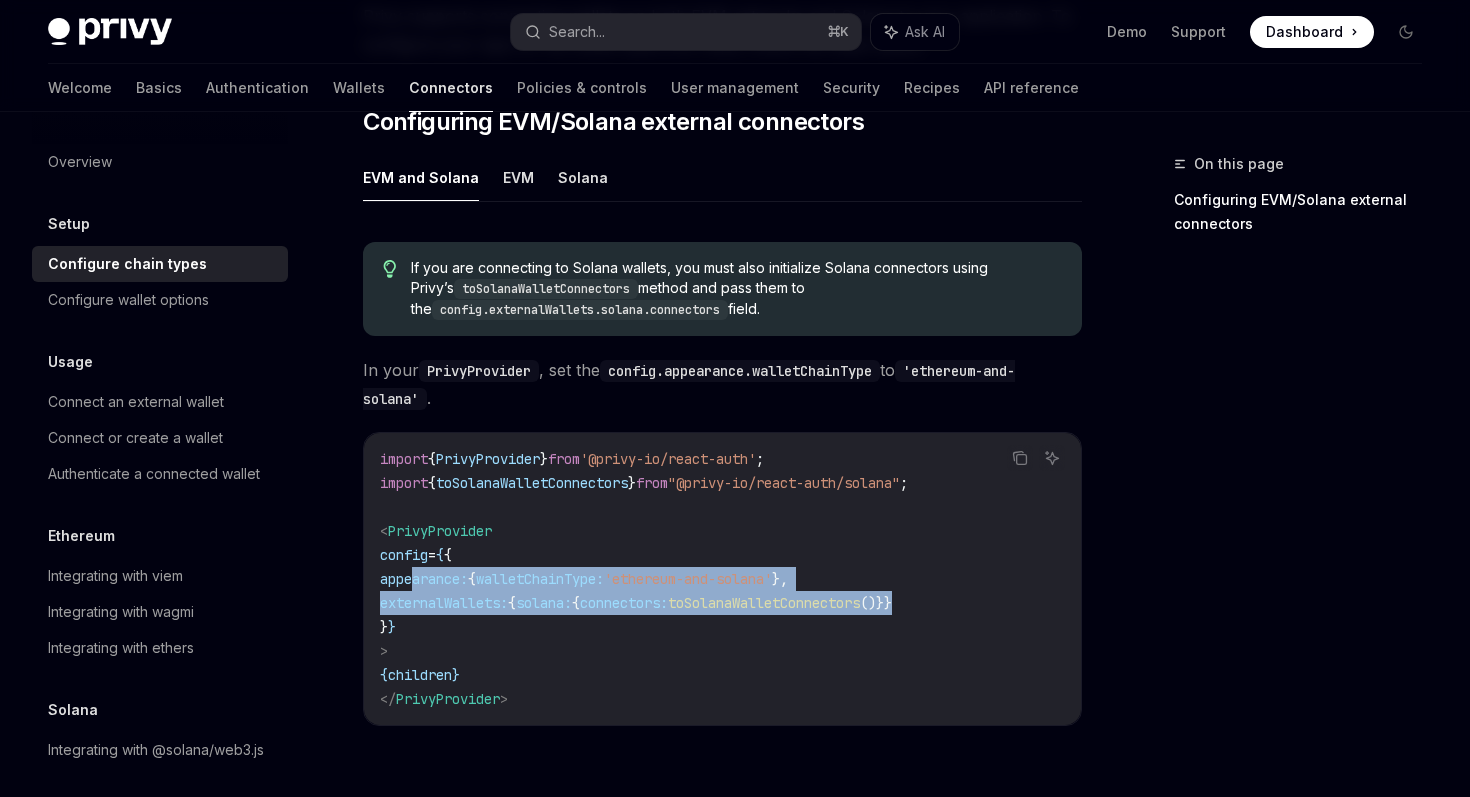scroll, scrollTop: 270, scrollLeft: 0, axis: vertical 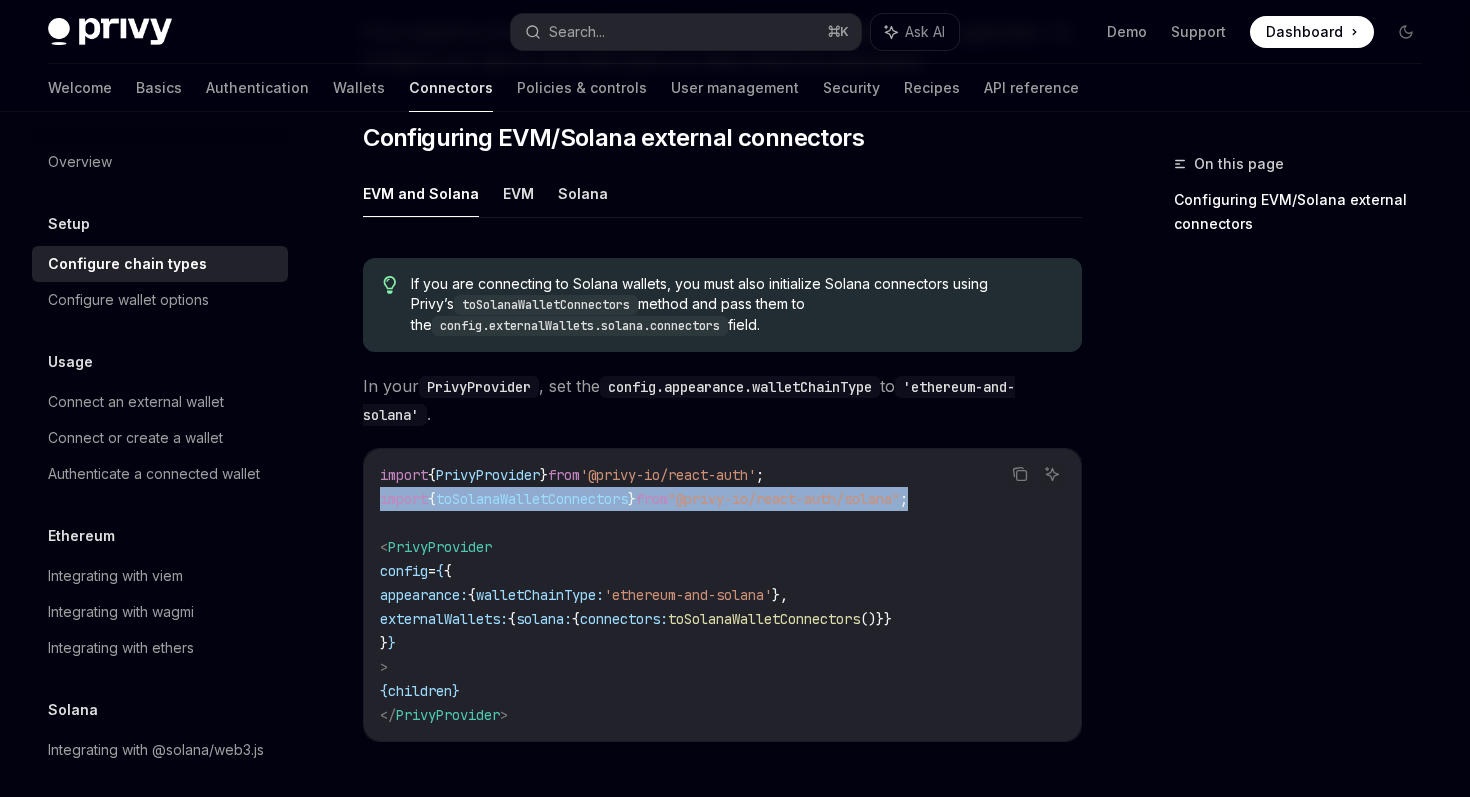 drag, startPoint x: 970, startPoint y: 463, endPoint x: 368, endPoint y: 467, distance: 602.0133 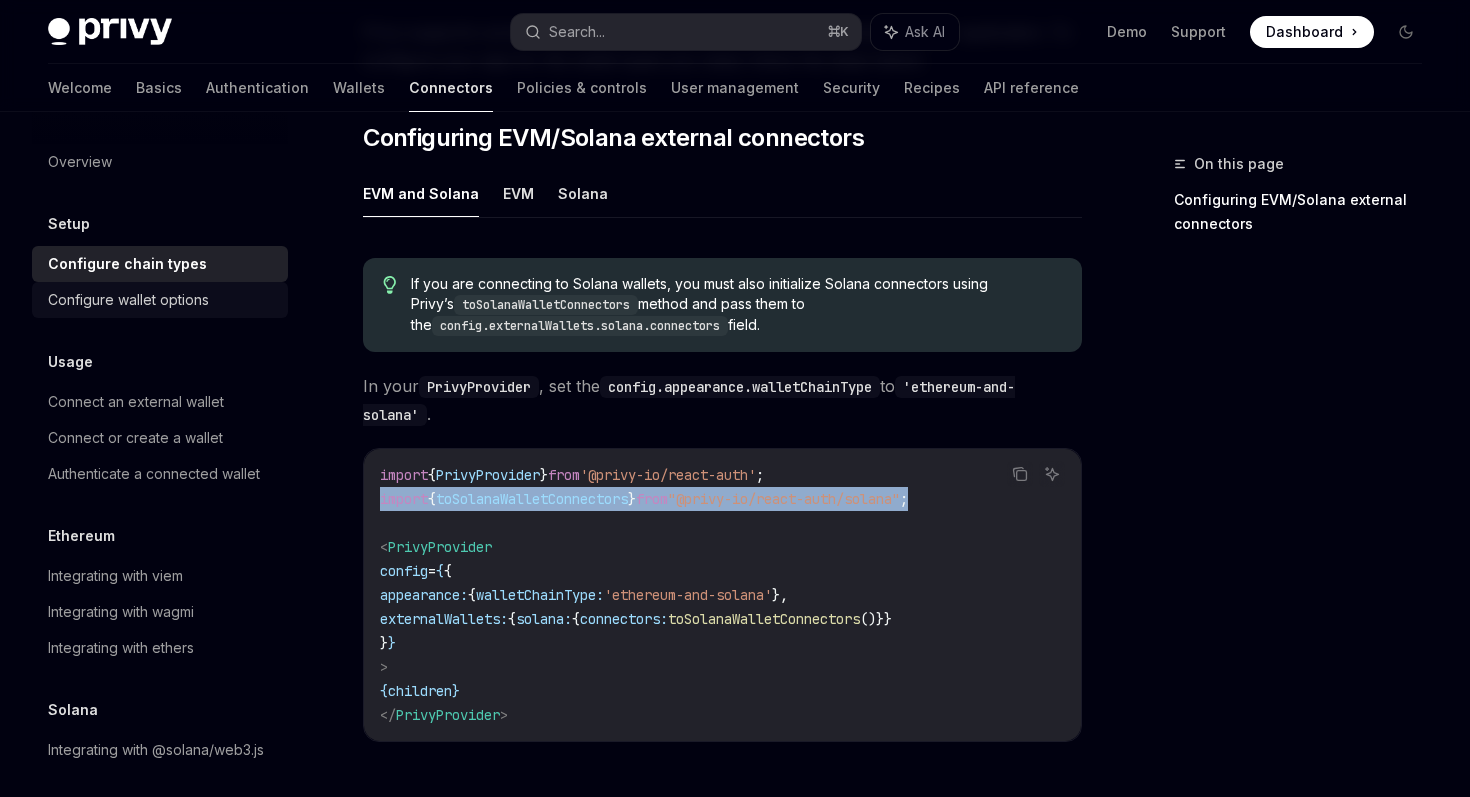 click on "Configure wallet options" at bounding box center (128, 300) 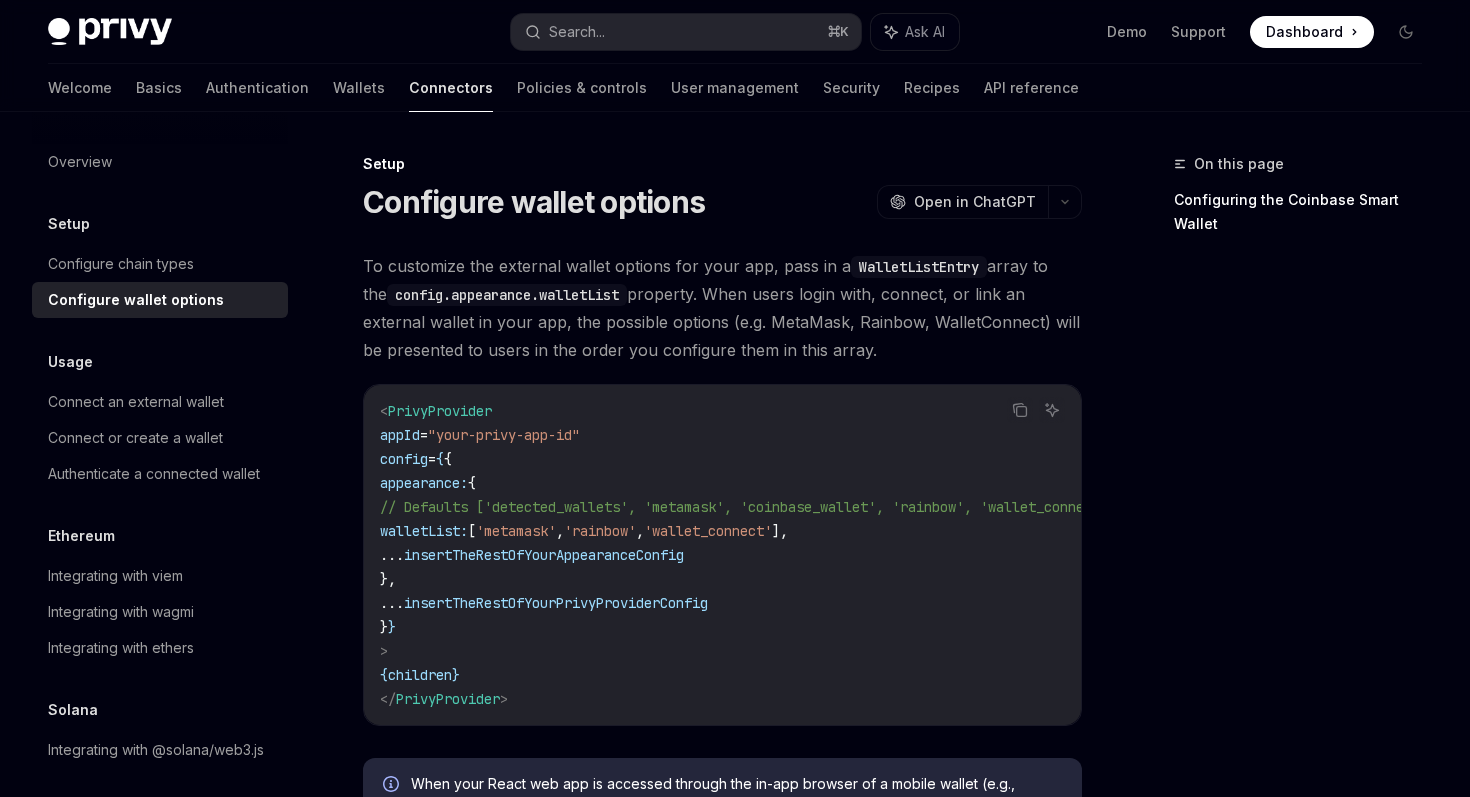 scroll, scrollTop: 27, scrollLeft: 0, axis: vertical 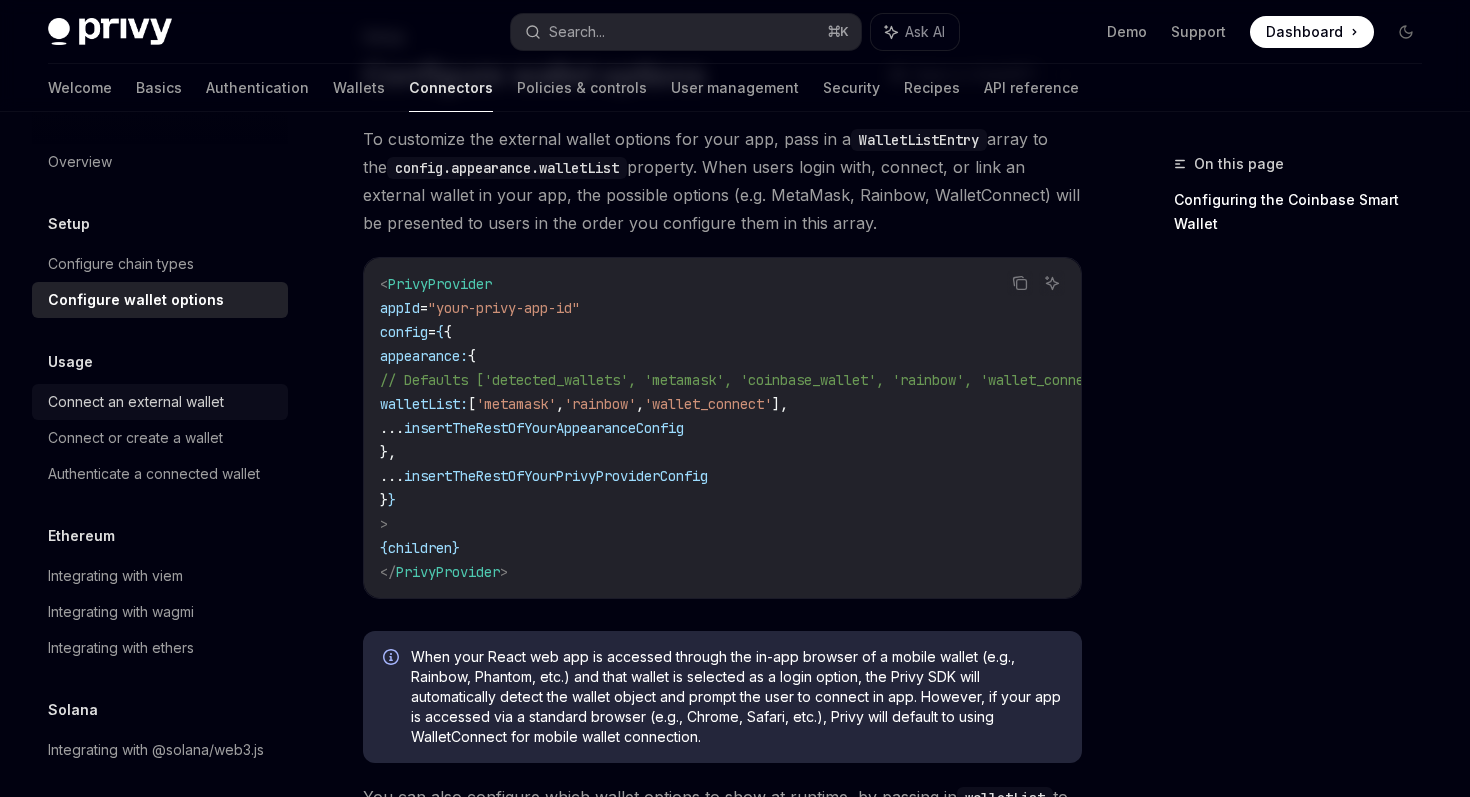 click on "Connect an external wallet" at bounding box center (136, 402) 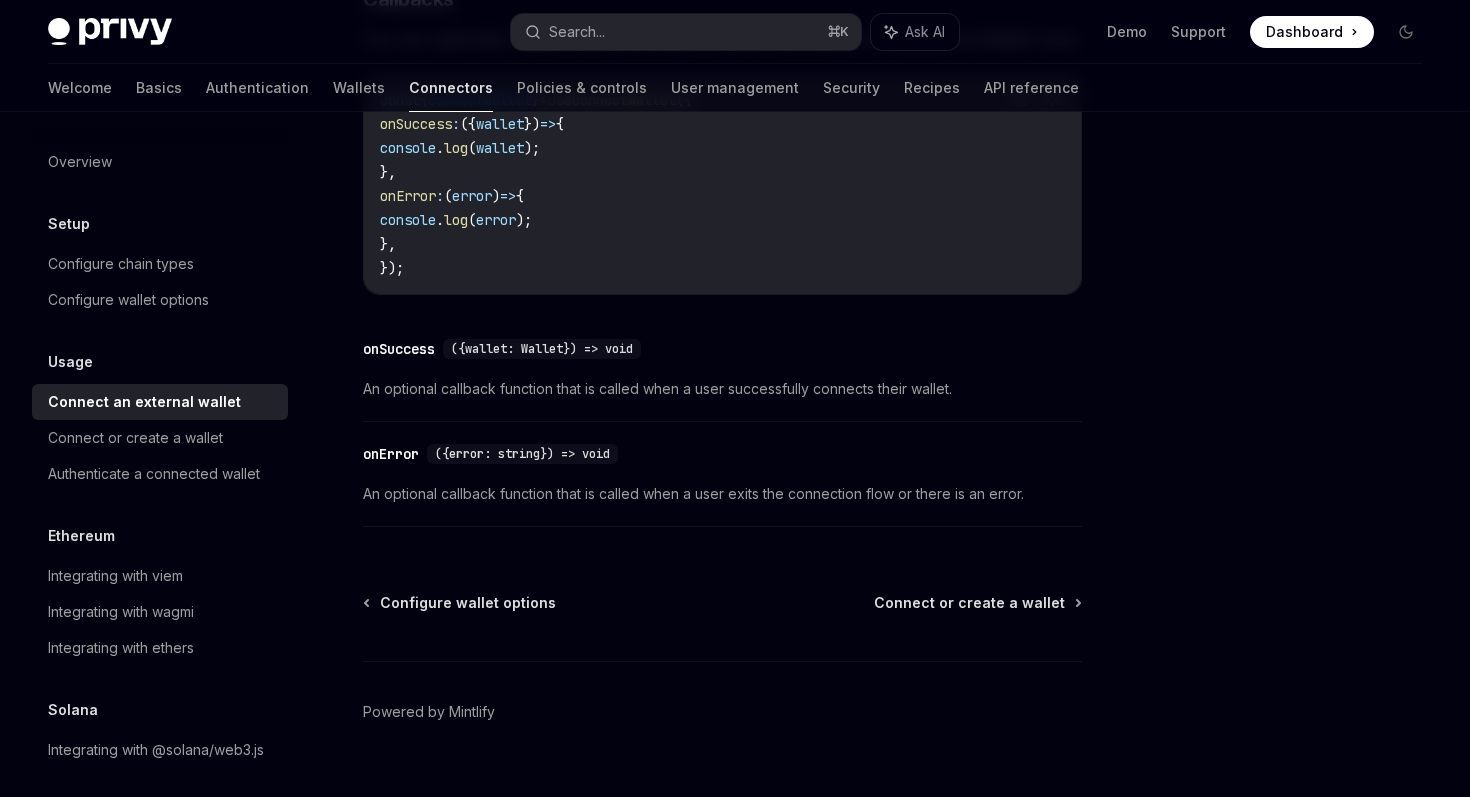 scroll, scrollTop: 1394, scrollLeft: 0, axis: vertical 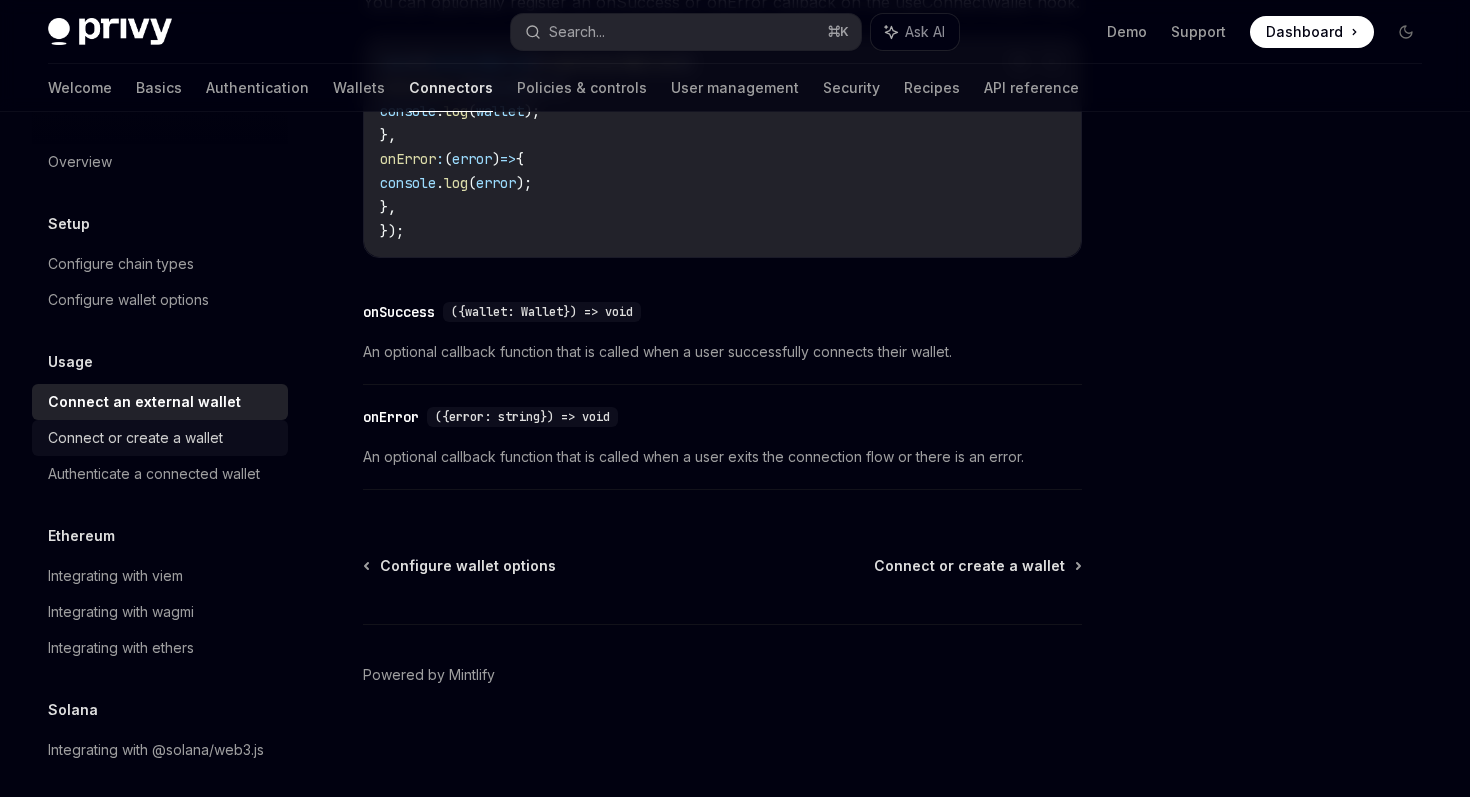 click on "Connect or create a wallet" at bounding box center [135, 438] 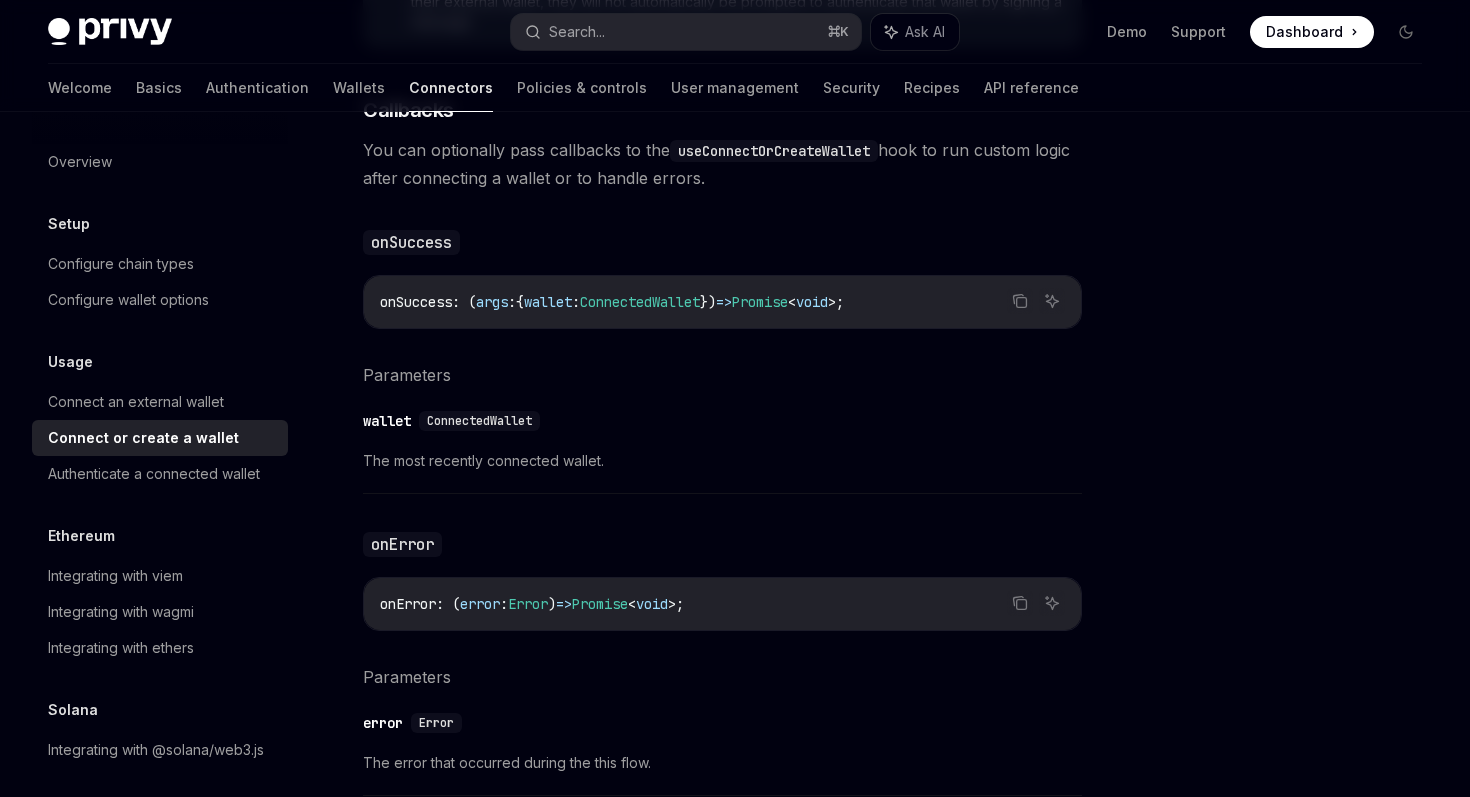 scroll, scrollTop: 1198, scrollLeft: 0, axis: vertical 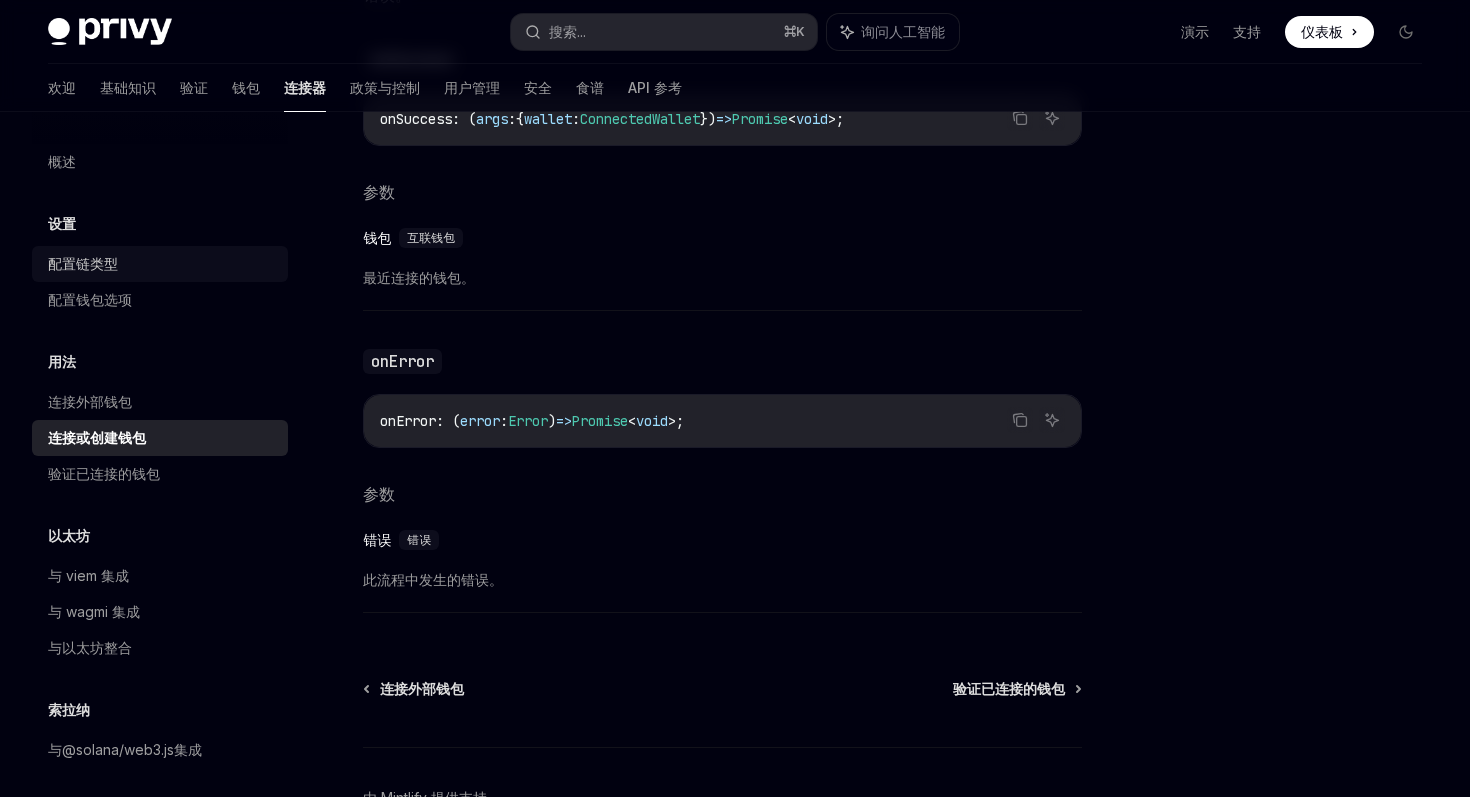 click on "配置链类型" at bounding box center [83, 264] 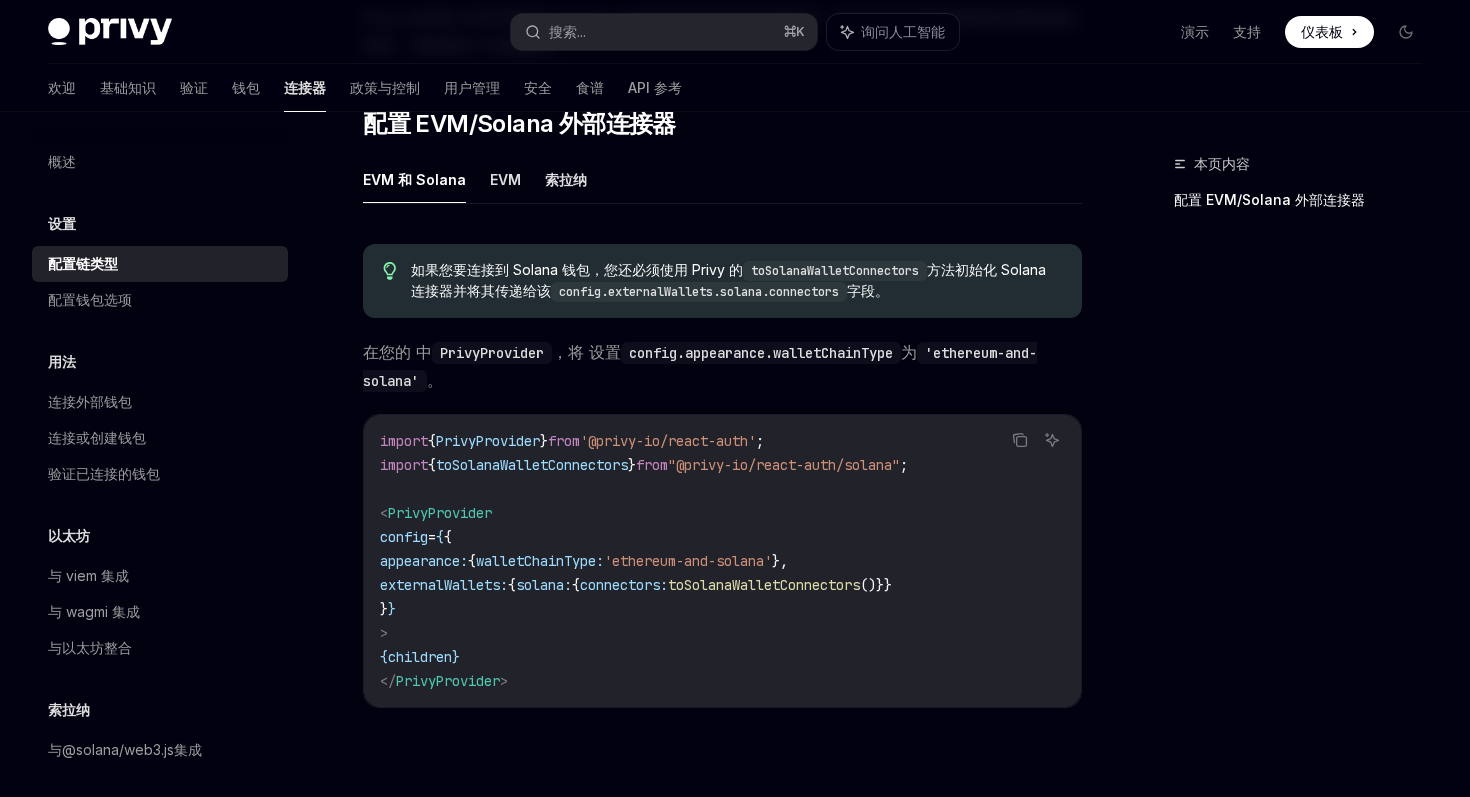 scroll, scrollTop: 235, scrollLeft: 0, axis: vertical 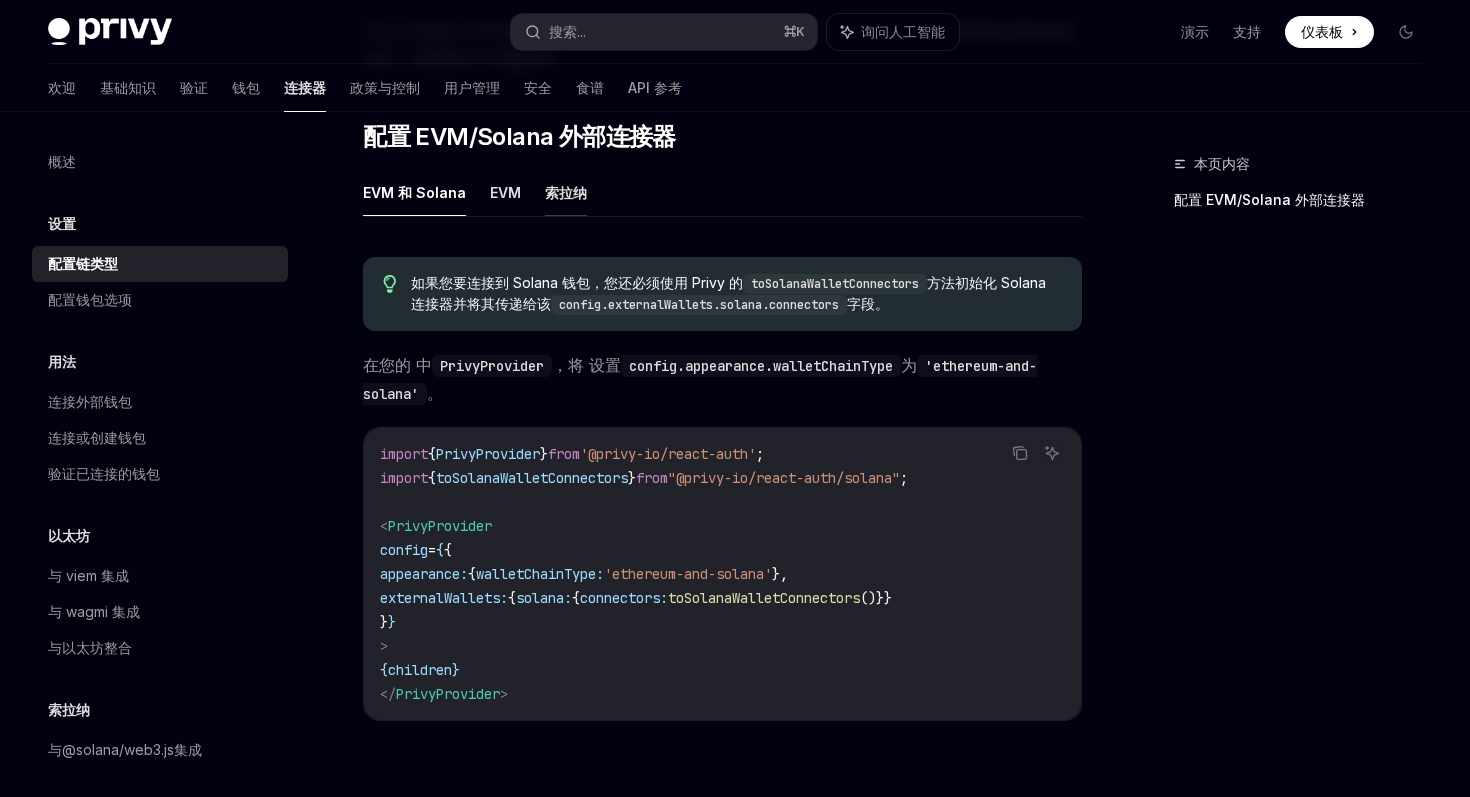 click on "索拉纳" at bounding box center [566, 192] 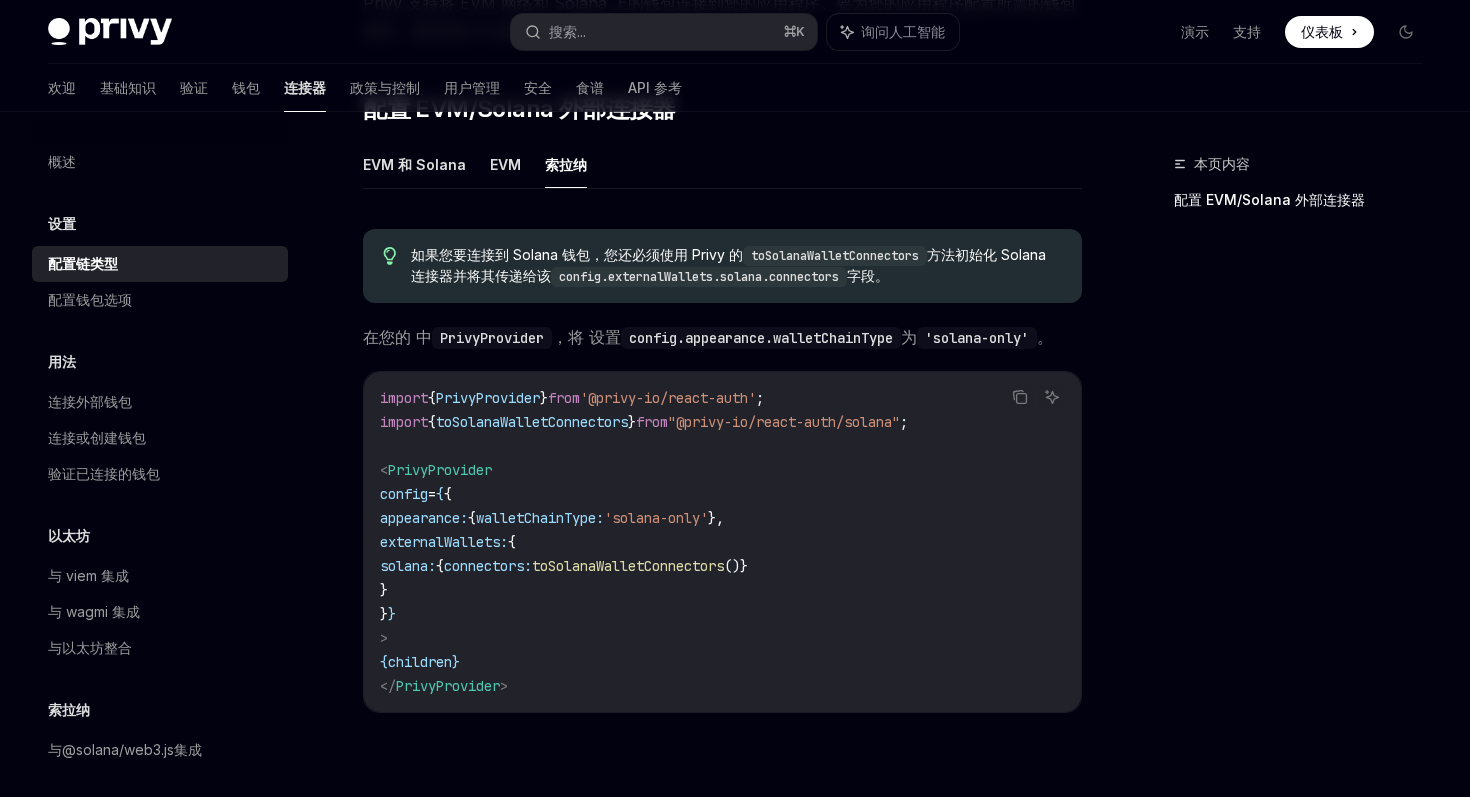 scroll, scrollTop: 270, scrollLeft: 0, axis: vertical 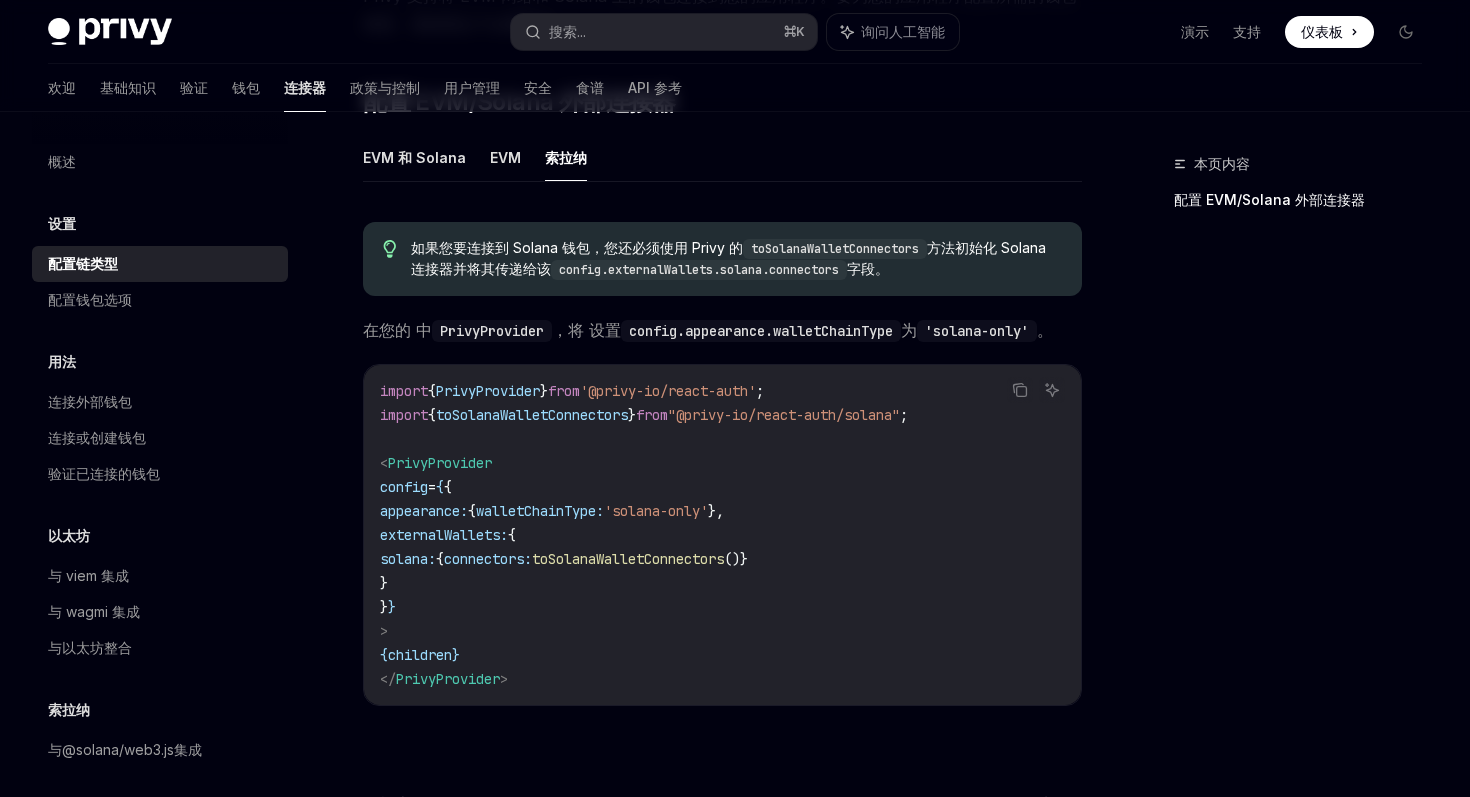 drag, startPoint x: 776, startPoint y: 515, endPoint x: 667, endPoint y: 507, distance: 109.29318 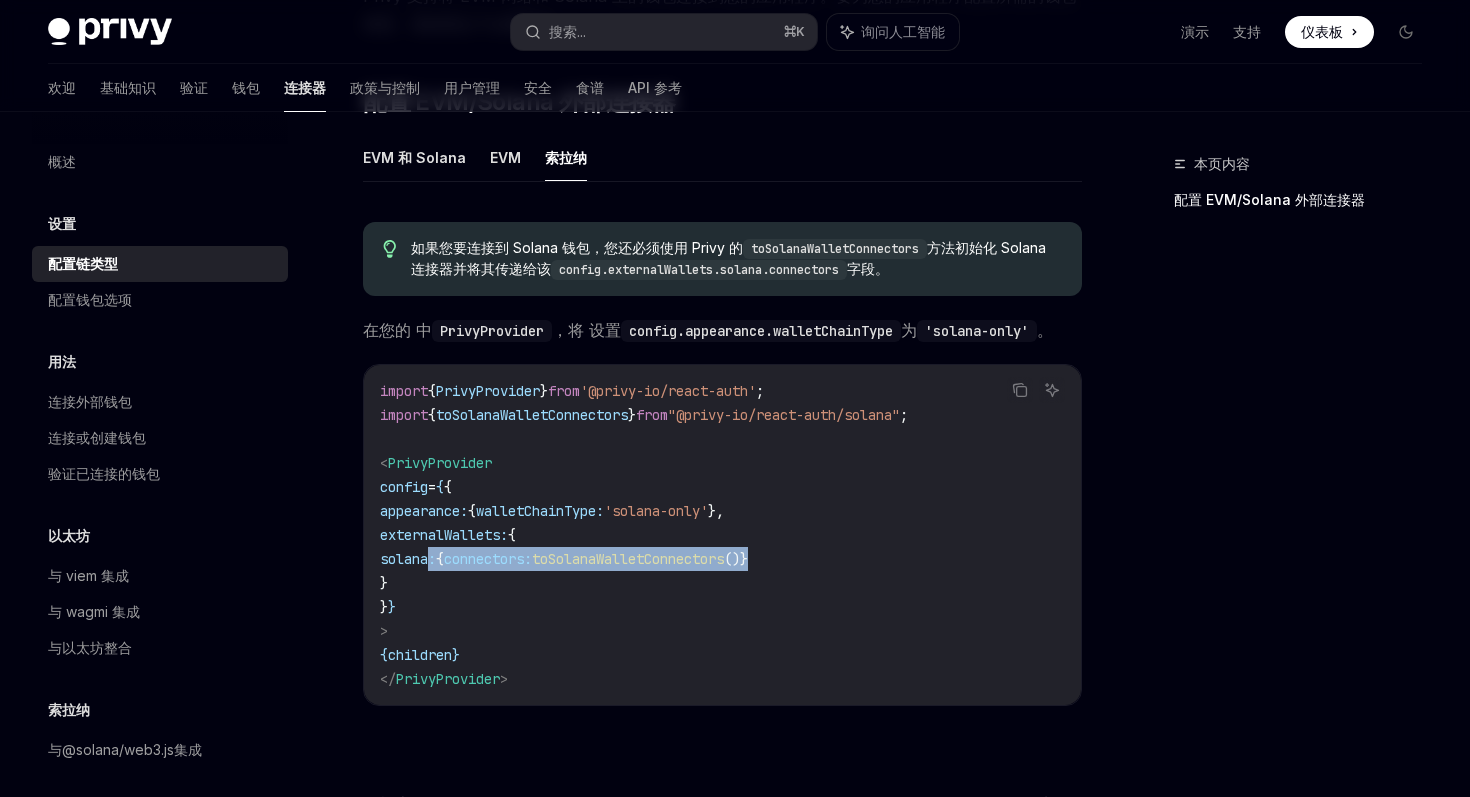 drag, startPoint x: 845, startPoint y: 560, endPoint x: 433, endPoint y: 549, distance: 412.14682 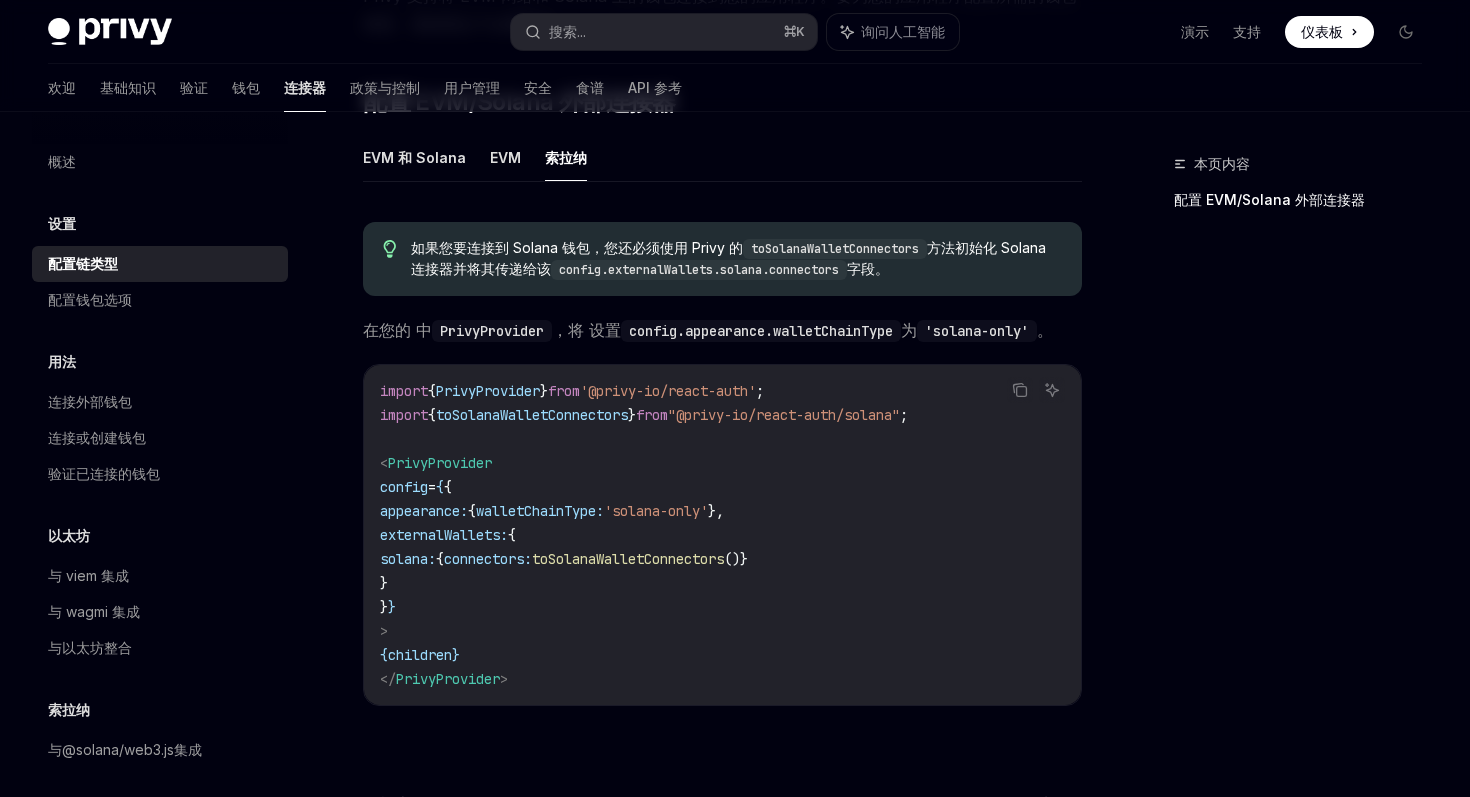click on "import  { PrivyProvider }  from  '@privy-io/react-auth' ;
import  { toSolanaWalletConnectors }  from  "@privy-io/react-auth/solana" ;
< PrivyProvider
config = { {
appearance:  { walletChainType:  'solana-only' },
externalWallets:  {
solana:  { connectors:  toSolanaWalletConnectors ()}
}
} }
>
{ children }
</ PrivyProvider >" at bounding box center (722, 535) 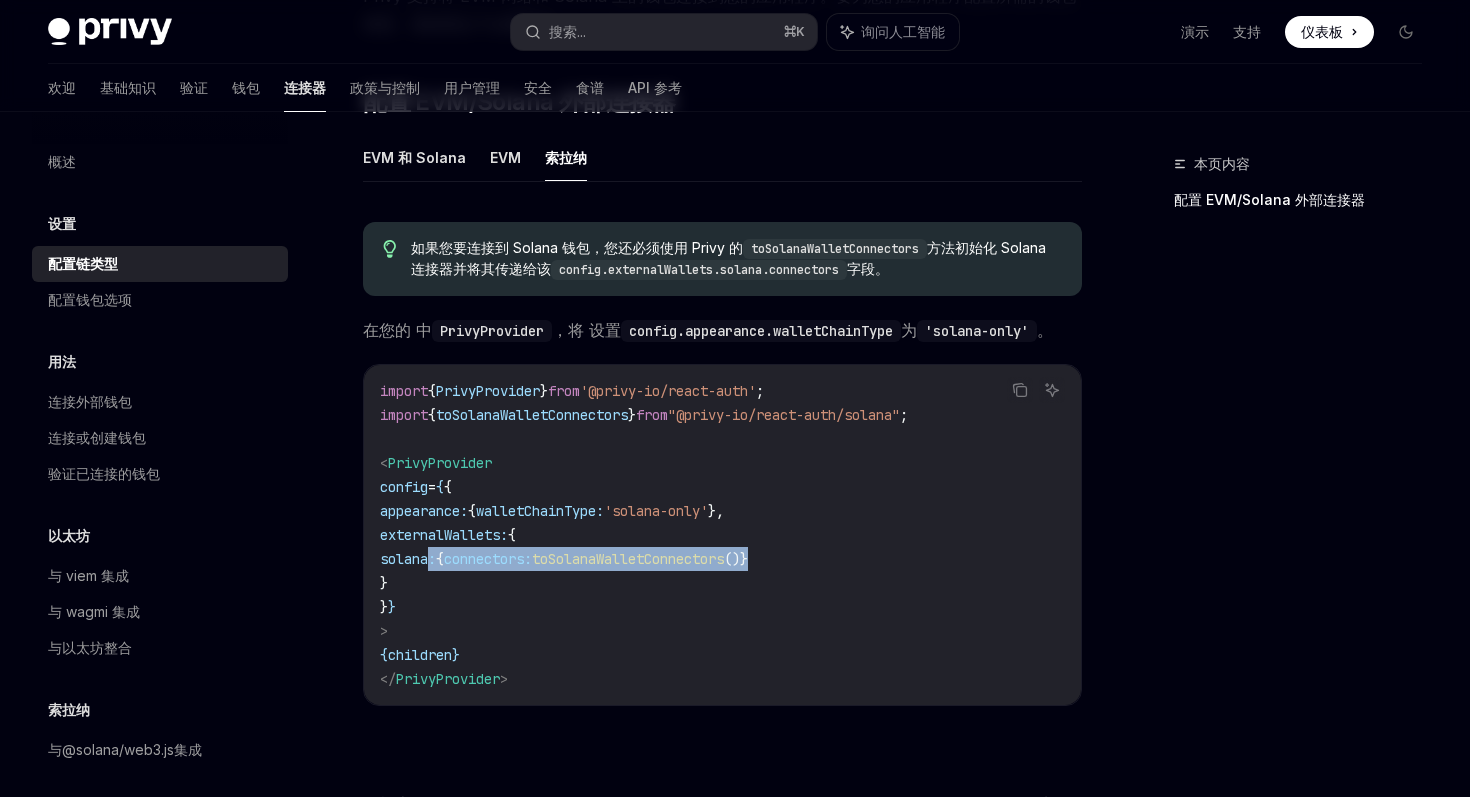 drag, startPoint x: 847, startPoint y: 558, endPoint x: 430, endPoint y: 558, distance: 417 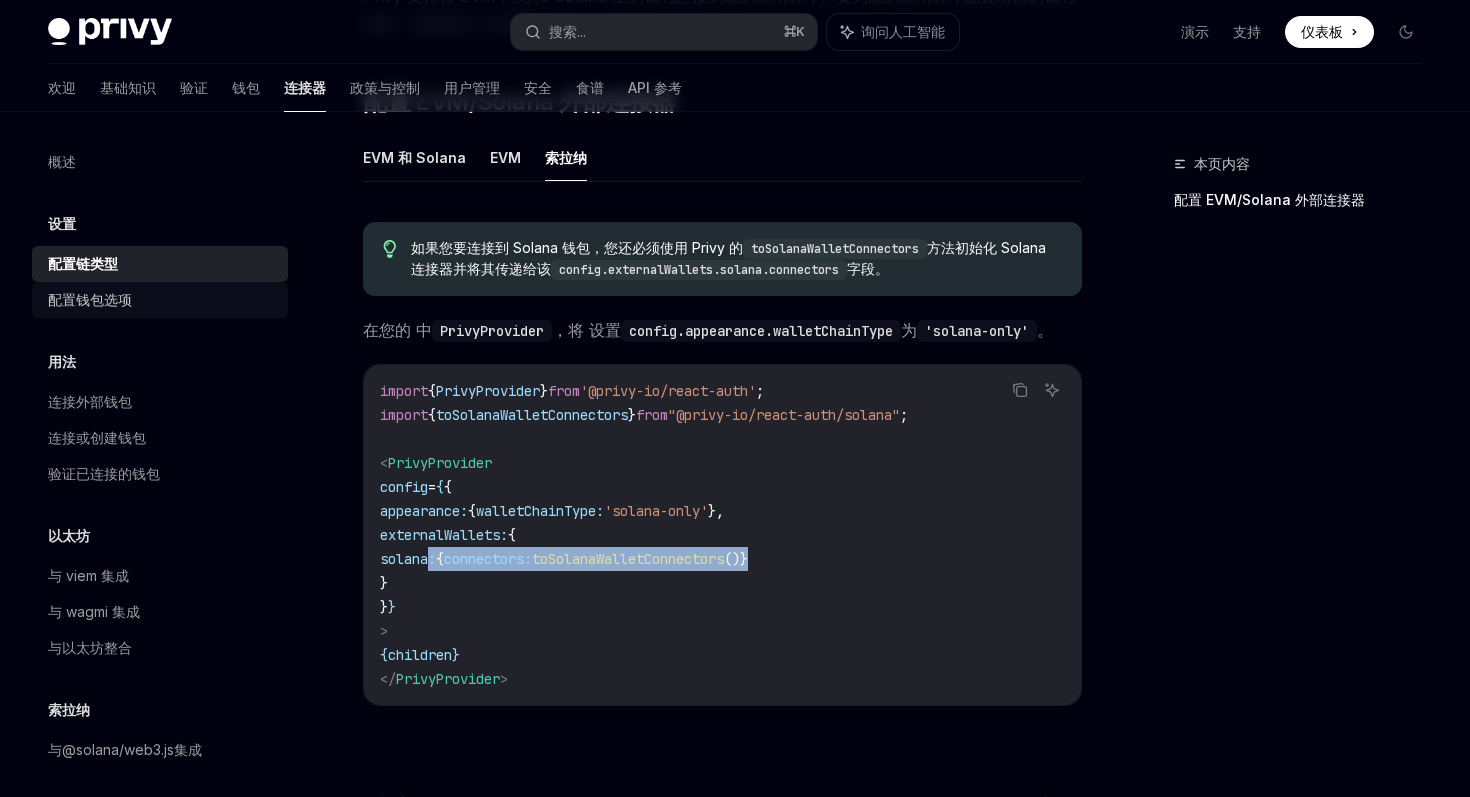 click on "配置钱包选项" at bounding box center (162, 300) 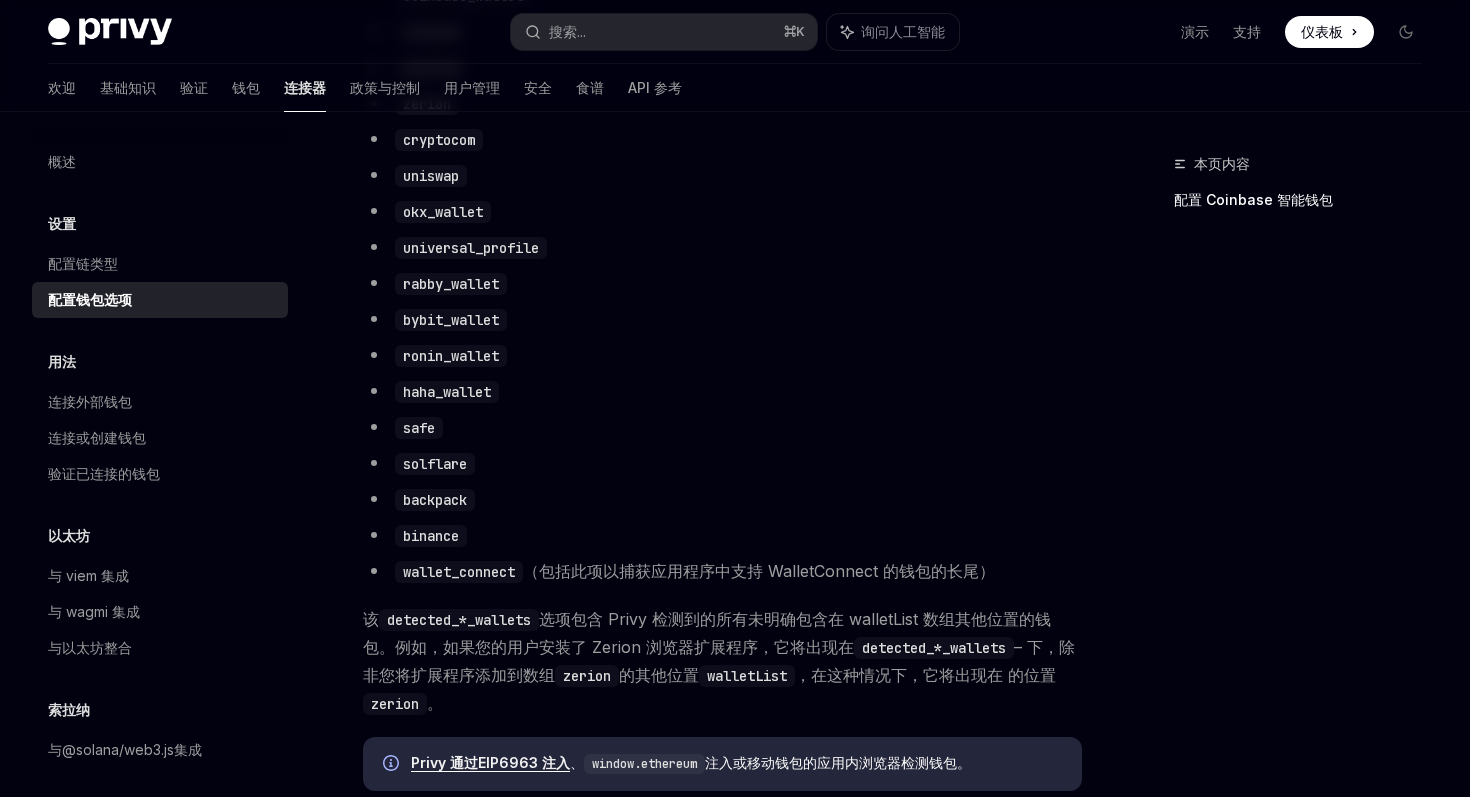 scroll, scrollTop: 1373, scrollLeft: 0, axis: vertical 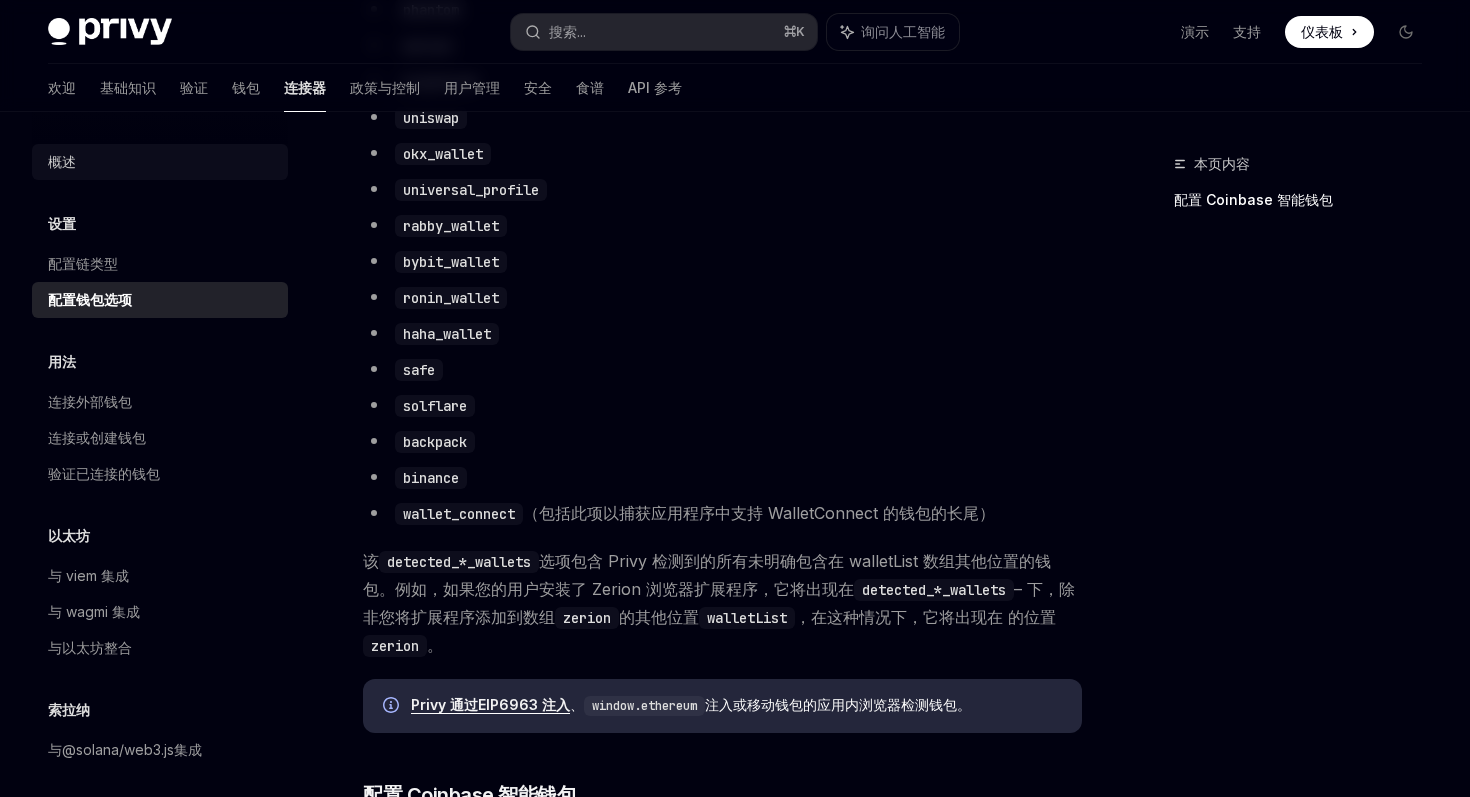 click on "概述" at bounding box center [162, 162] 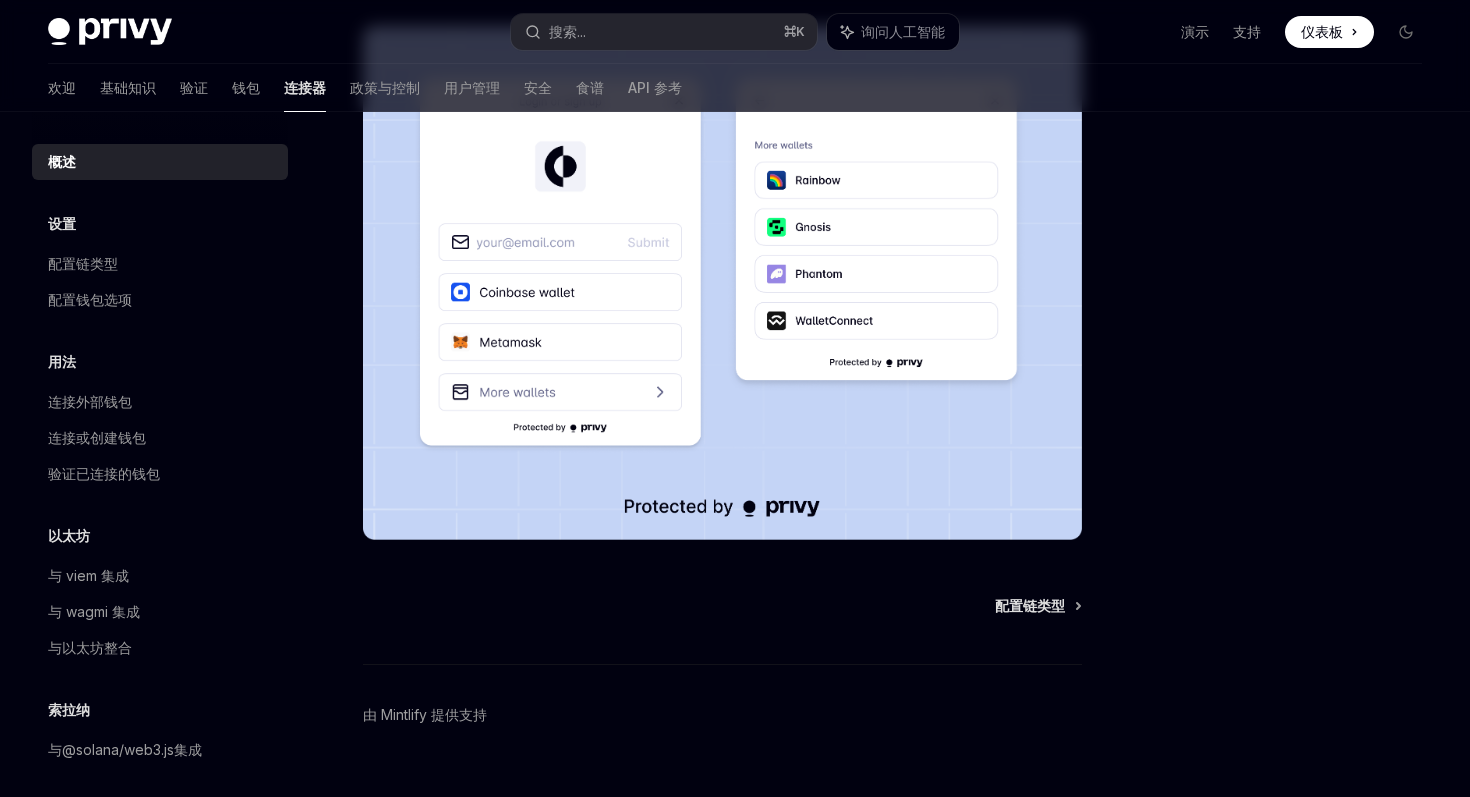 scroll, scrollTop: 399, scrollLeft: 0, axis: vertical 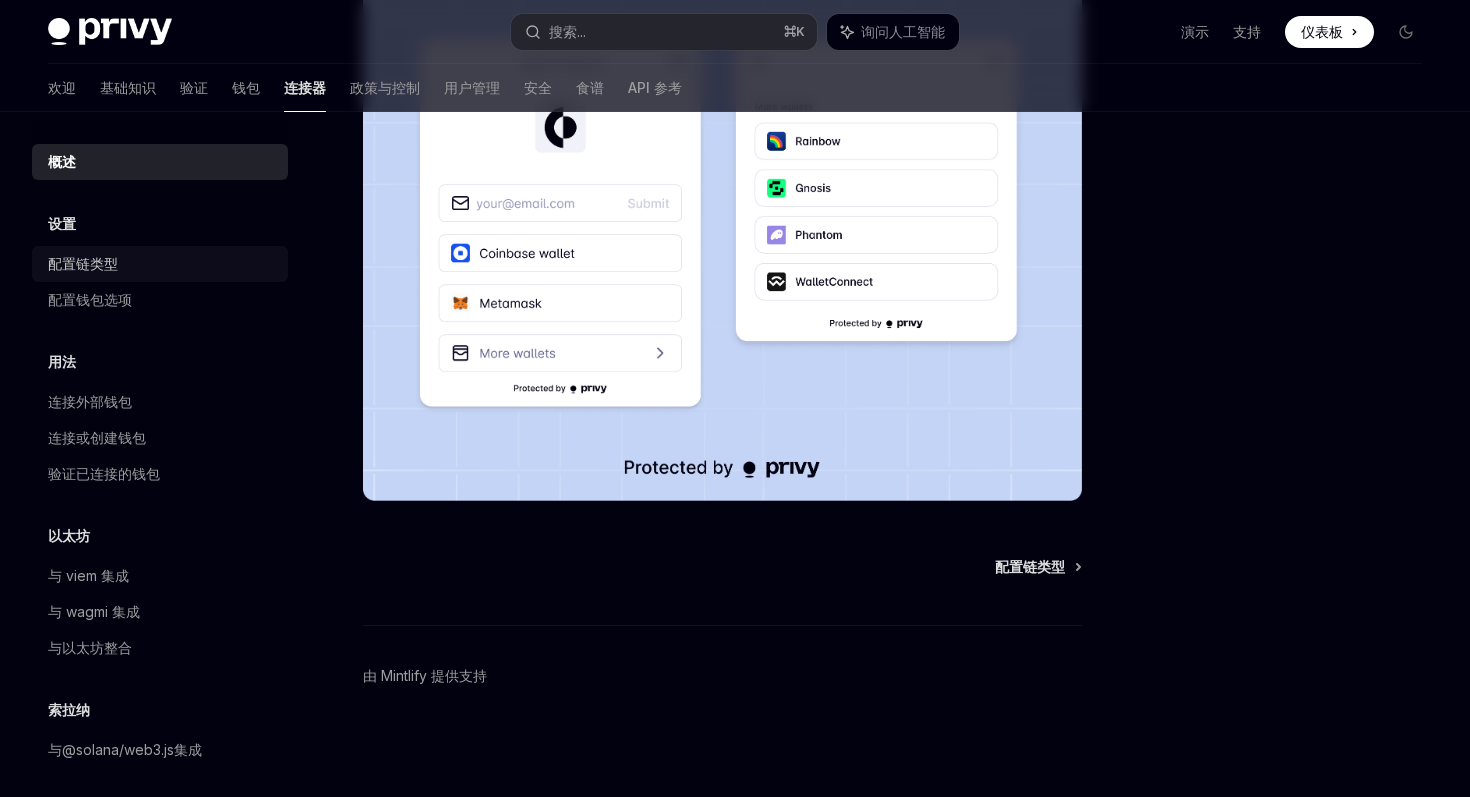 click on "配置链类型" at bounding box center (162, 264) 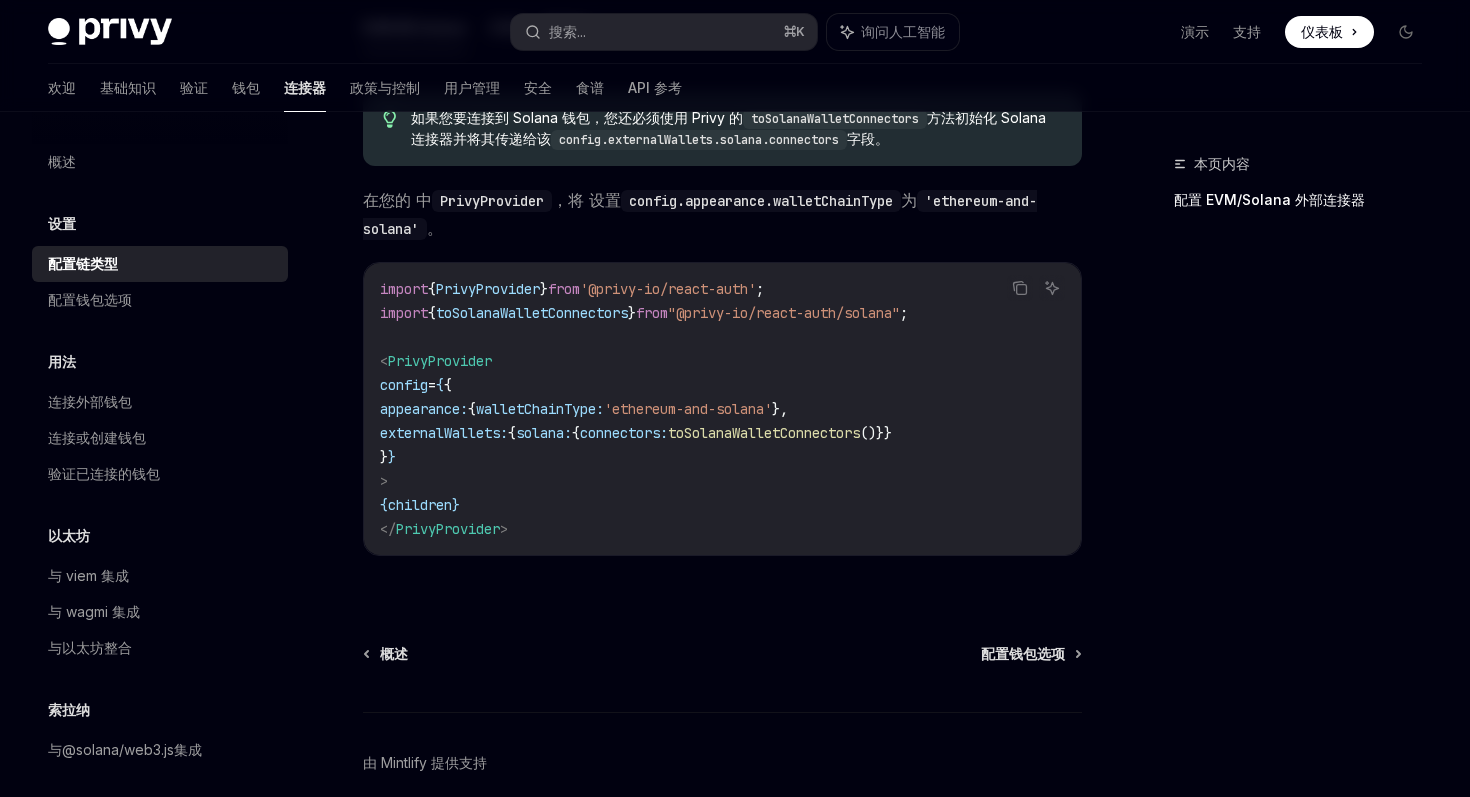 scroll, scrollTop: 487, scrollLeft: 0, axis: vertical 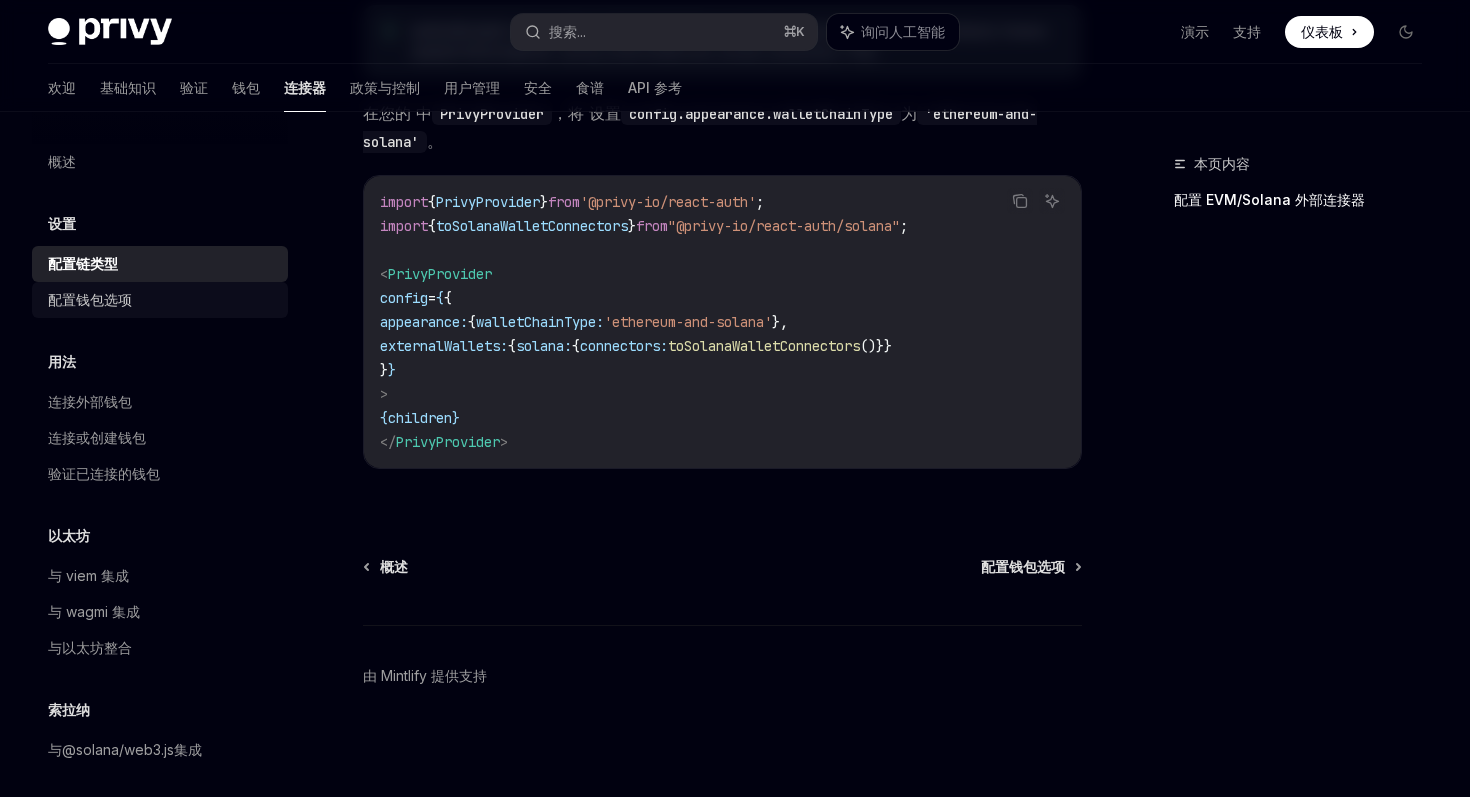 click on "配置钱包选项" at bounding box center (162, 300) 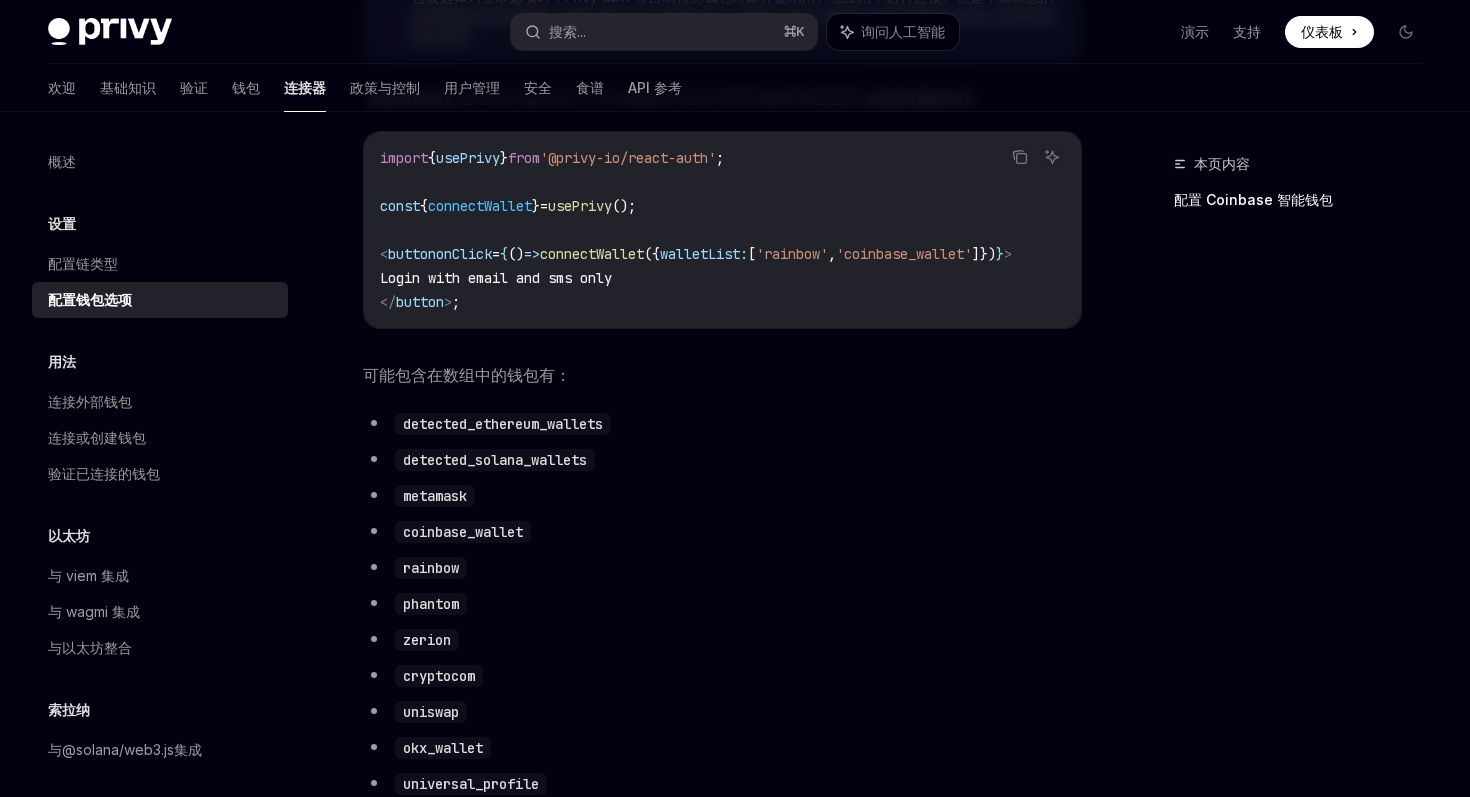 scroll, scrollTop: 985, scrollLeft: 0, axis: vertical 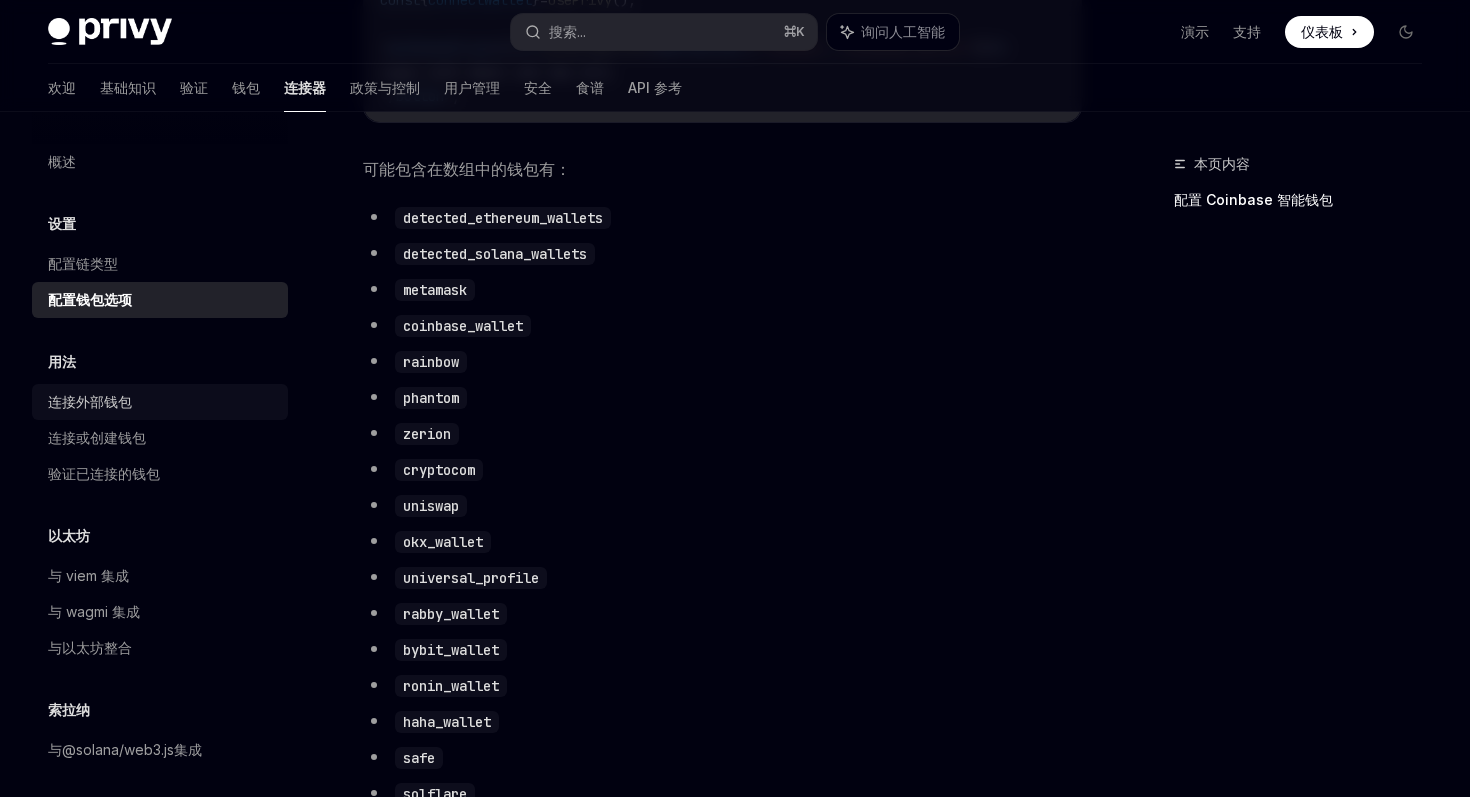 click on "连接外部钱包" at bounding box center (90, 401) 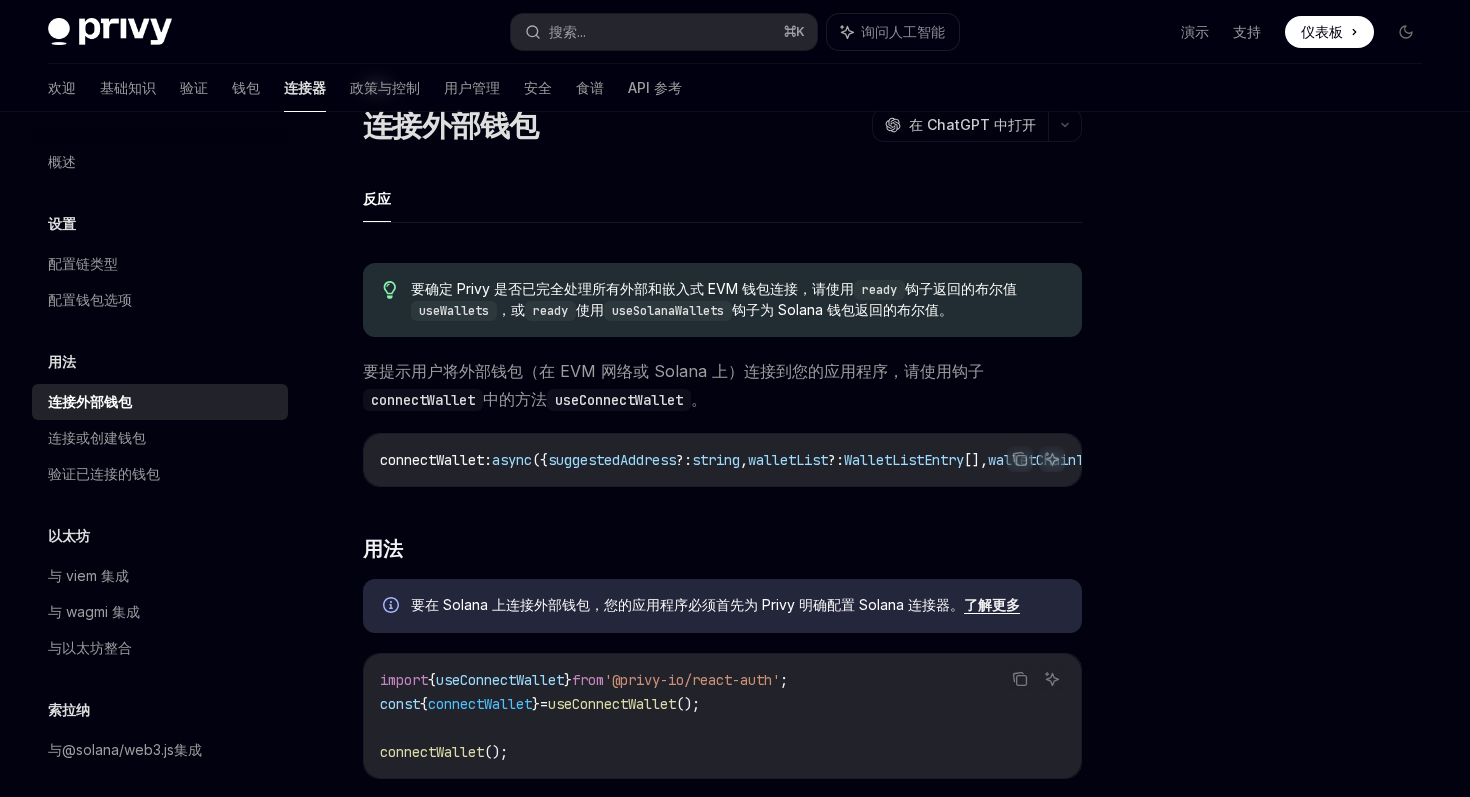 scroll, scrollTop: 71, scrollLeft: 0, axis: vertical 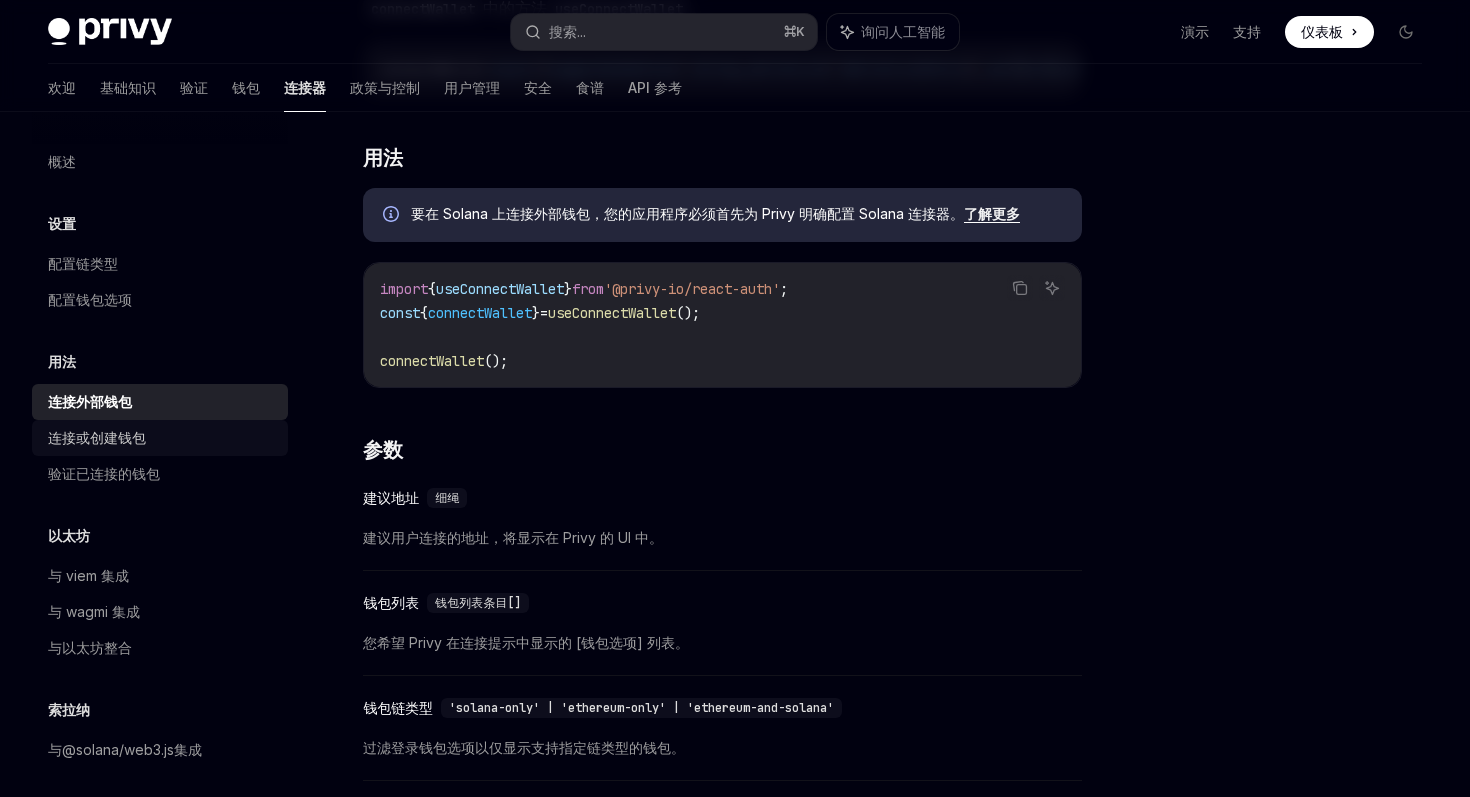 click on "连接或创建钱包" at bounding box center [162, 438] 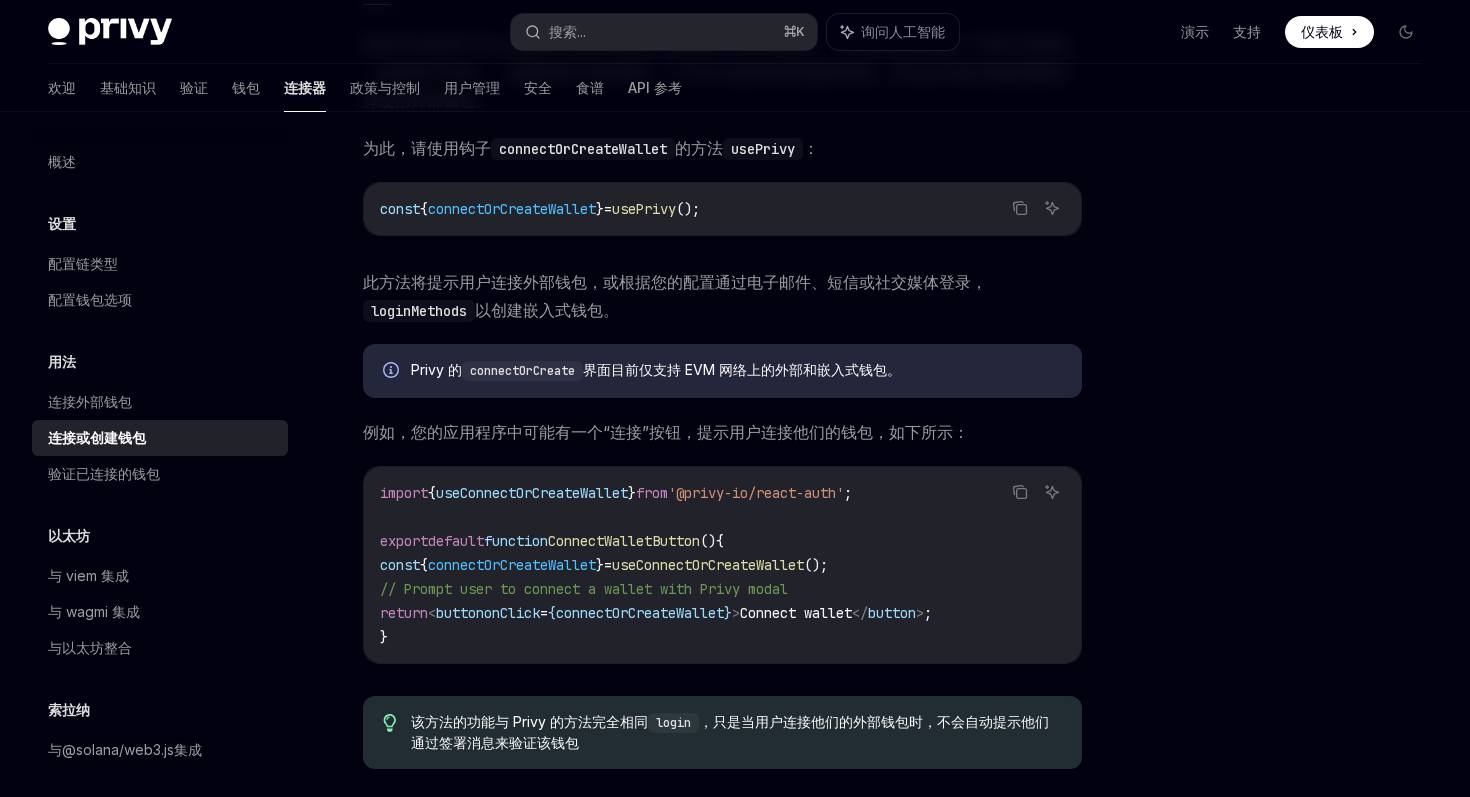 scroll, scrollTop: 307, scrollLeft: 0, axis: vertical 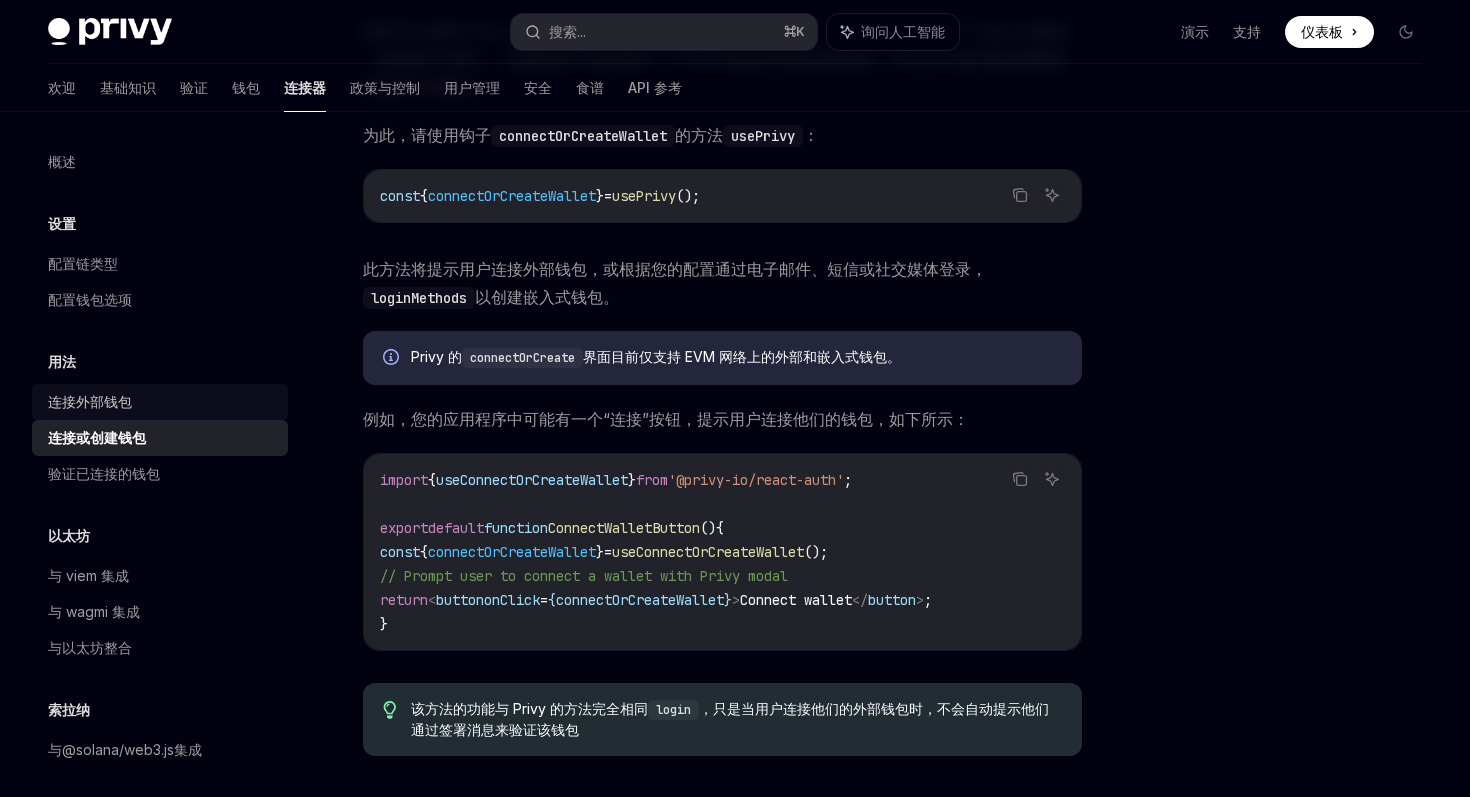 click on "连接外部钱包" at bounding box center [90, 401] 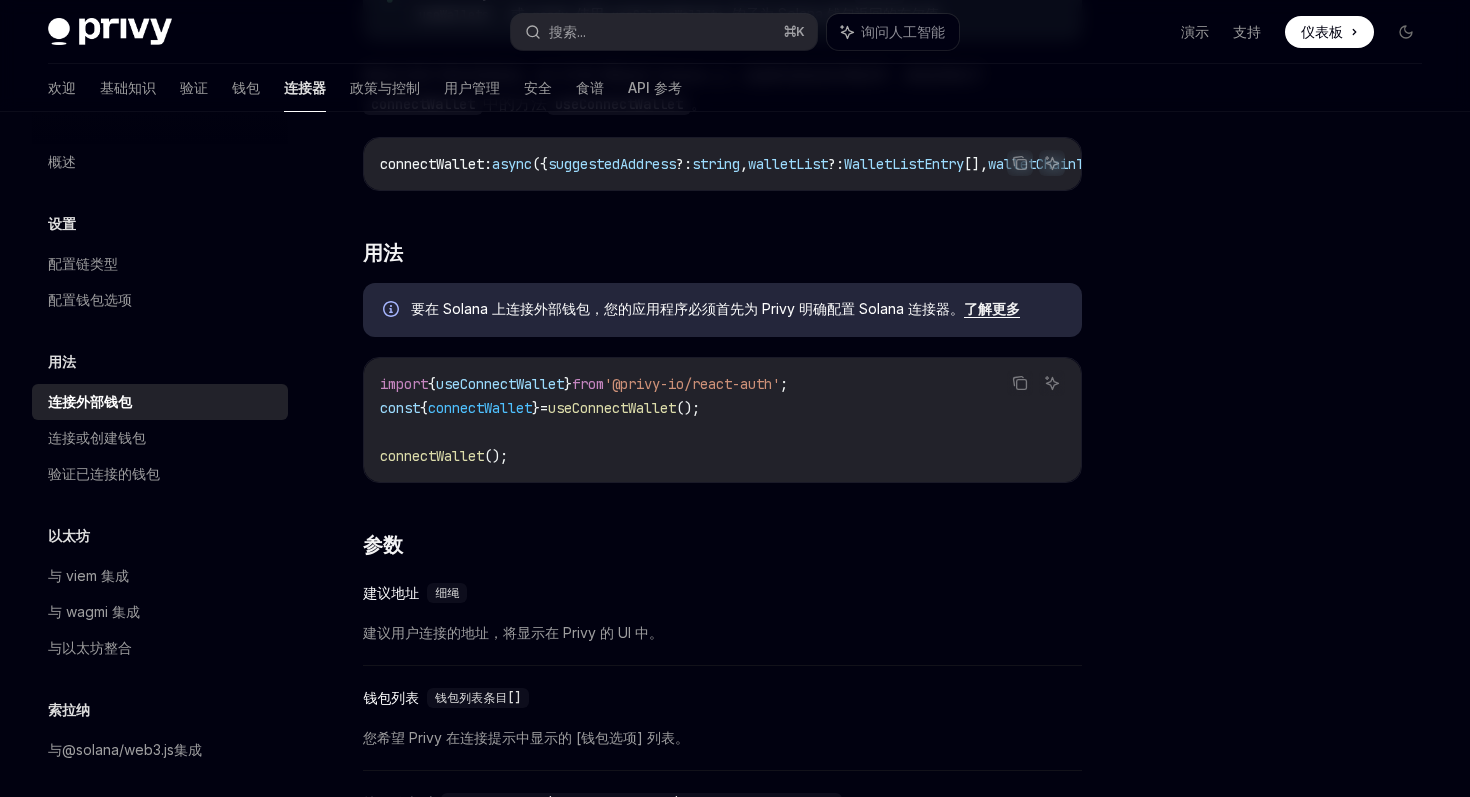 scroll, scrollTop: 383, scrollLeft: 0, axis: vertical 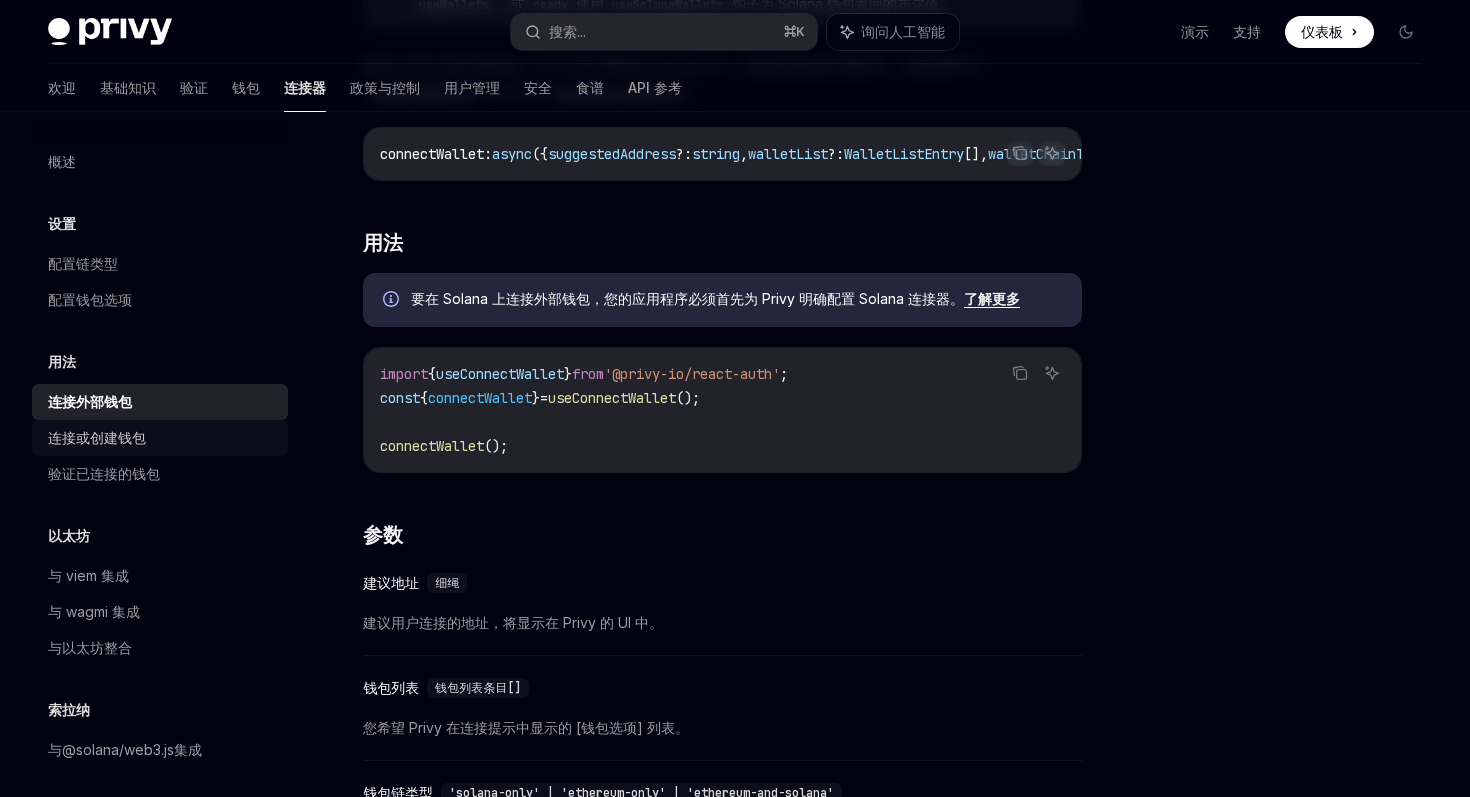click on "连接或创建钱包" at bounding box center (160, 438) 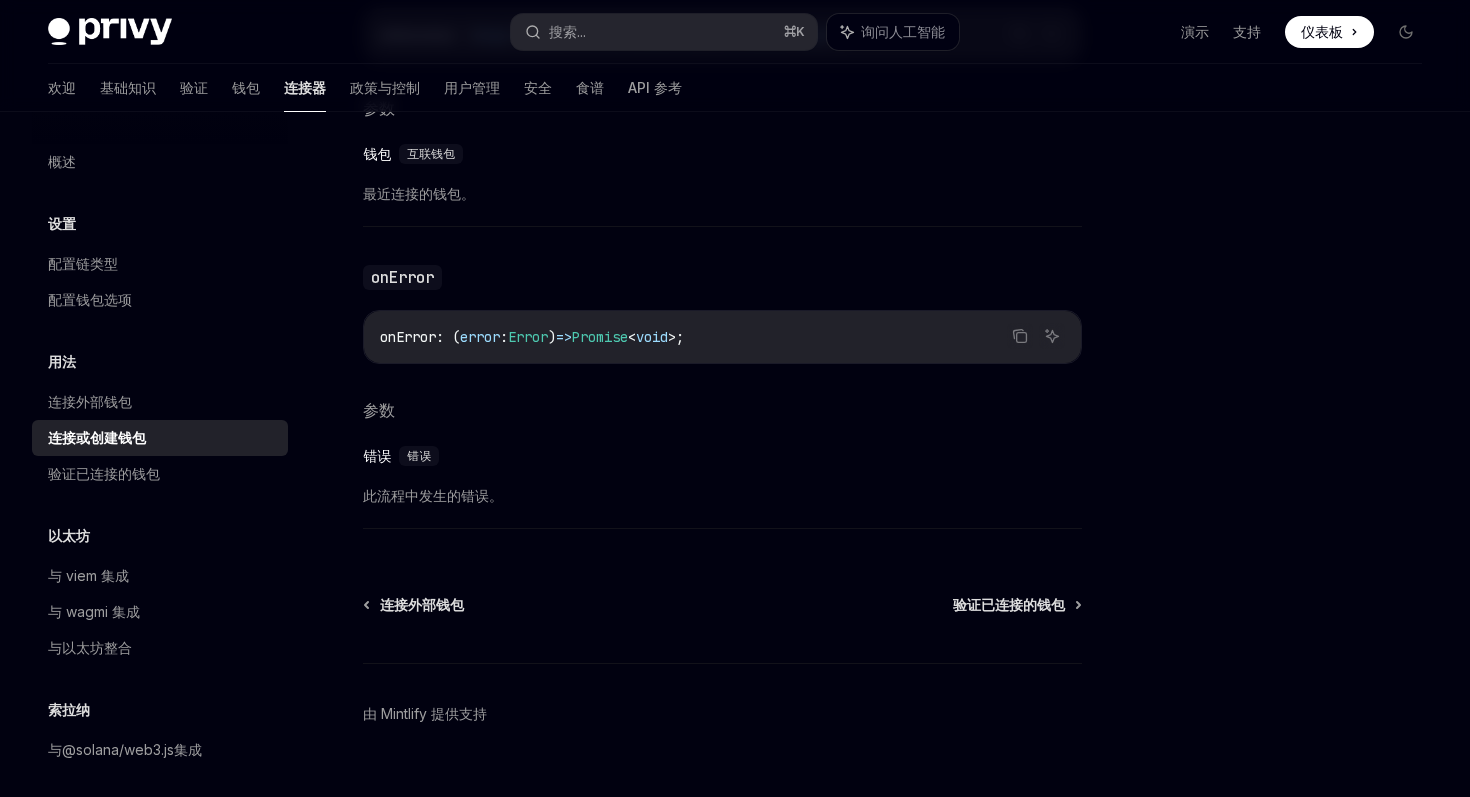 scroll, scrollTop: 1286, scrollLeft: 0, axis: vertical 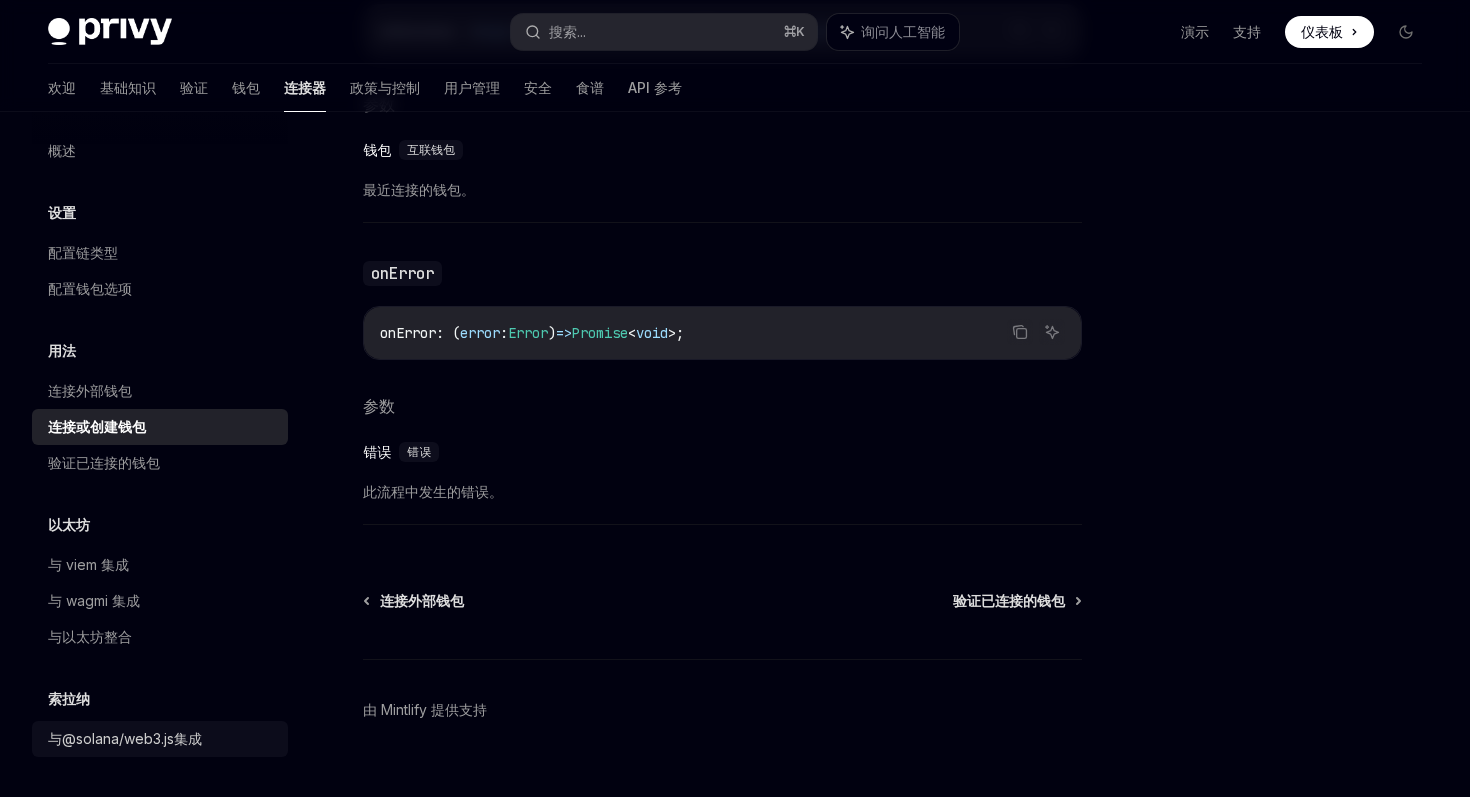 click on "与@solana/web3.js集成" at bounding box center [125, 739] 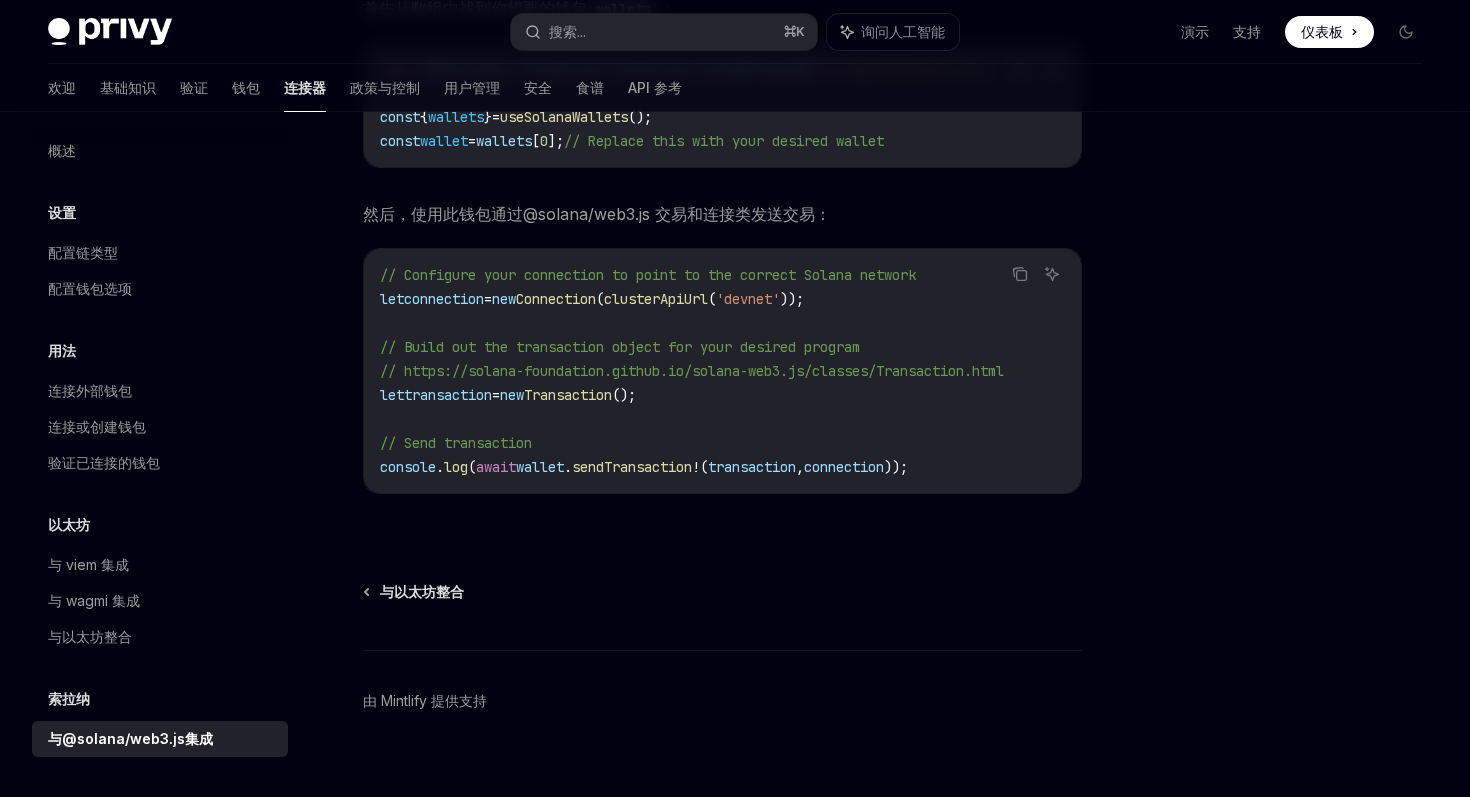 scroll, scrollTop: 496, scrollLeft: 0, axis: vertical 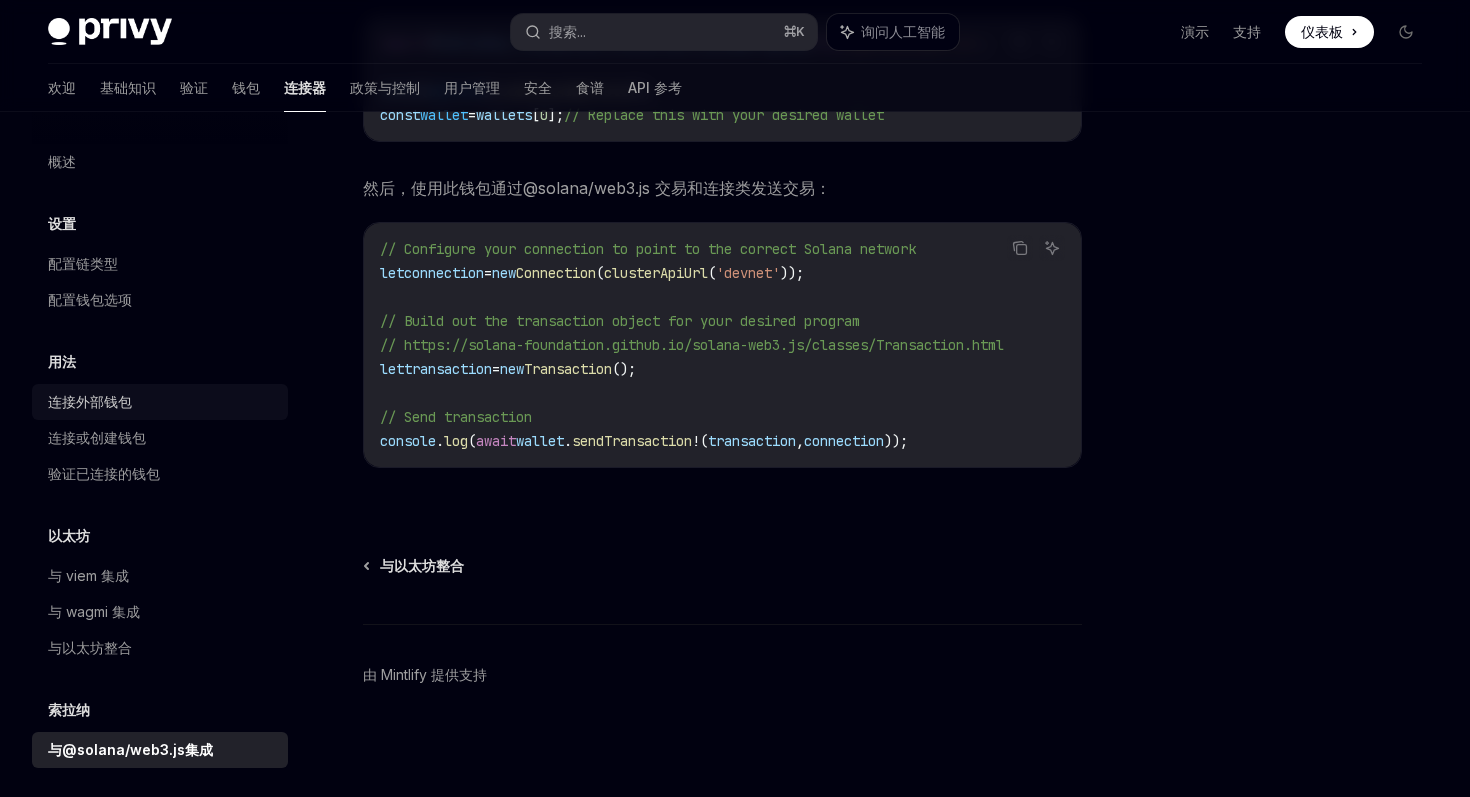 click on "连接外部钱包" at bounding box center [162, 402] 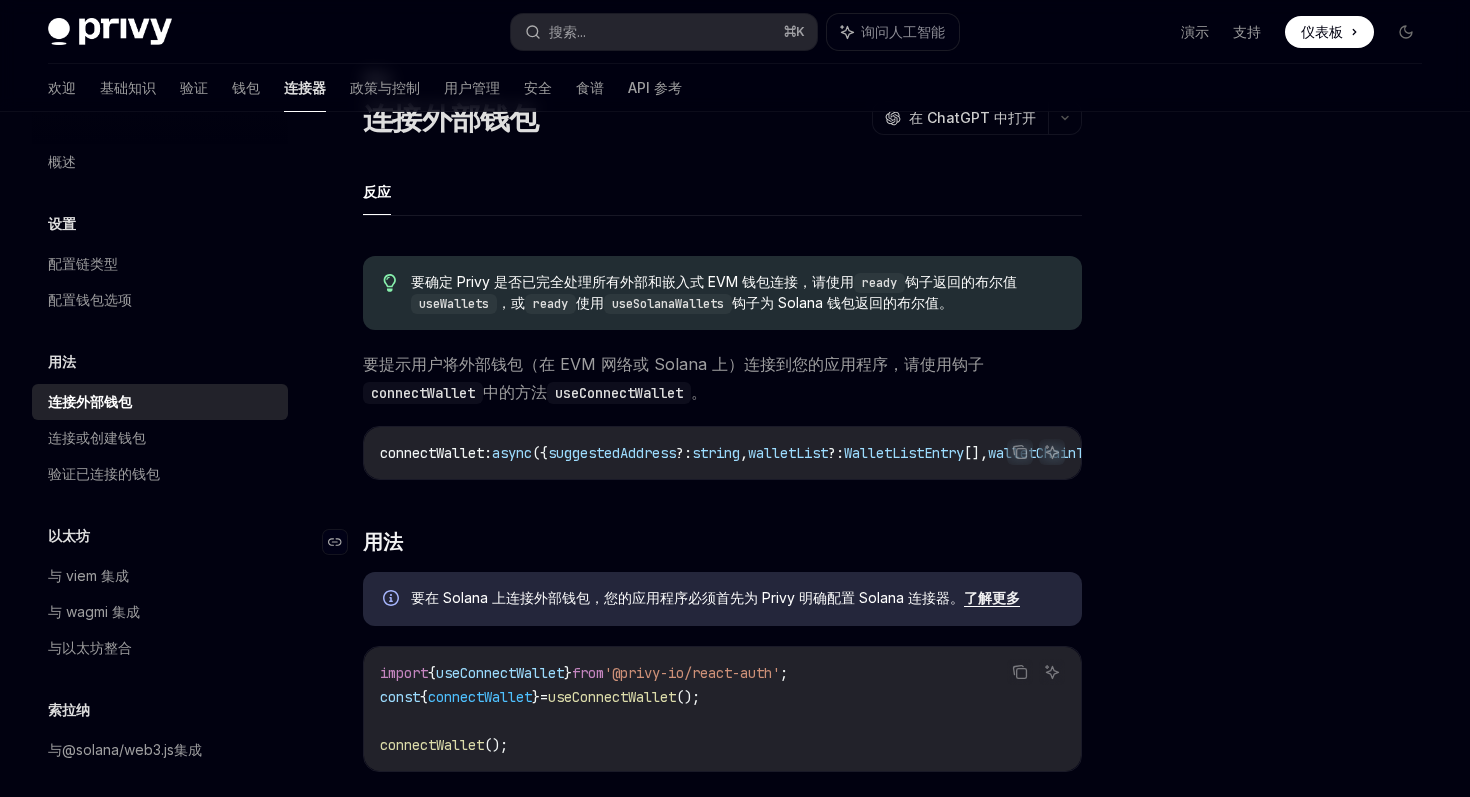 scroll, scrollTop: 0, scrollLeft: 0, axis: both 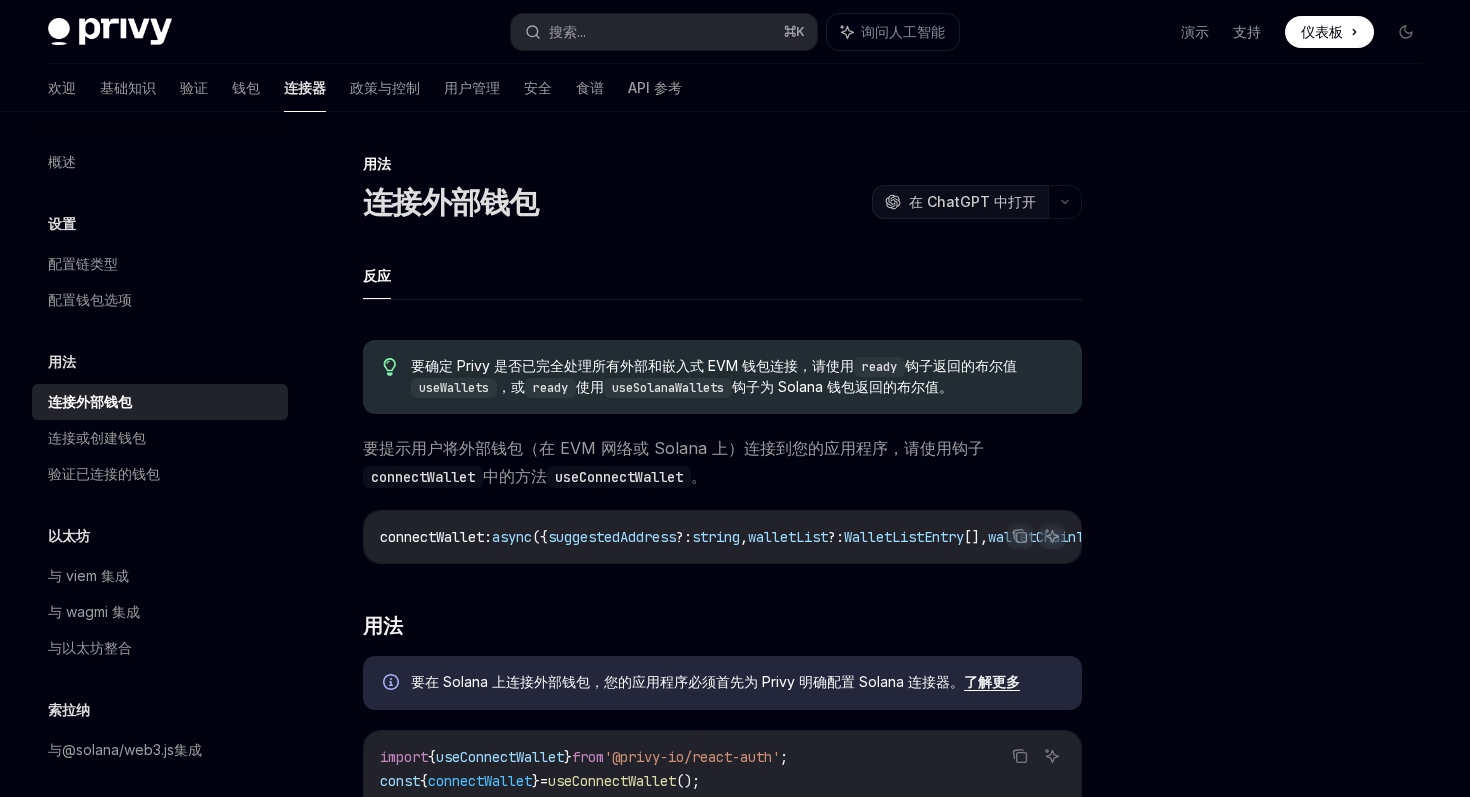 click on "在 ChatGPT 中打开" at bounding box center (972, 201) 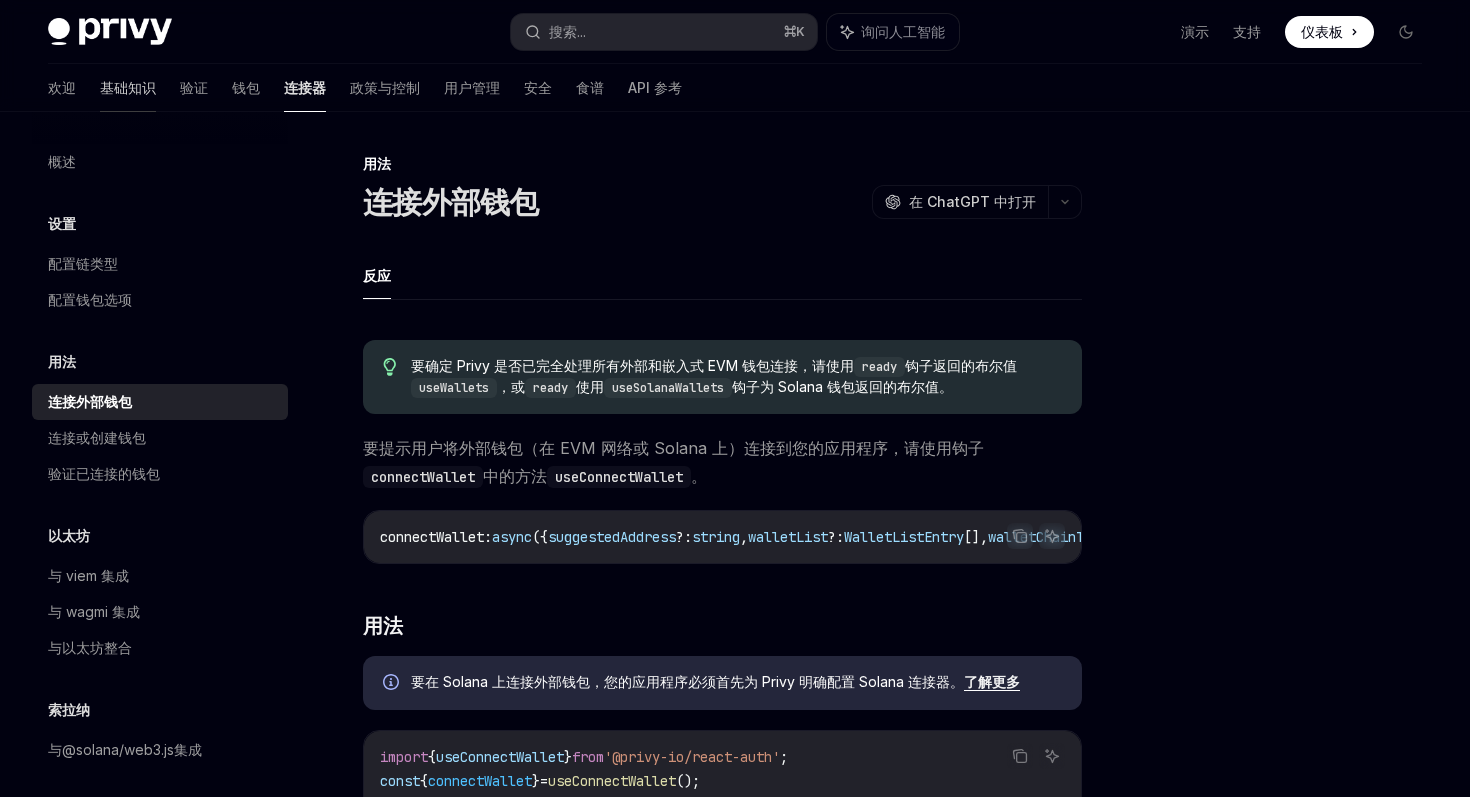 click on "基础知识" at bounding box center [128, 87] 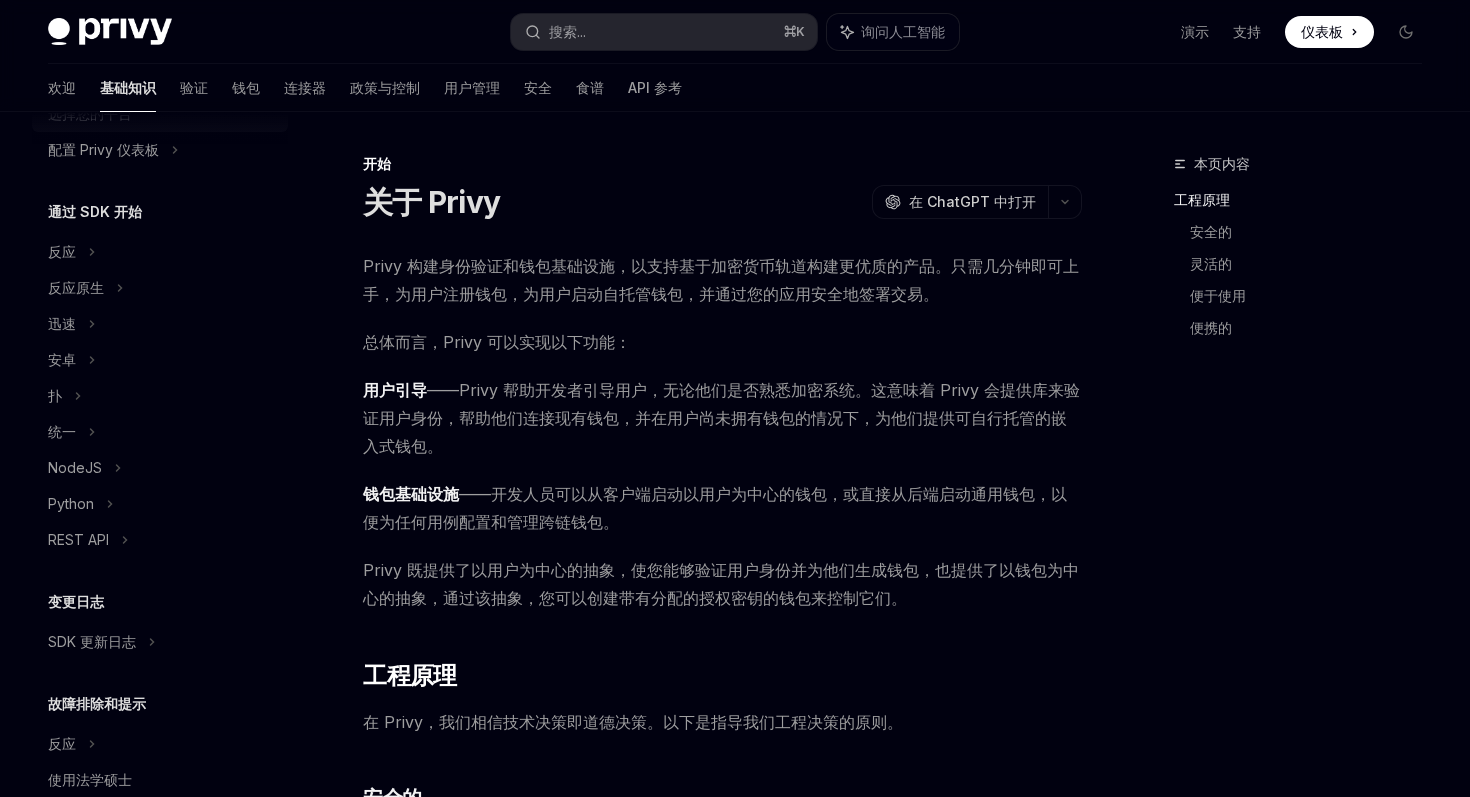 scroll, scrollTop: 169, scrollLeft: 0, axis: vertical 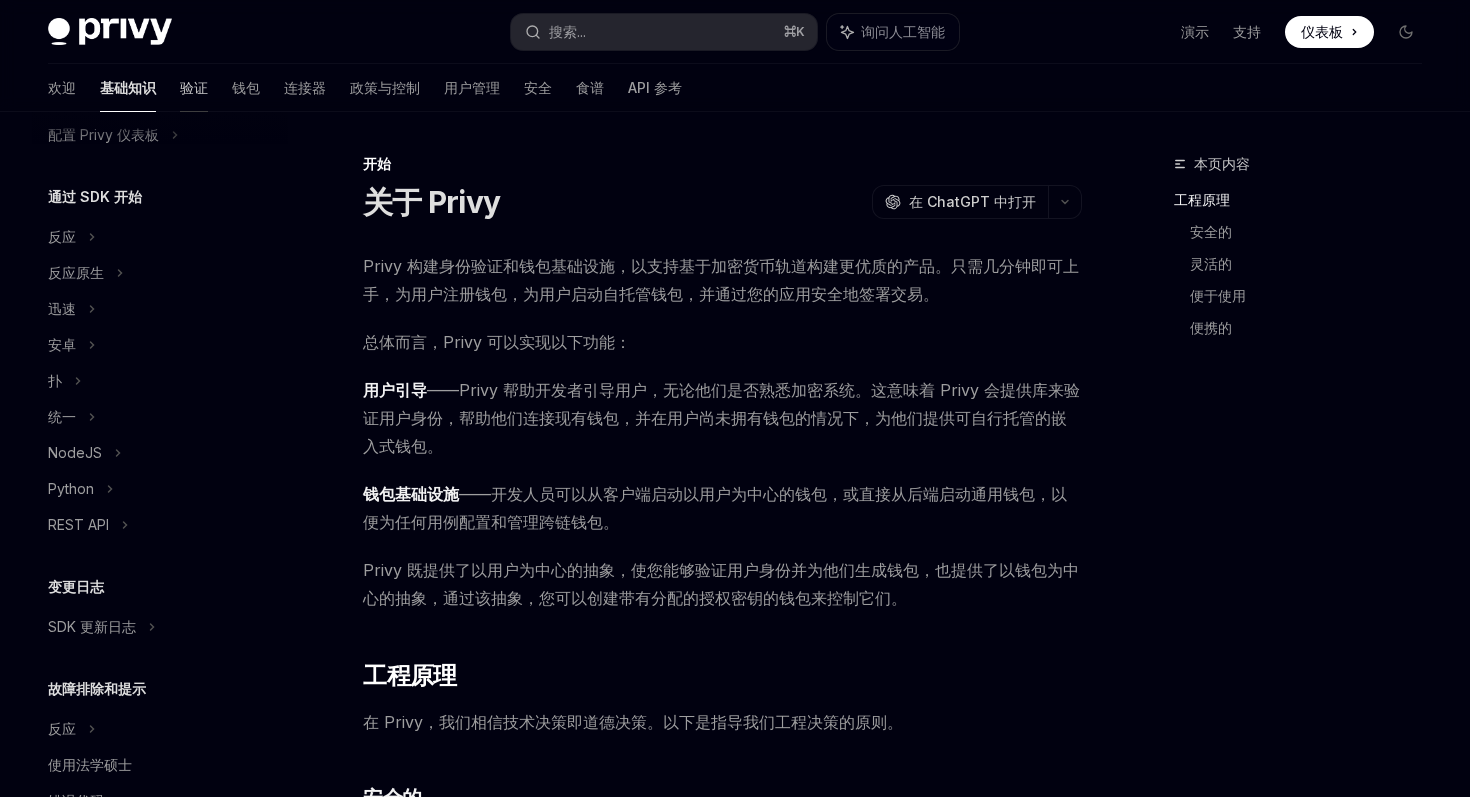 click on "验证" at bounding box center (194, 87) 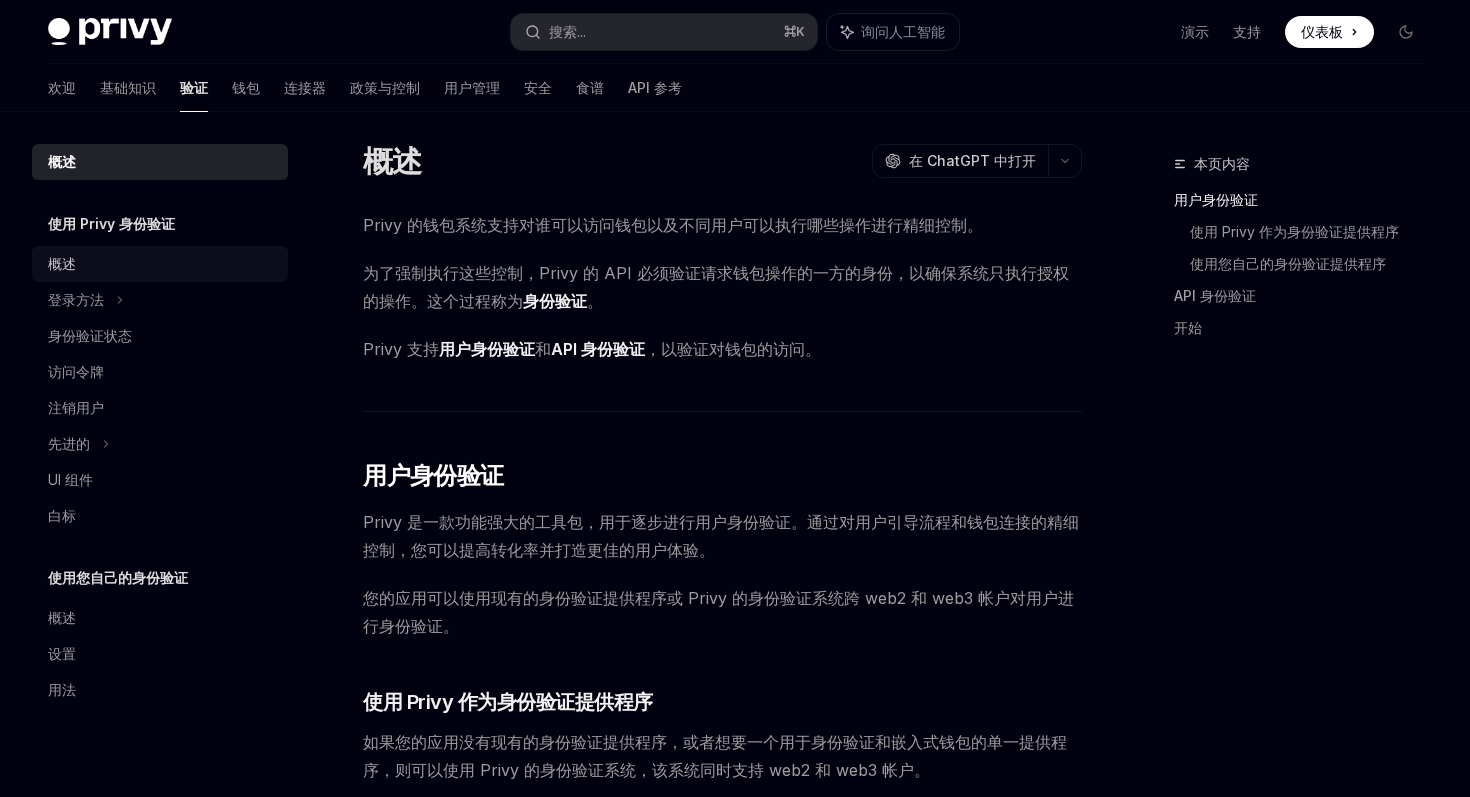 scroll, scrollTop: 15, scrollLeft: 0, axis: vertical 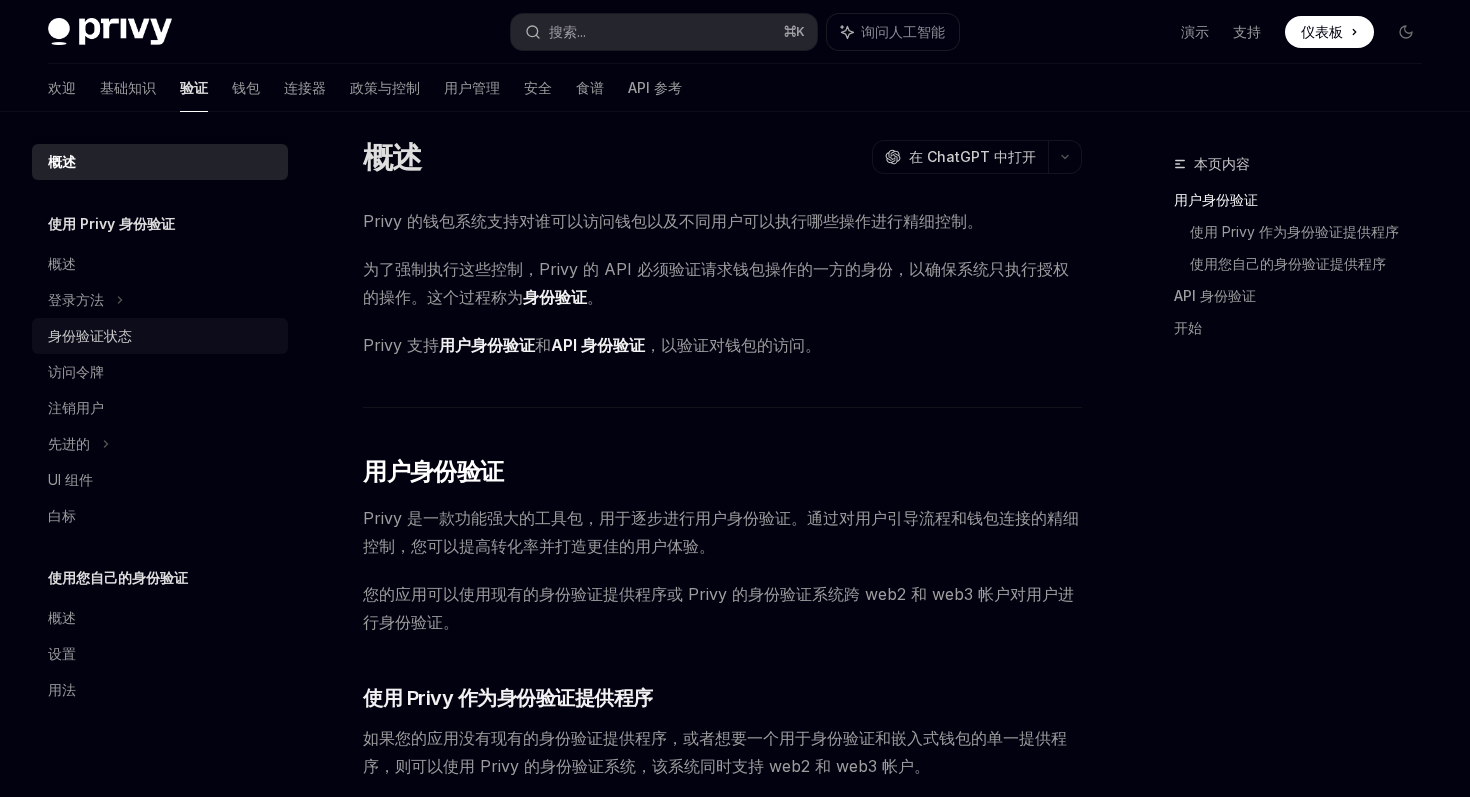 click on "身份验证状态" at bounding box center [162, 336] 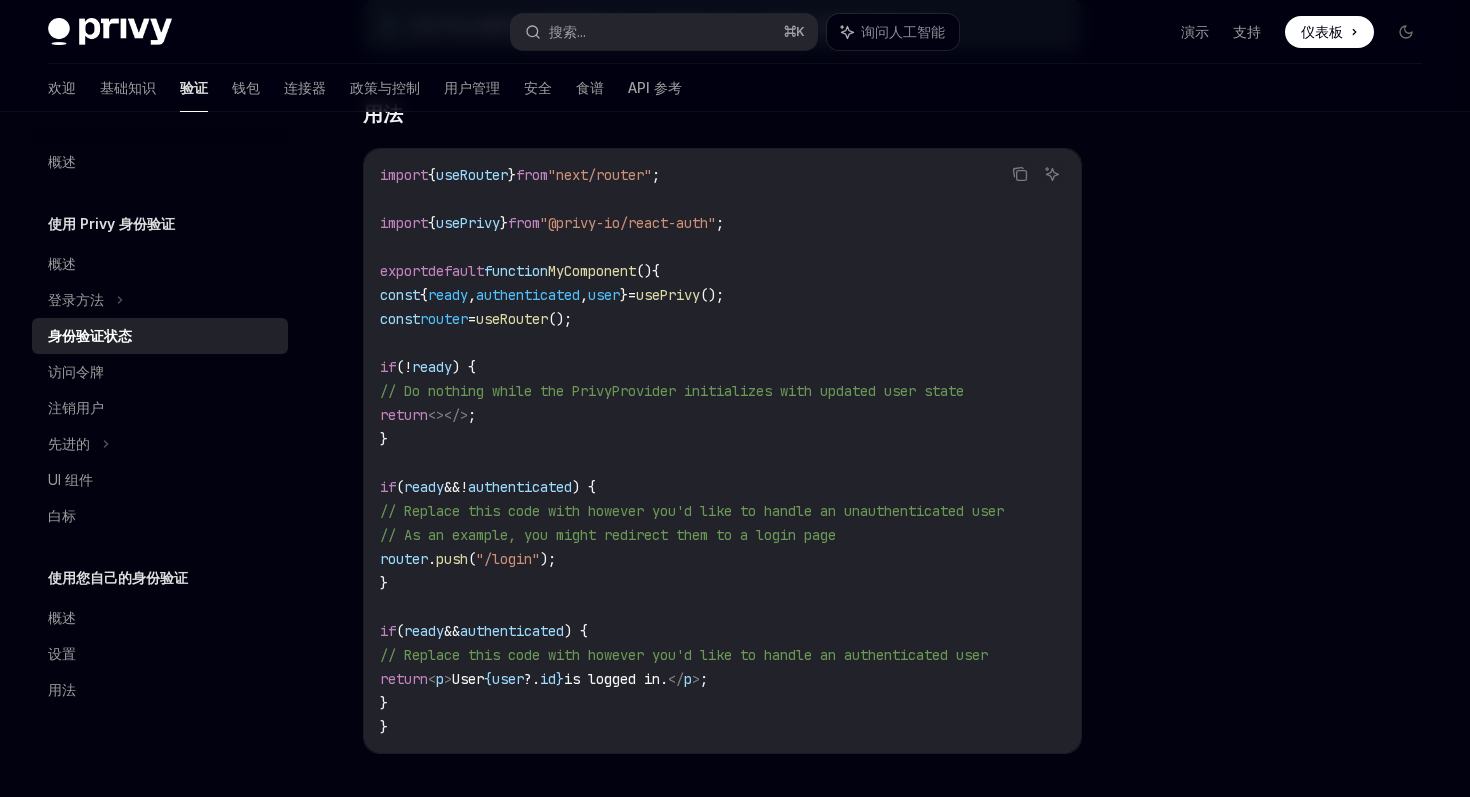 scroll, scrollTop: 536, scrollLeft: 0, axis: vertical 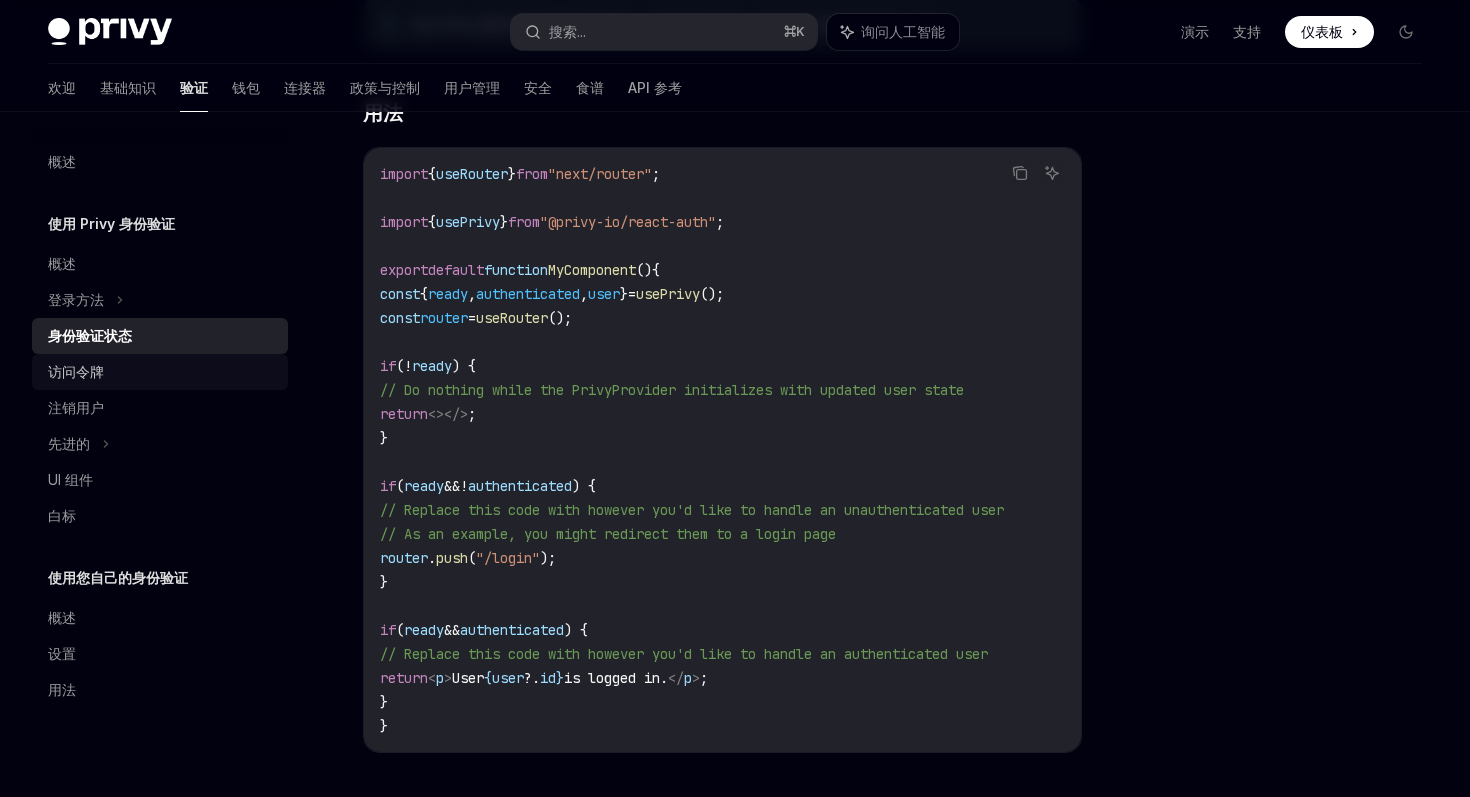 click on "访问令牌" at bounding box center [162, 372] 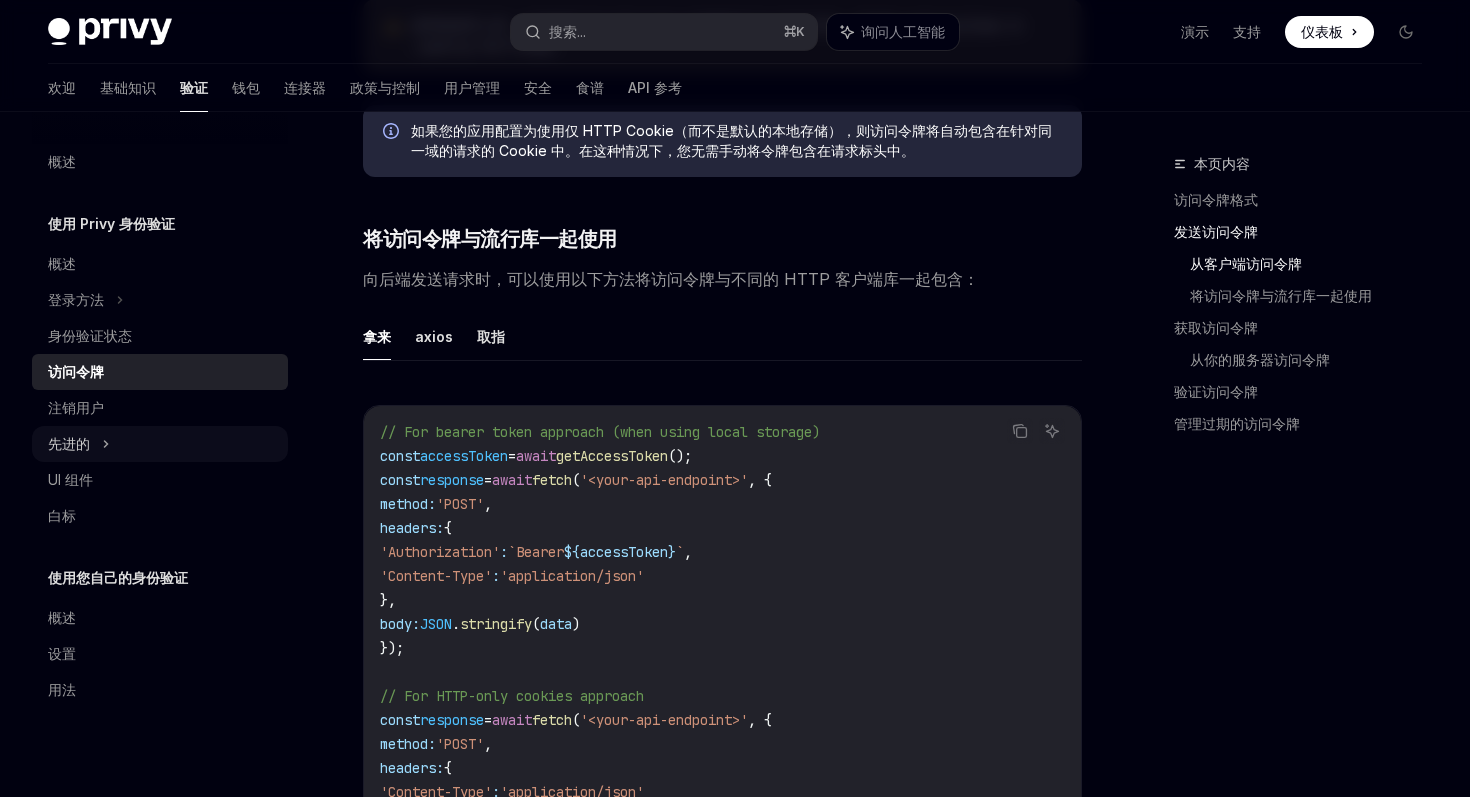 scroll, scrollTop: 1500, scrollLeft: 0, axis: vertical 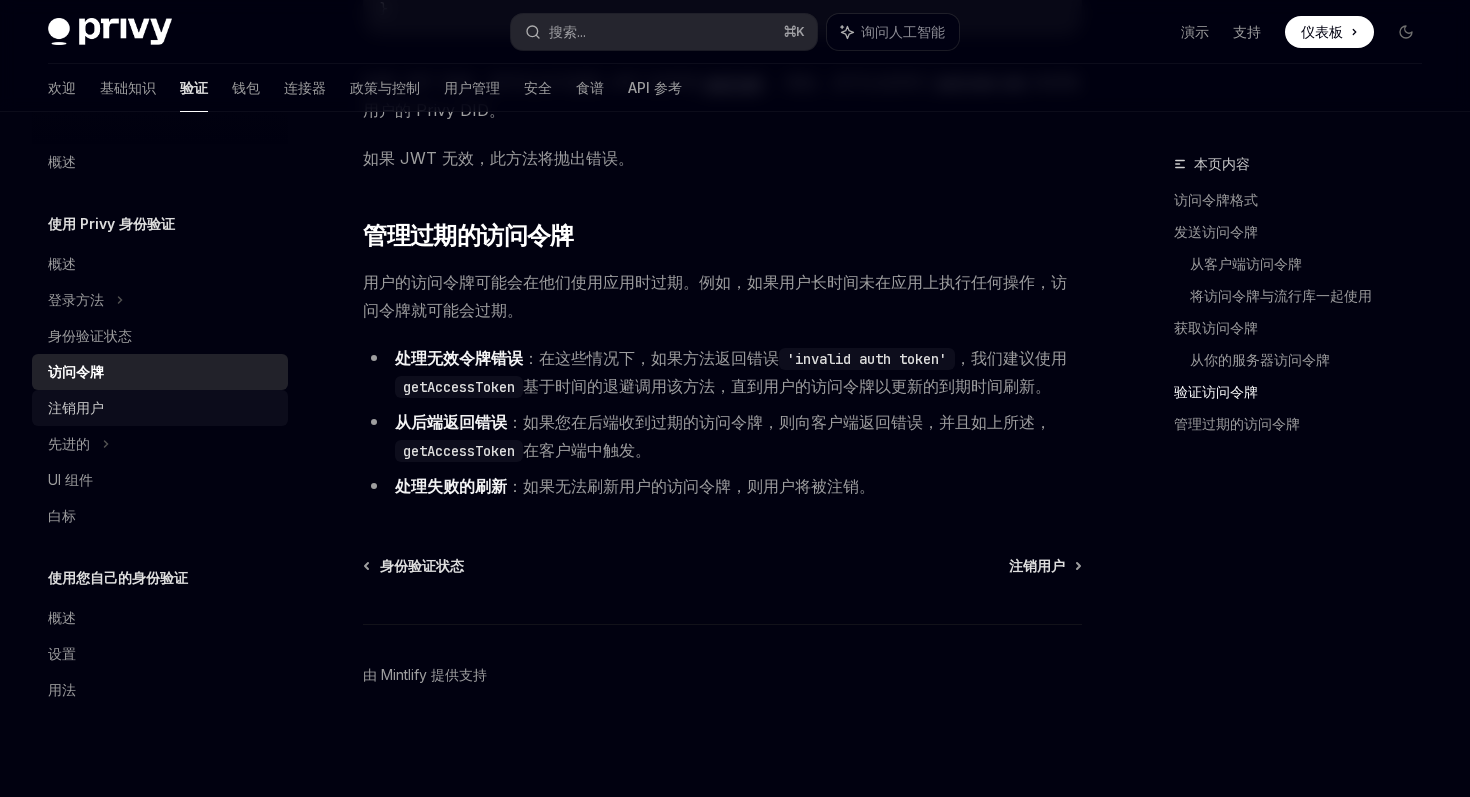 click on "注销用户" at bounding box center [162, 408] 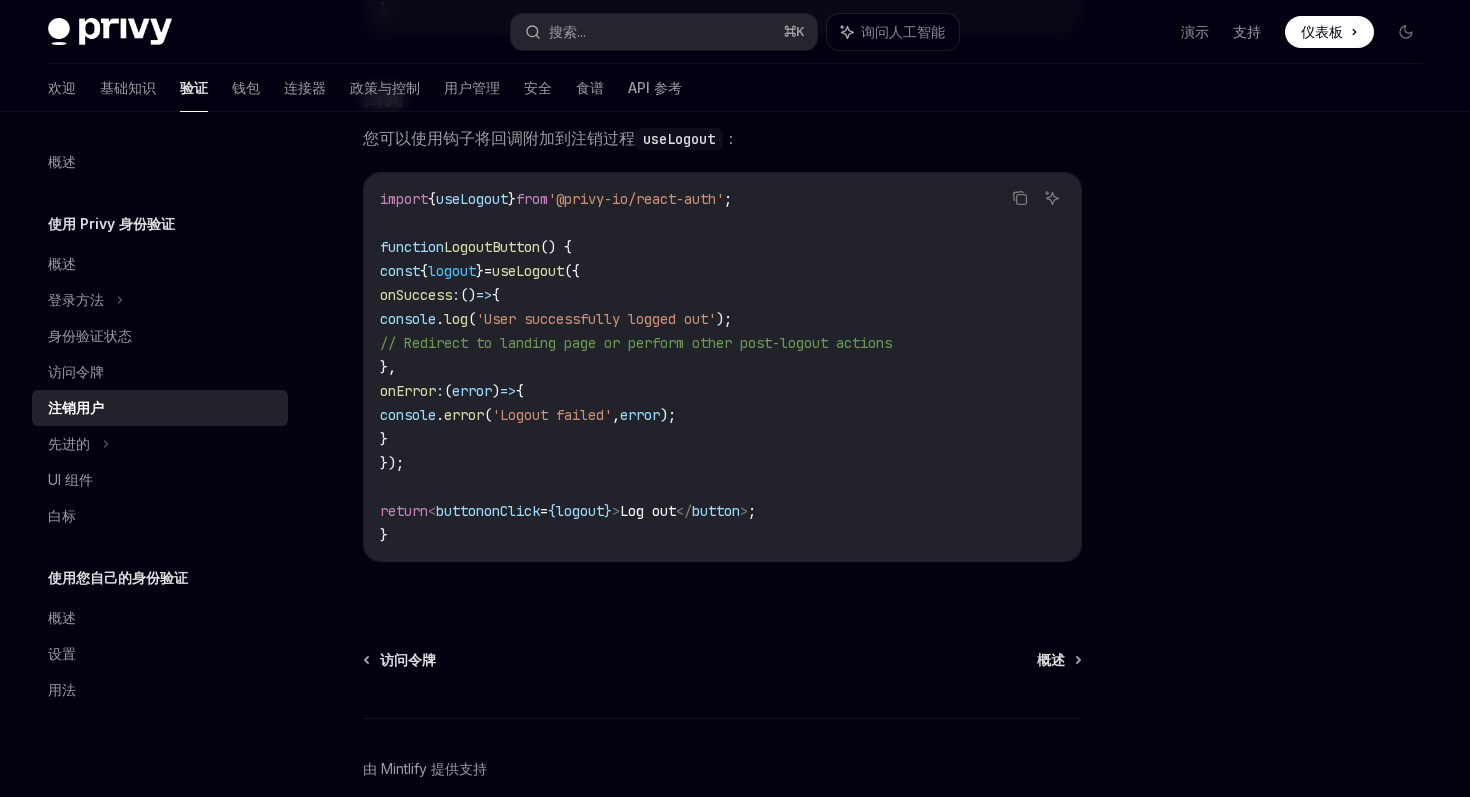 scroll, scrollTop: 1034, scrollLeft: 0, axis: vertical 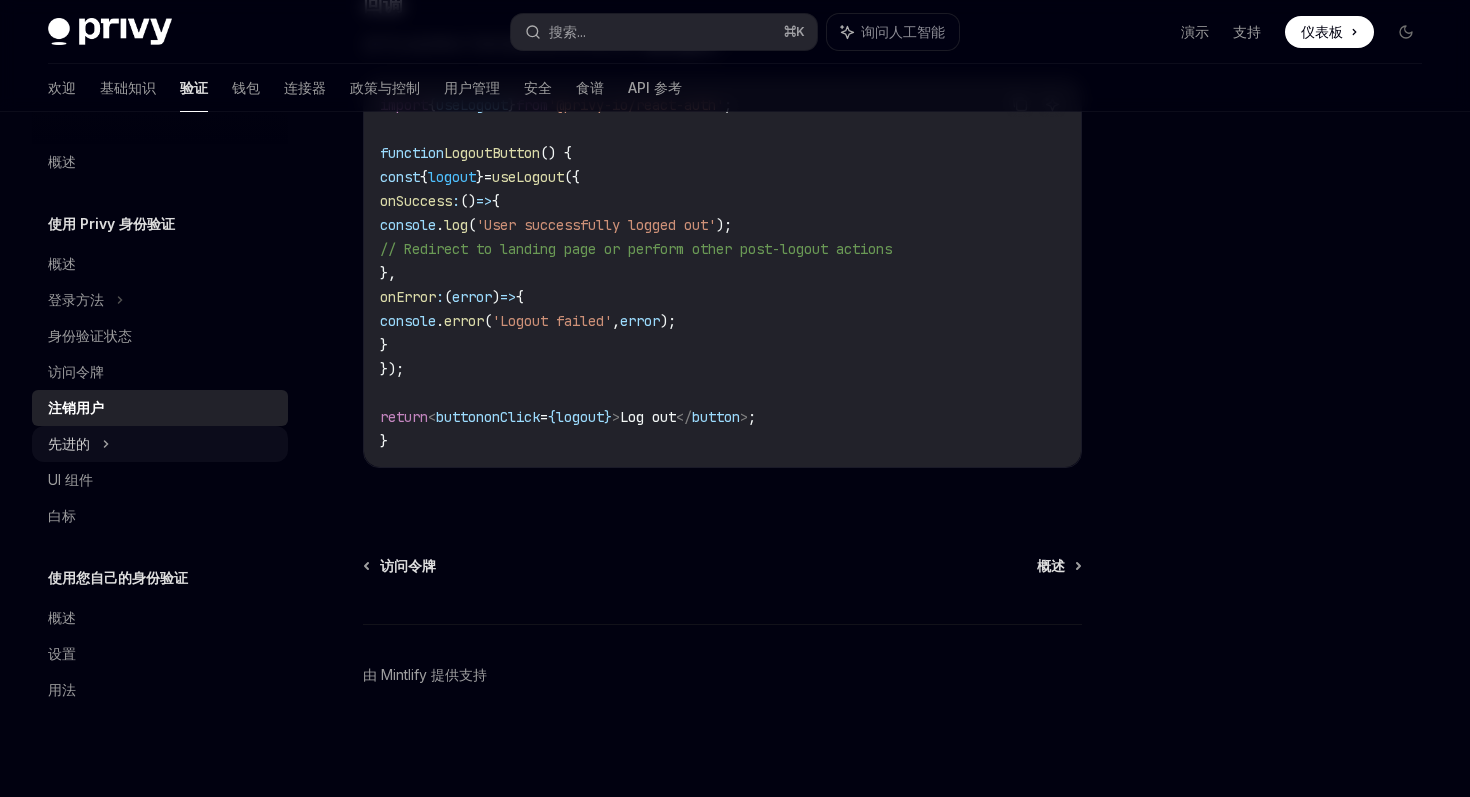 click on "先进的" at bounding box center (160, 444) 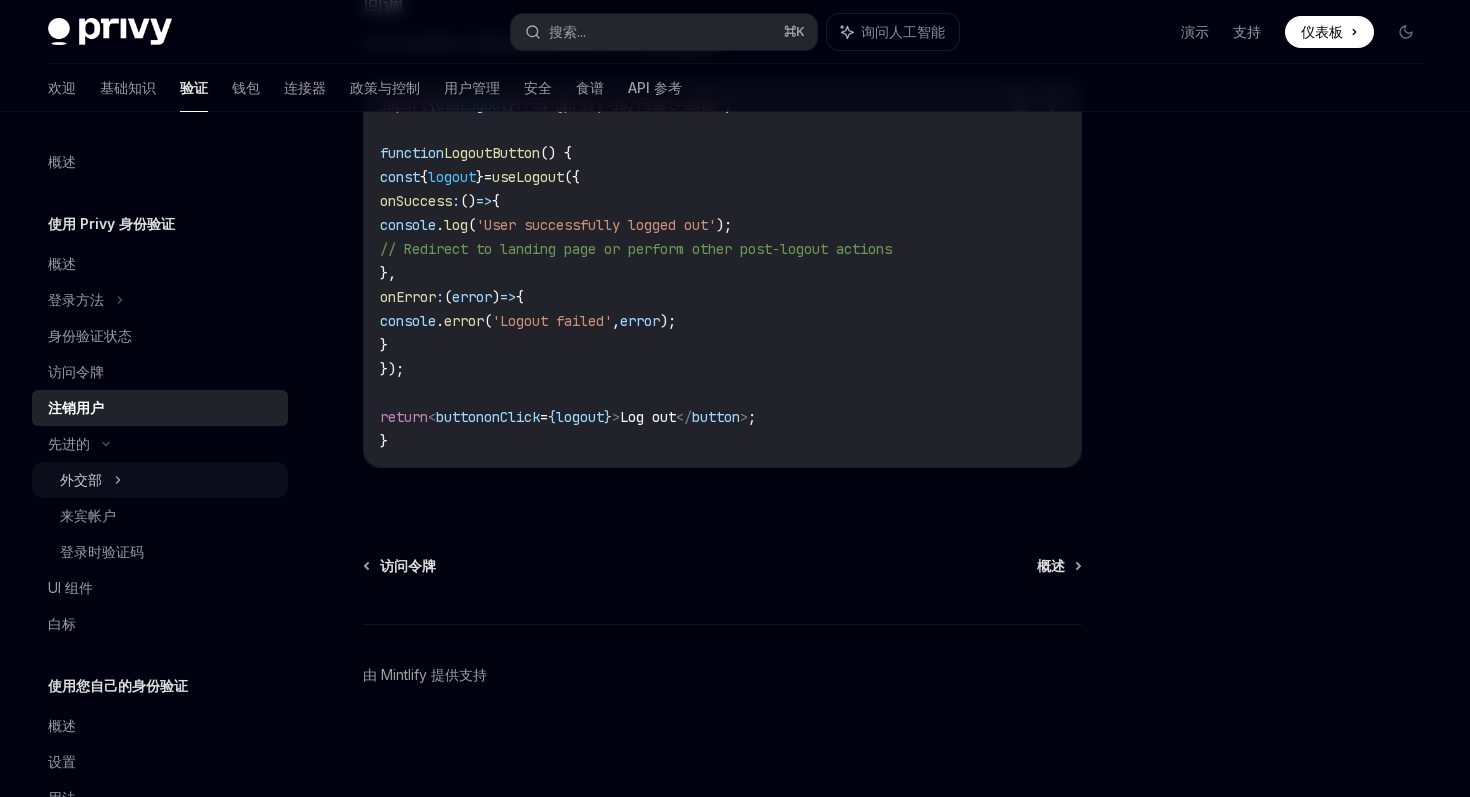 click on "外交部" at bounding box center (160, 480) 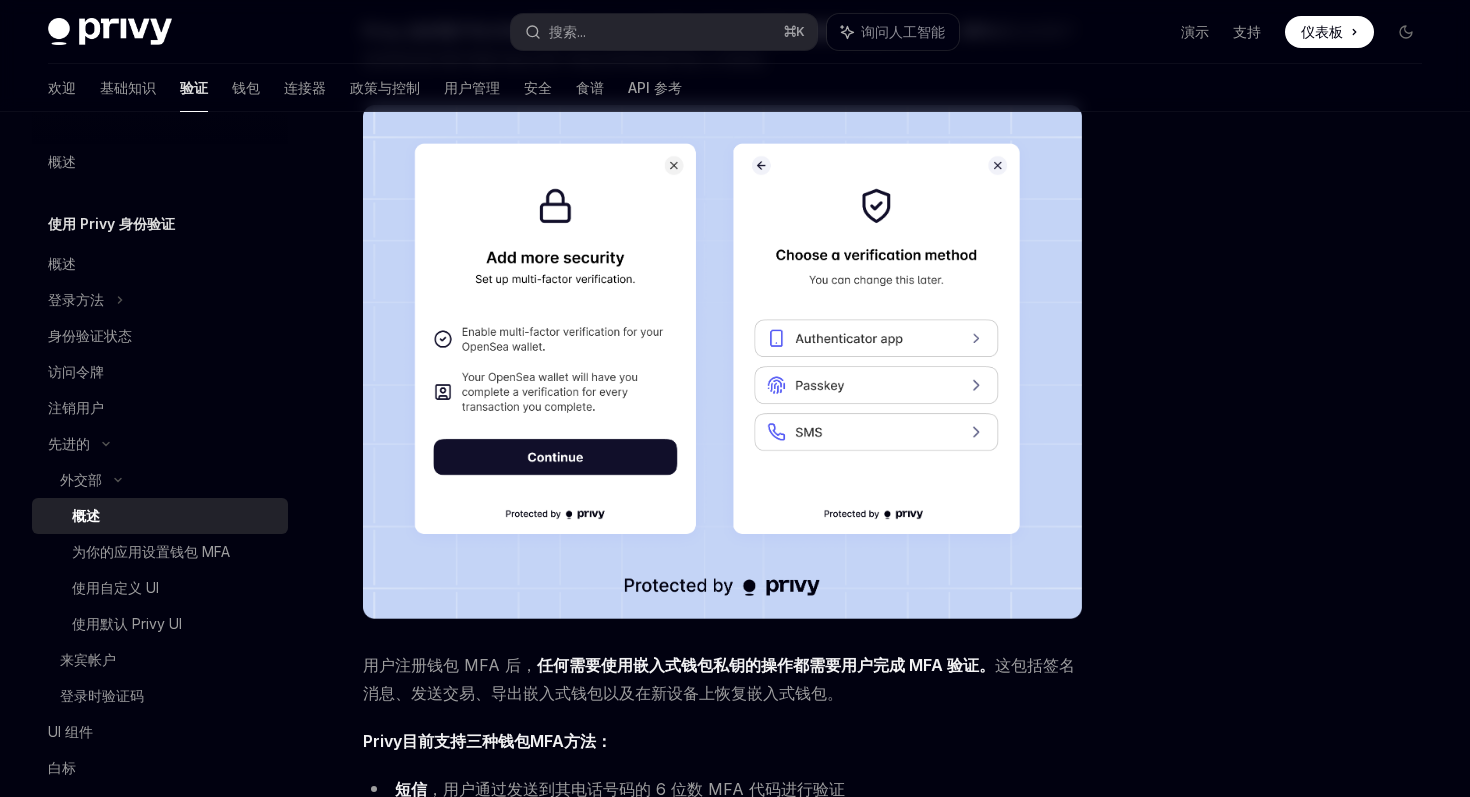 scroll, scrollTop: 234, scrollLeft: 0, axis: vertical 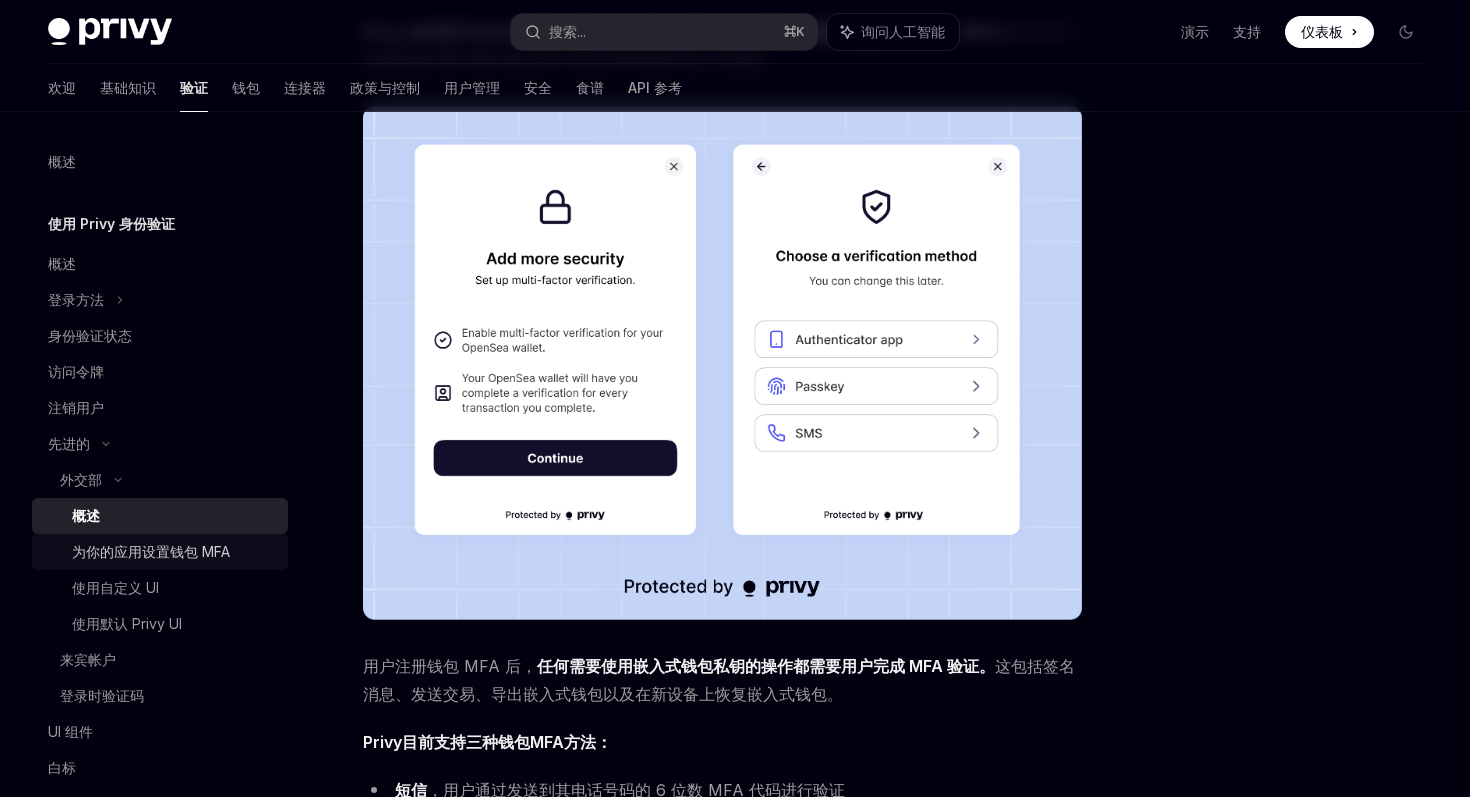 click on "为你的应用设置钱包 MFA" at bounding box center (151, 551) 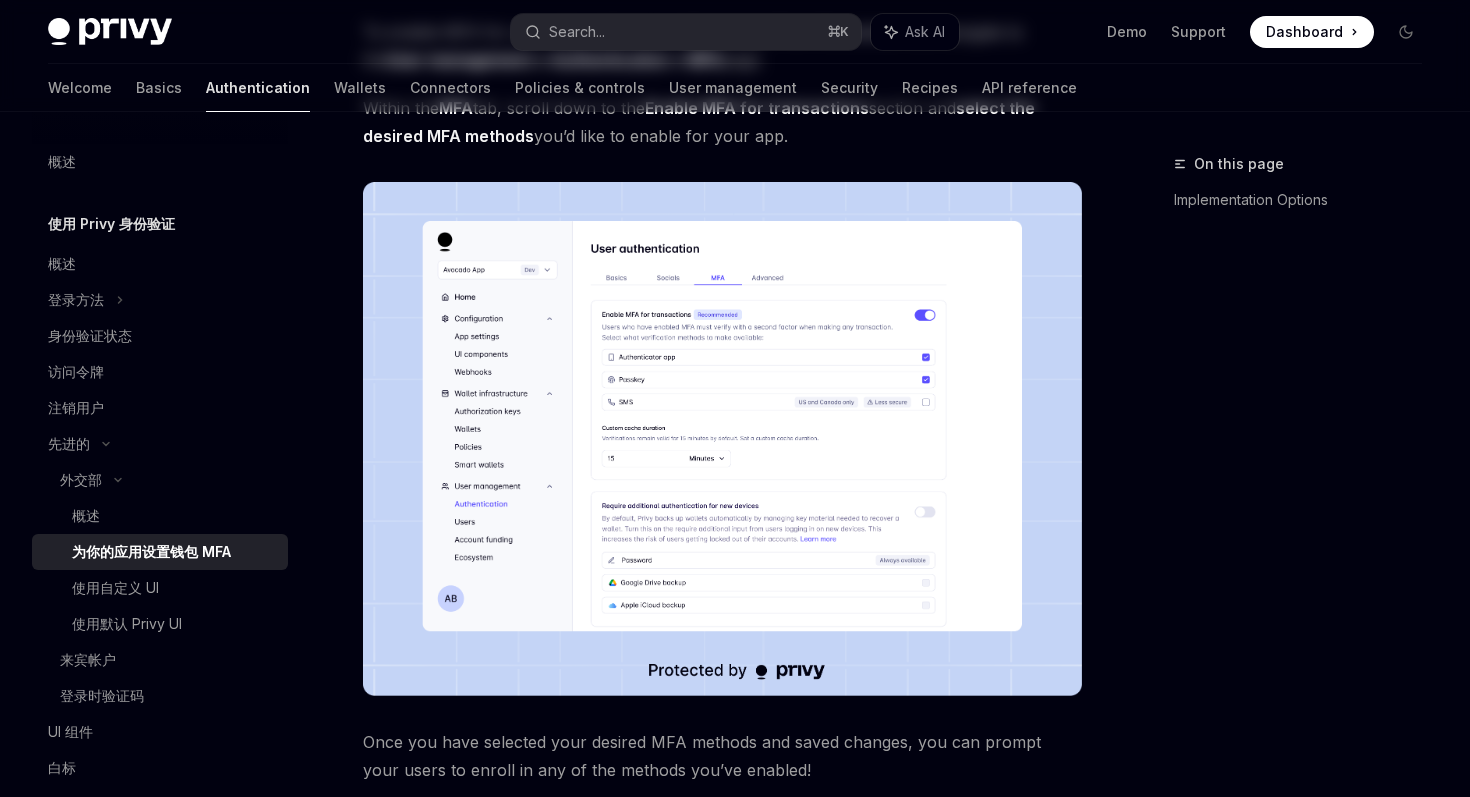 scroll, scrollTop: 0, scrollLeft: 0, axis: both 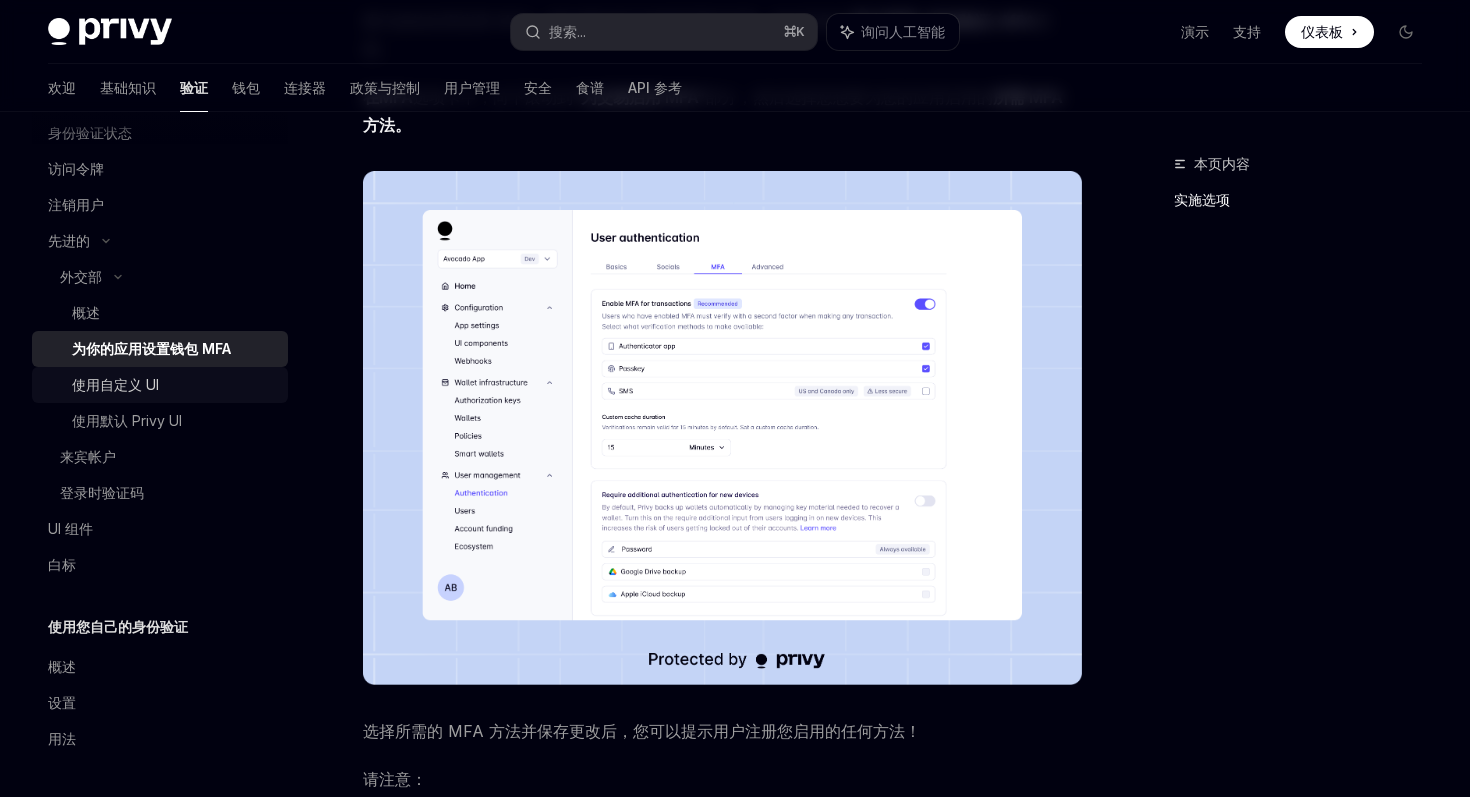 click on "使用自定义 UI" at bounding box center [174, 385] 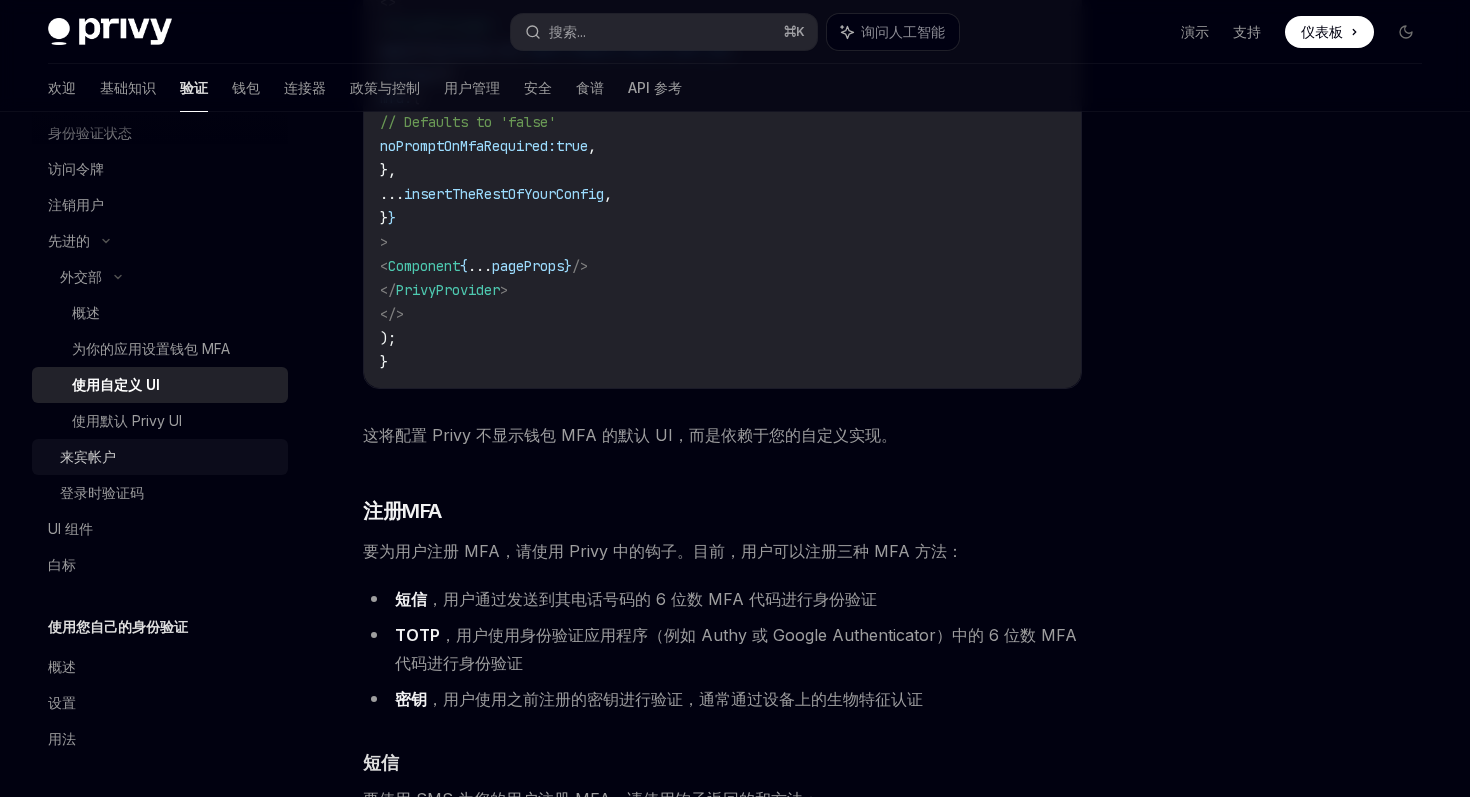 scroll, scrollTop: 782, scrollLeft: 0, axis: vertical 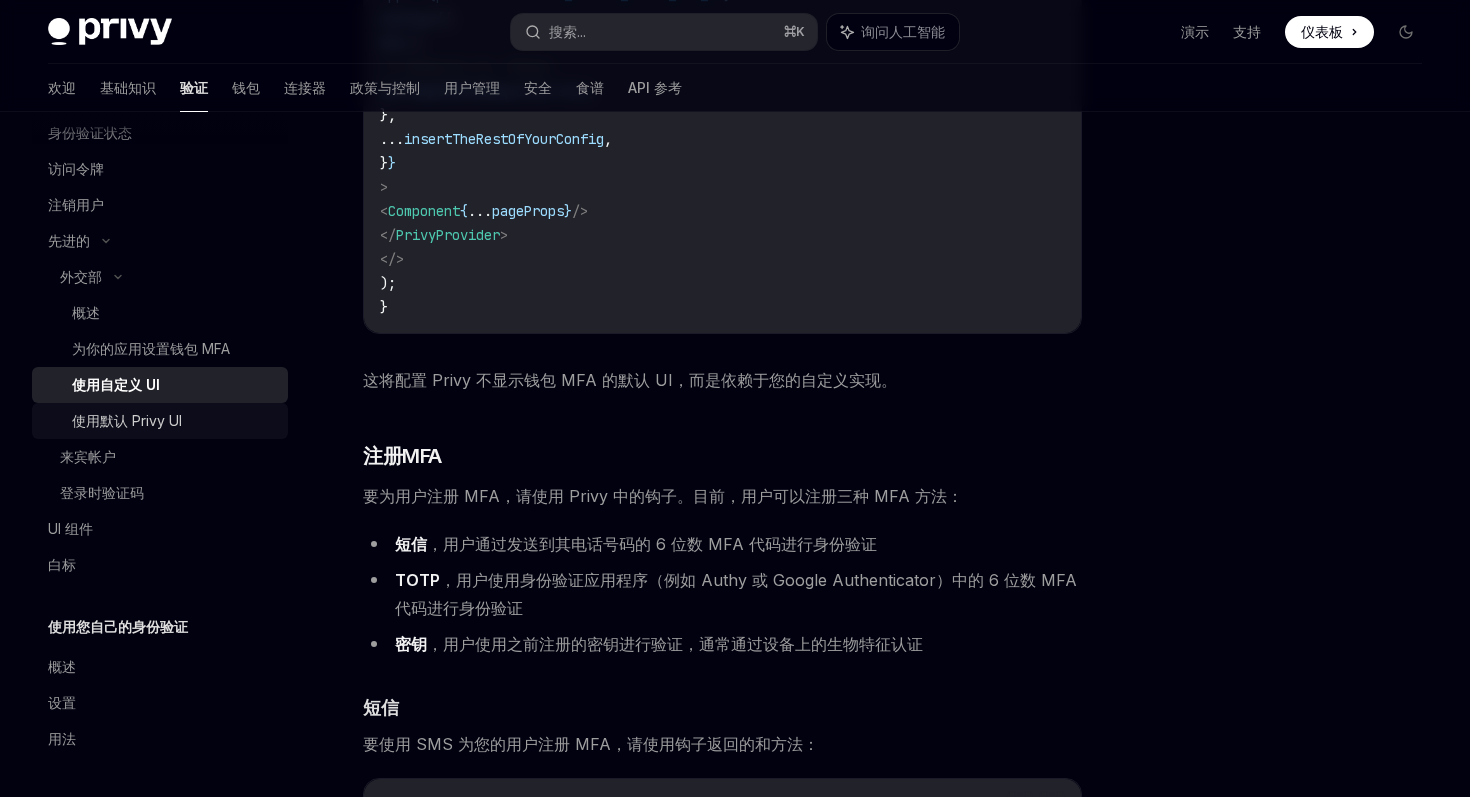 click on "使用默认 Privy UI" at bounding box center (127, 420) 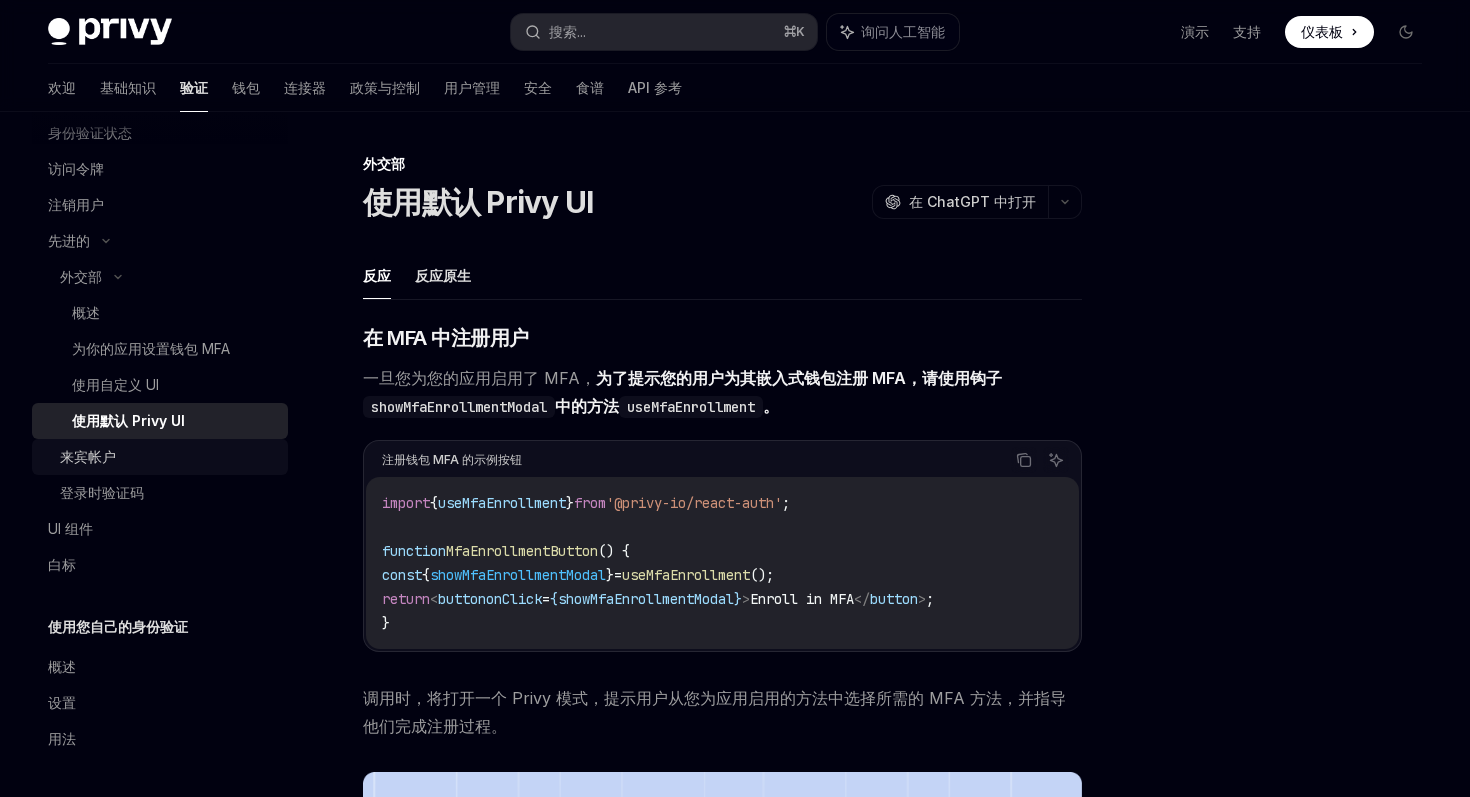 click on "来宾帐户" at bounding box center (168, 457) 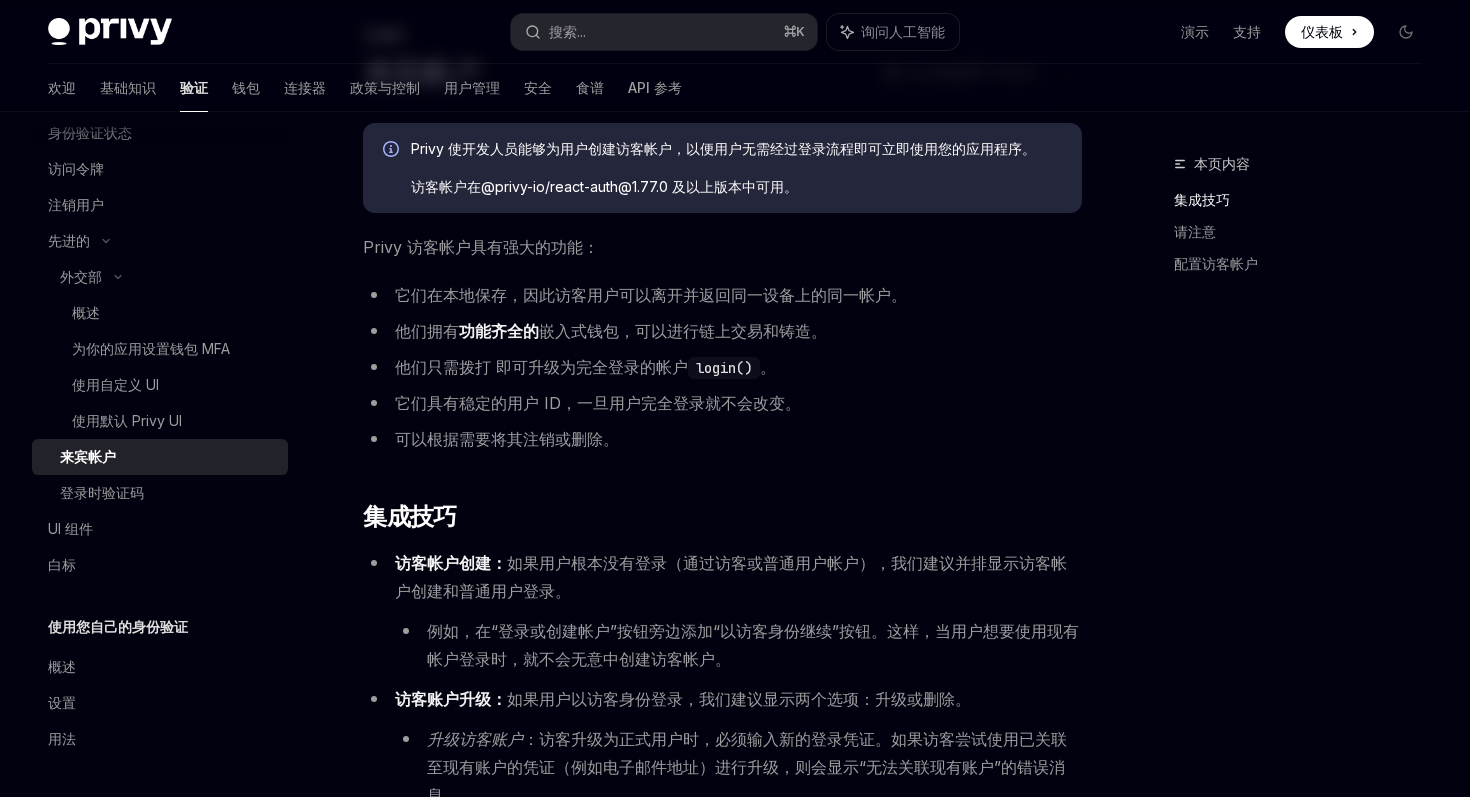 scroll, scrollTop: 199, scrollLeft: 0, axis: vertical 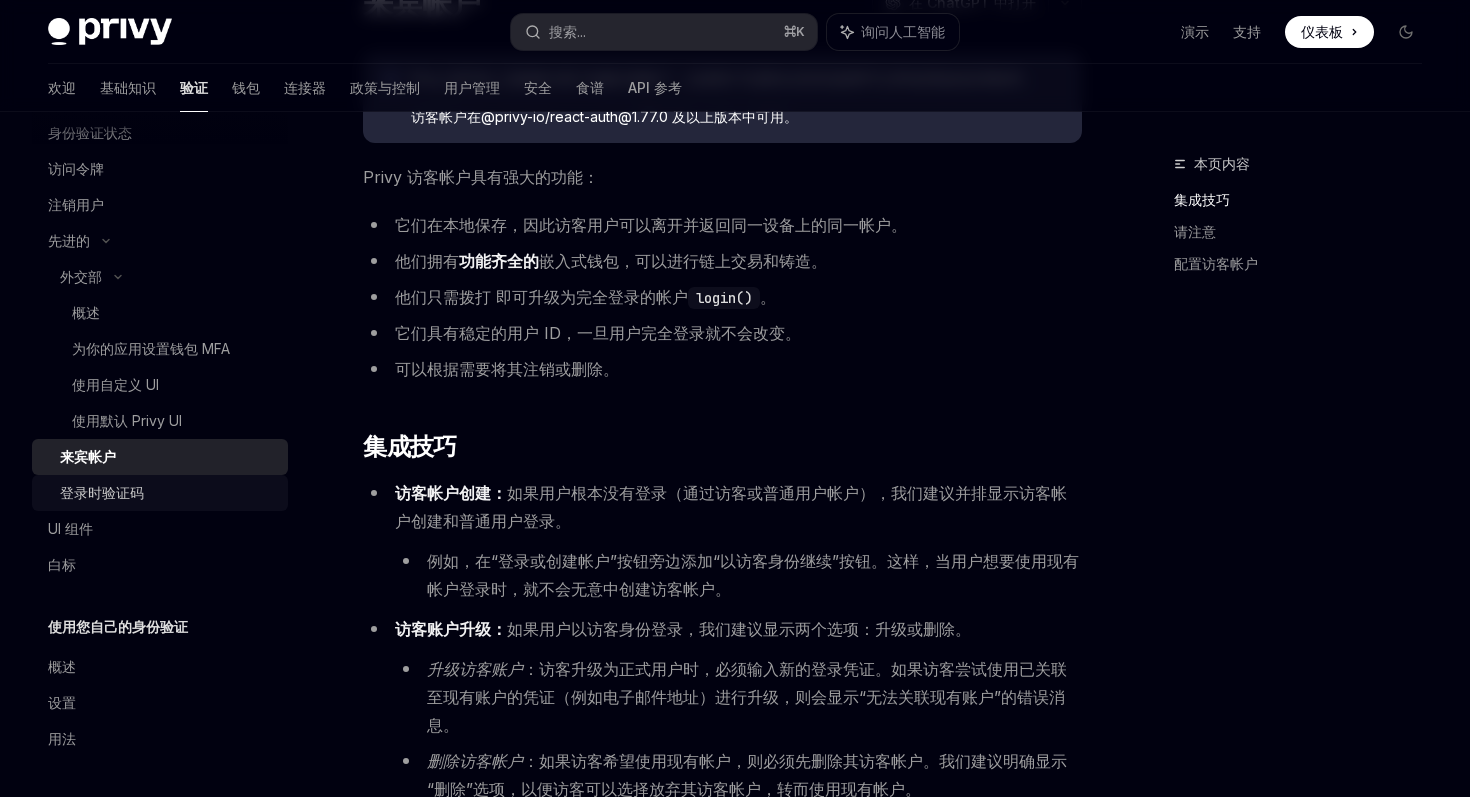 click on "登录时验证码" at bounding box center (168, 493) 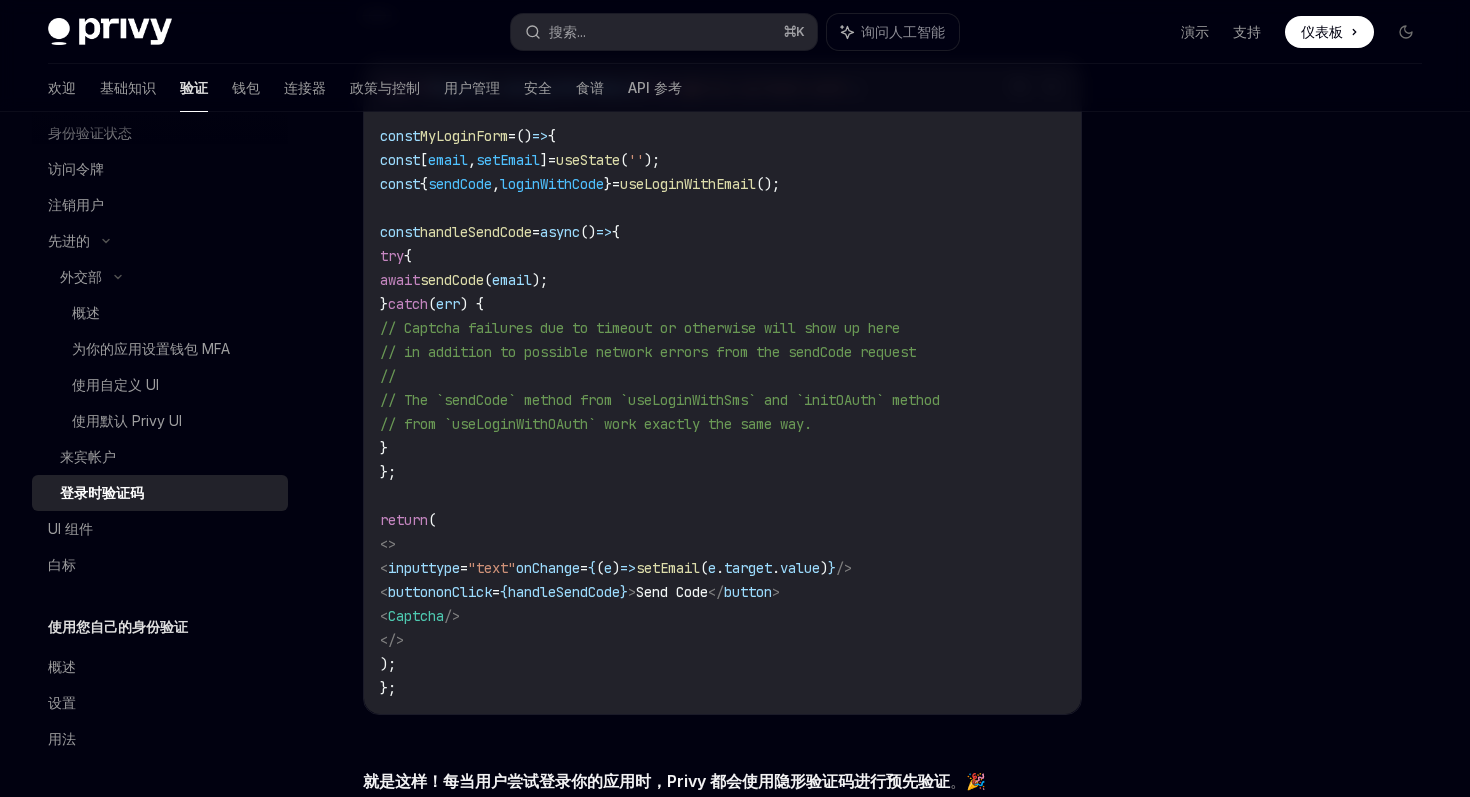 scroll, scrollTop: 776, scrollLeft: 0, axis: vertical 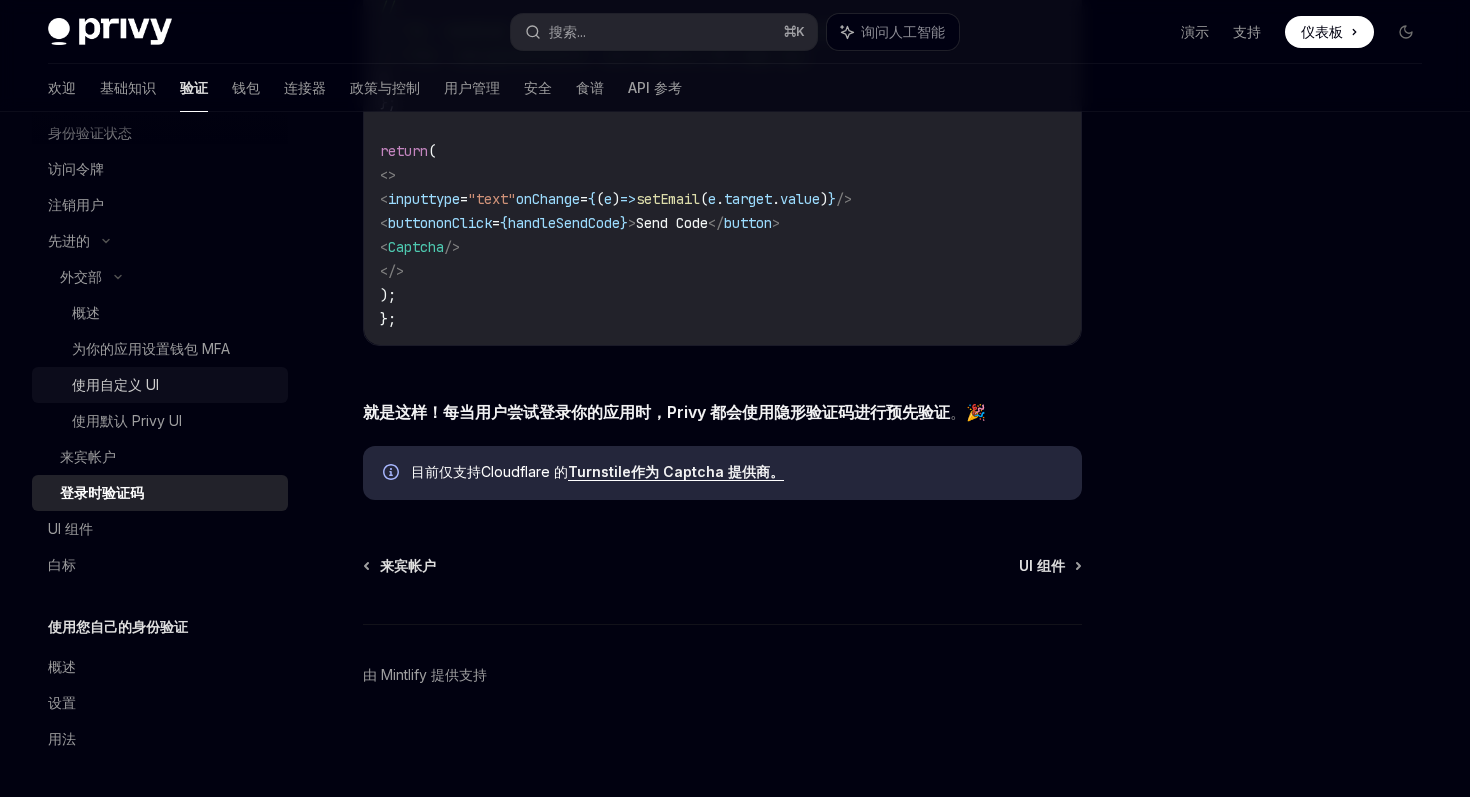 click on "使用自定义 UI" at bounding box center [174, 385] 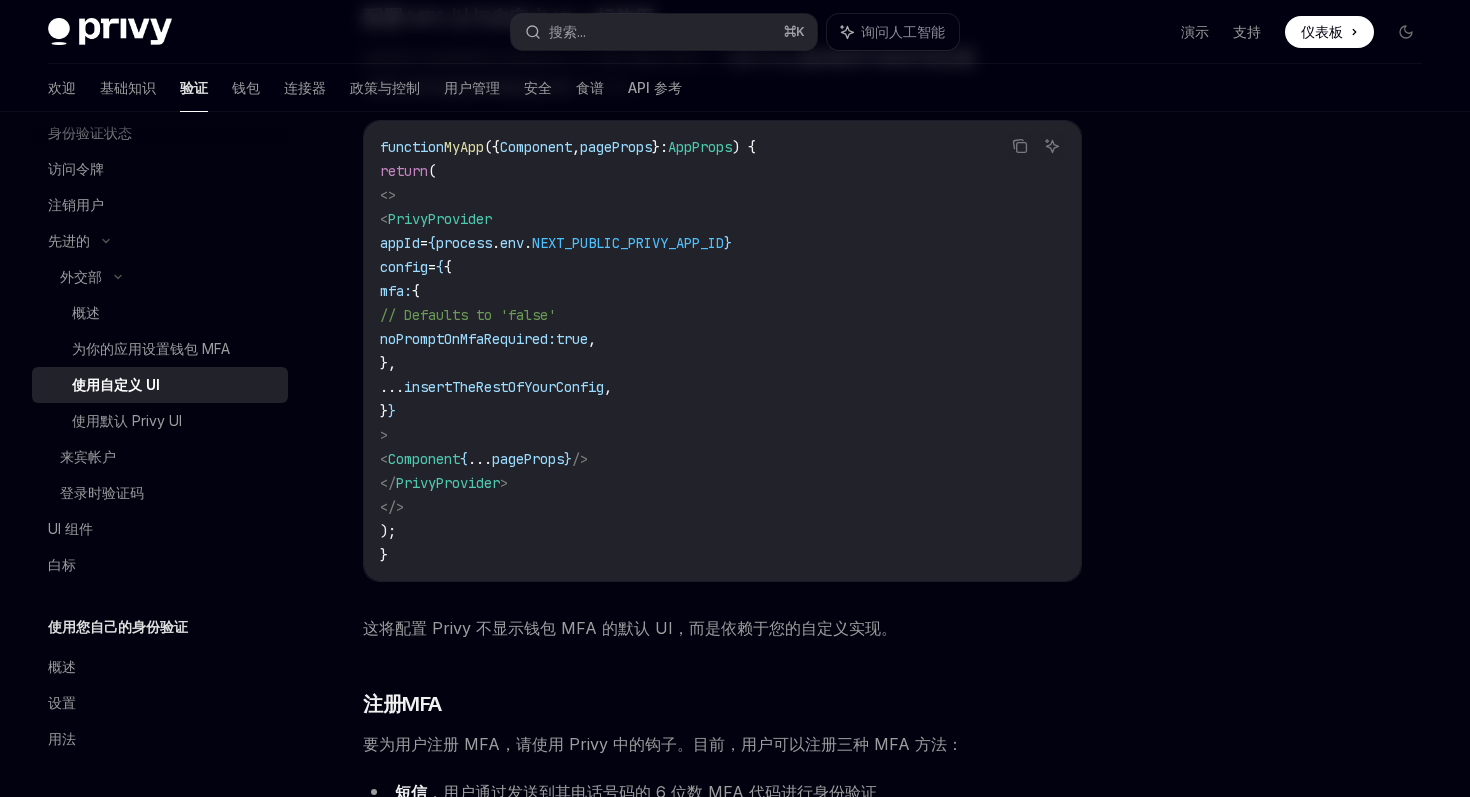scroll, scrollTop: 536, scrollLeft: 0, axis: vertical 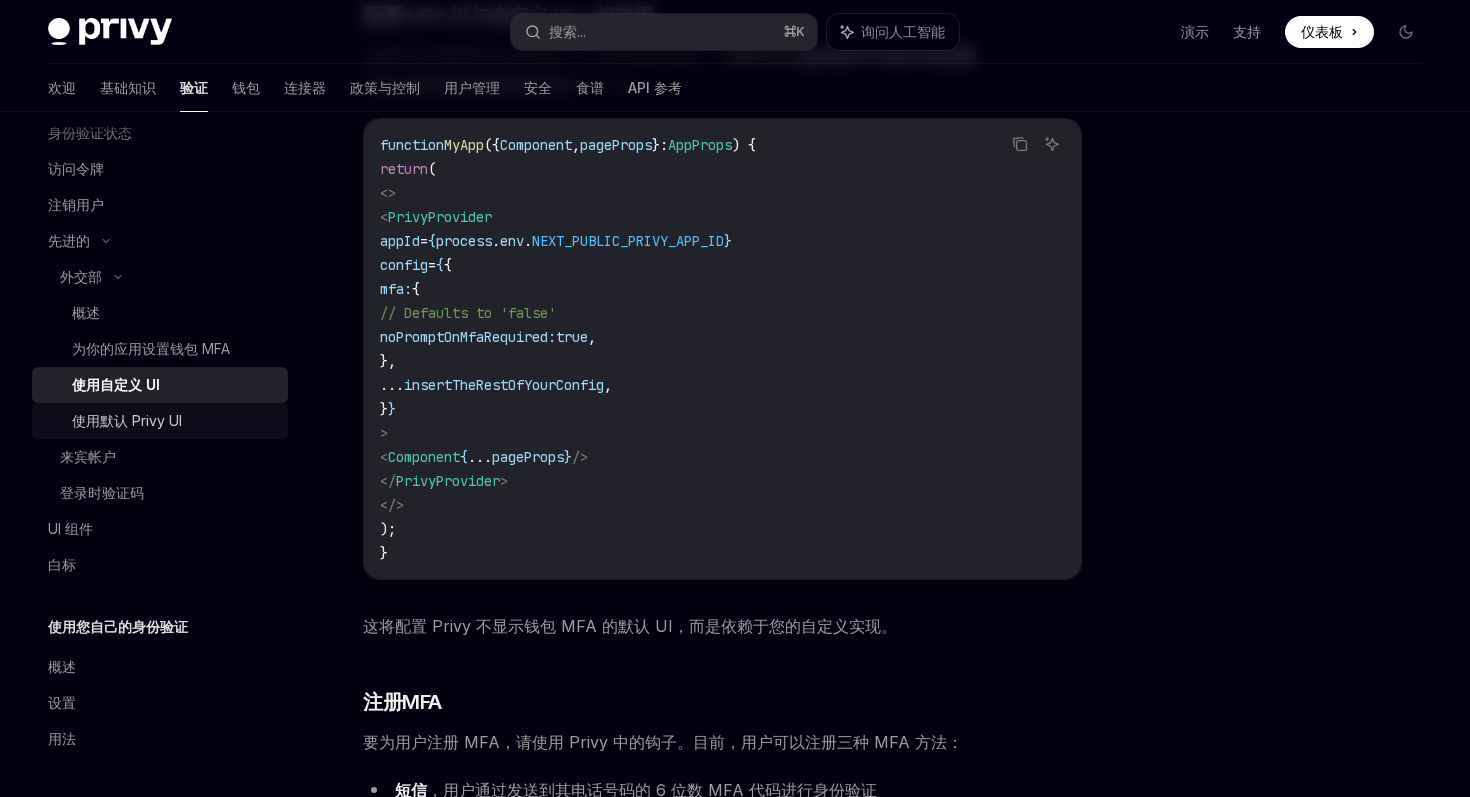 click on "使用默认 Privy UI" at bounding box center (174, 421) 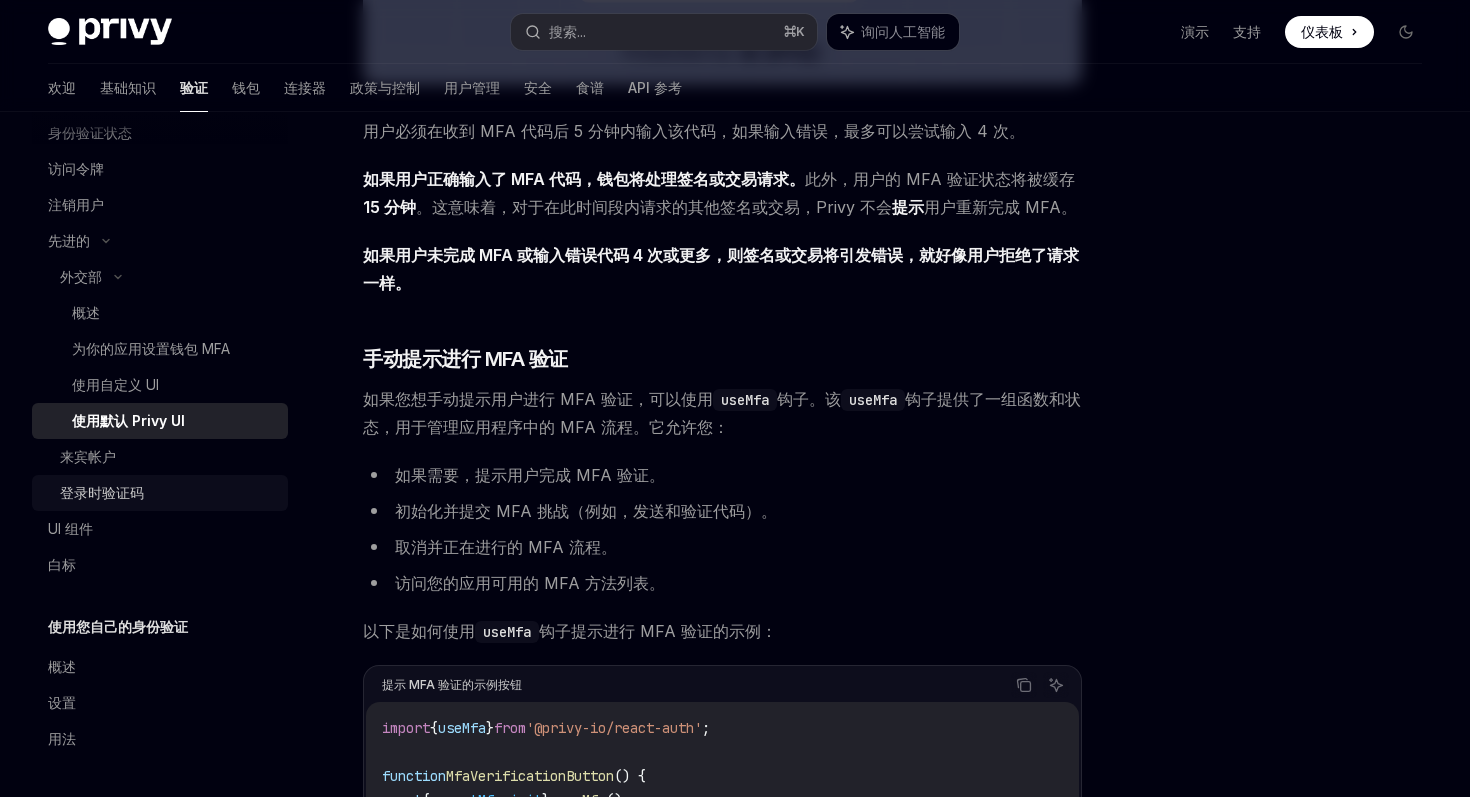 scroll, scrollTop: 2871, scrollLeft: 0, axis: vertical 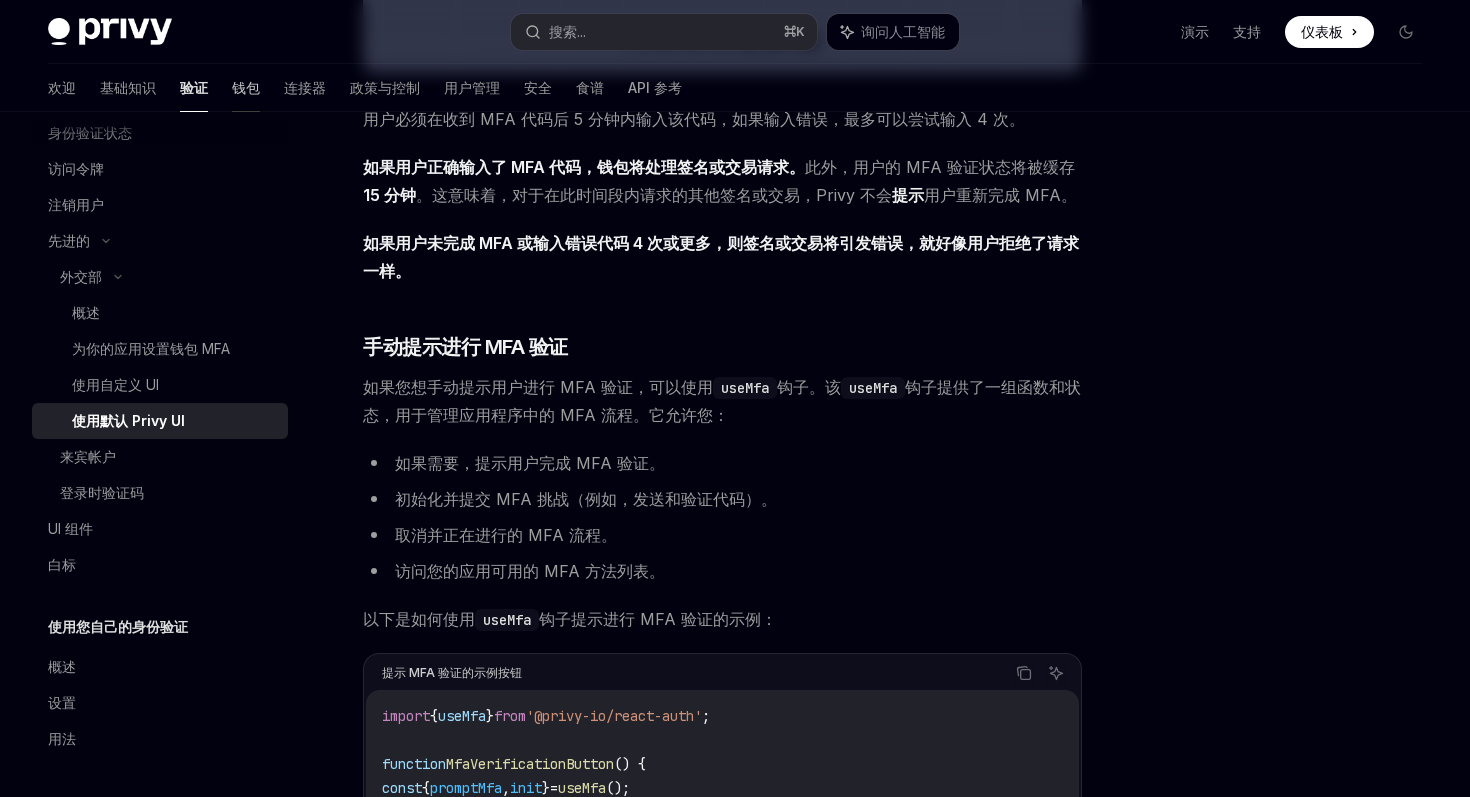 click on "钱包" at bounding box center [246, 87] 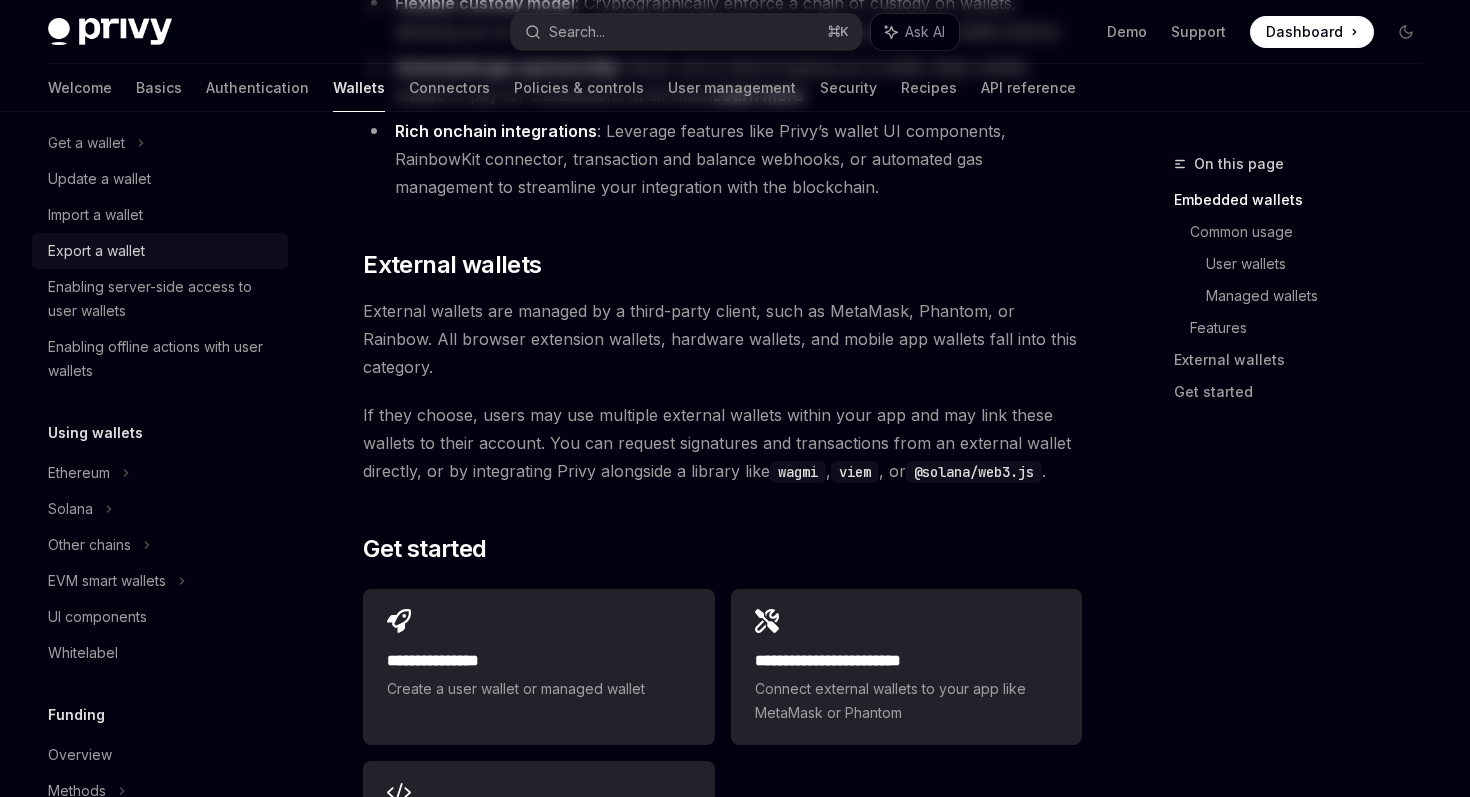 scroll, scrollTop: 0, scrollLeft: 0, axis: both 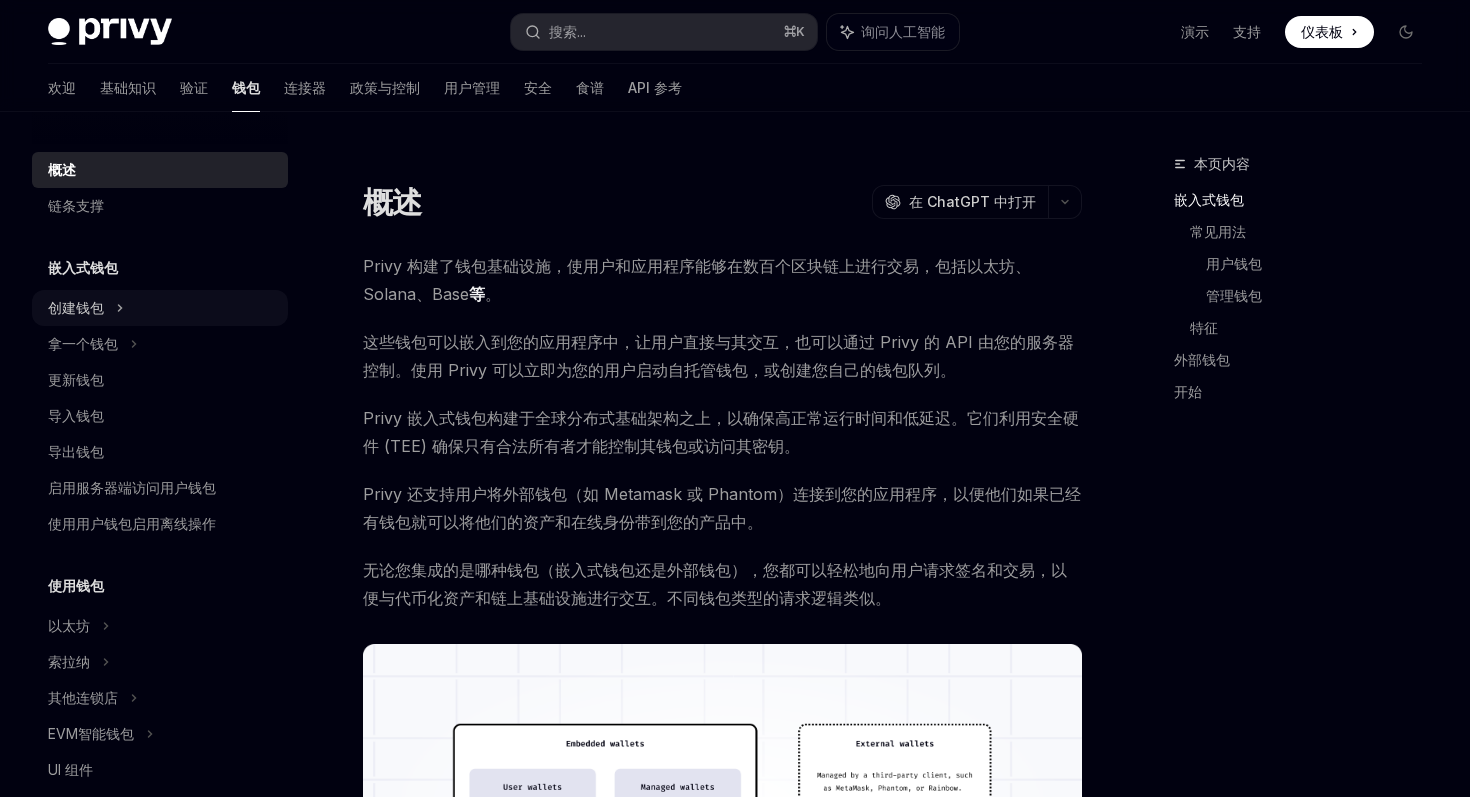 click on "创建钱包" at bounding box center (160, 308) 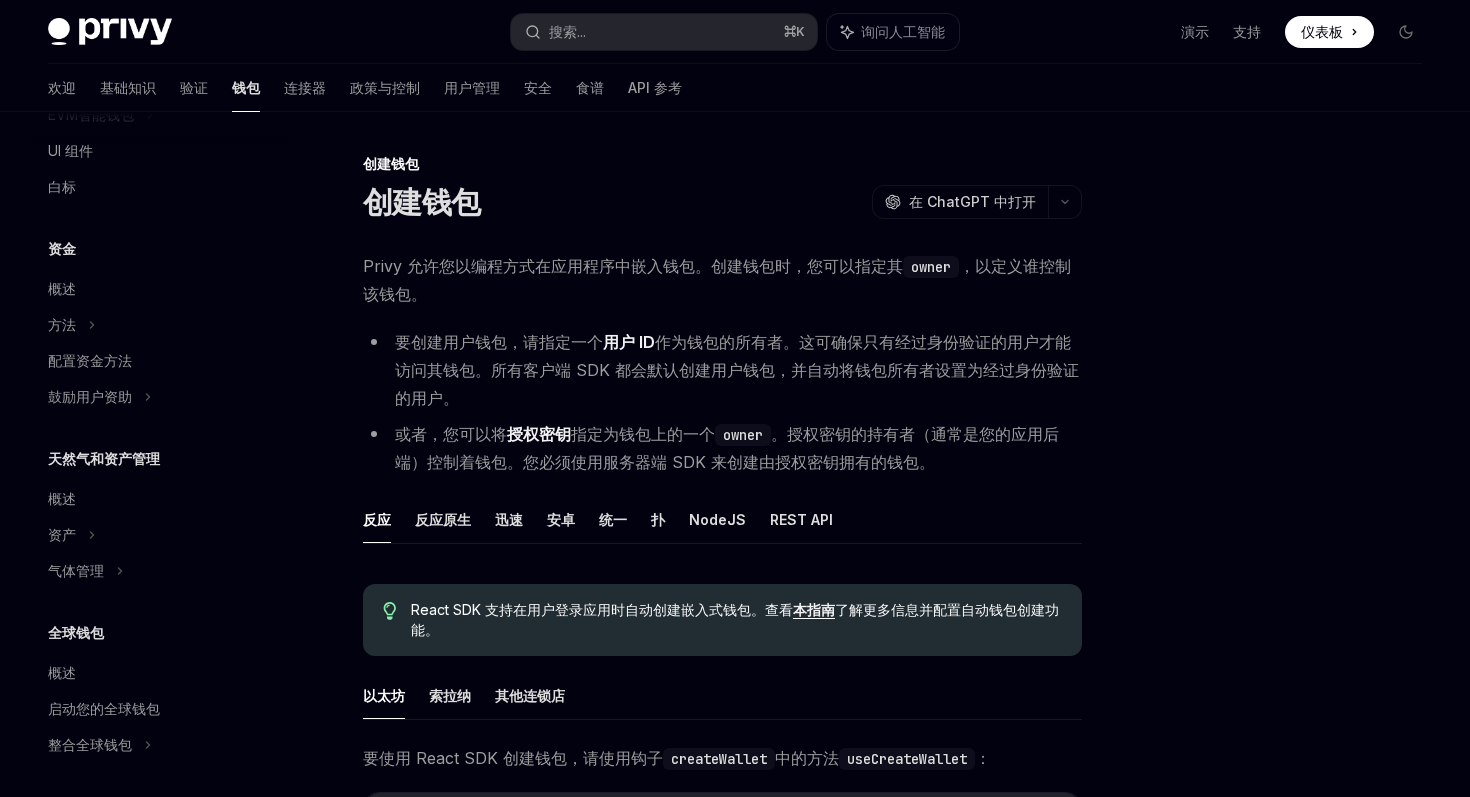 scroll, scrollTop: 699, scrollLeft: 0, axis: vertical 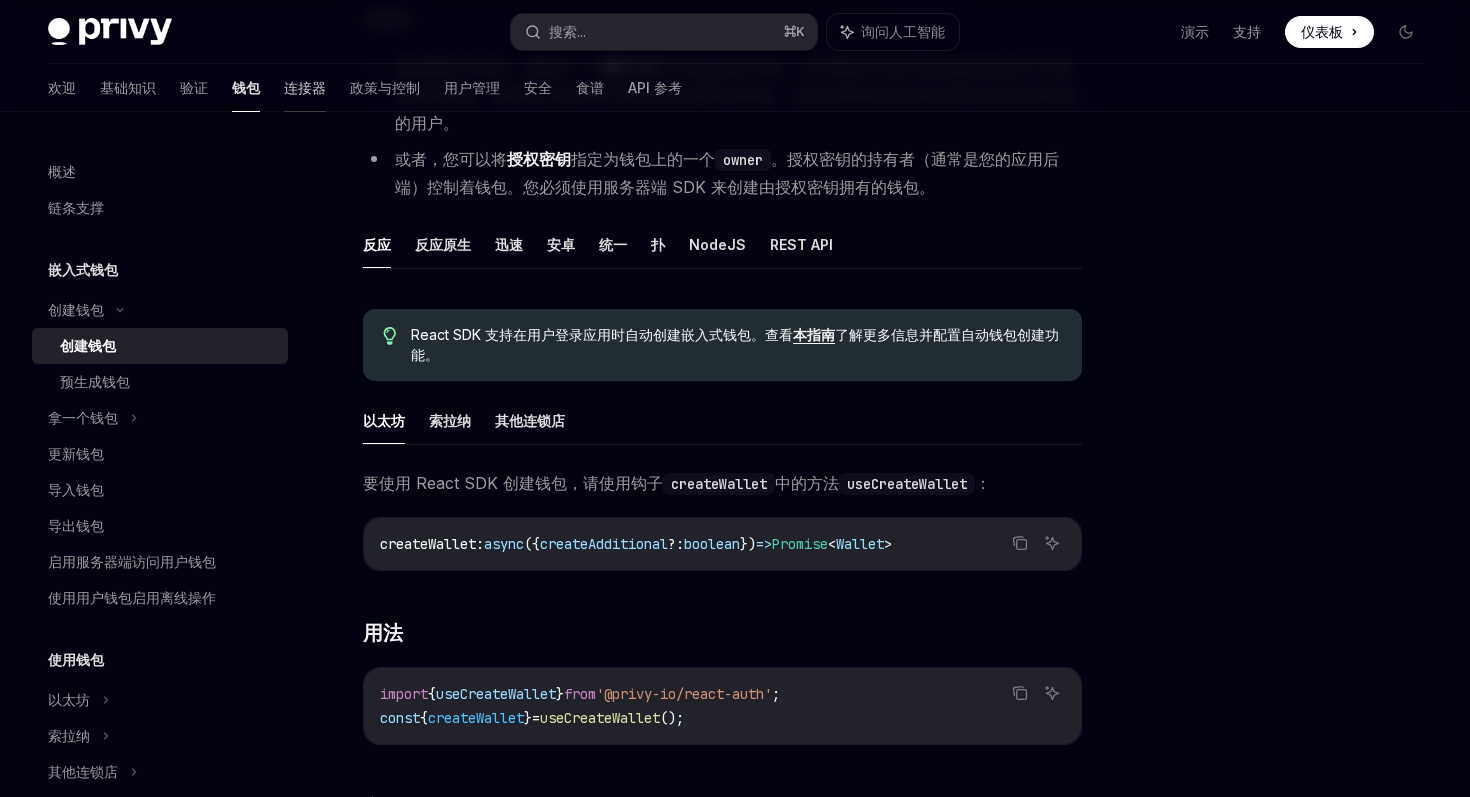 click on "连接器" at bounding box center [305, 87] 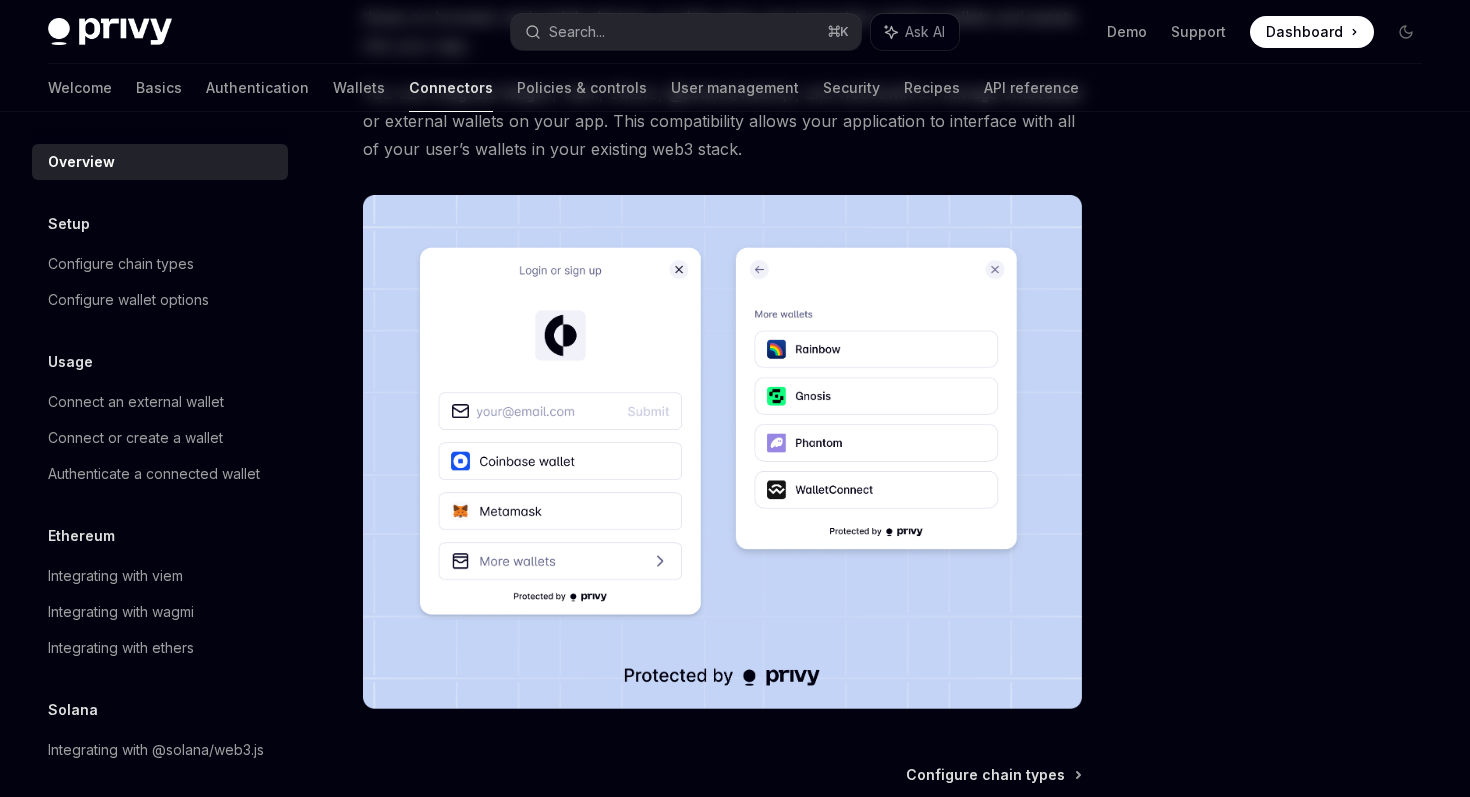 scroll, scrollTop: 0, scrollLeft: 0, axis: both 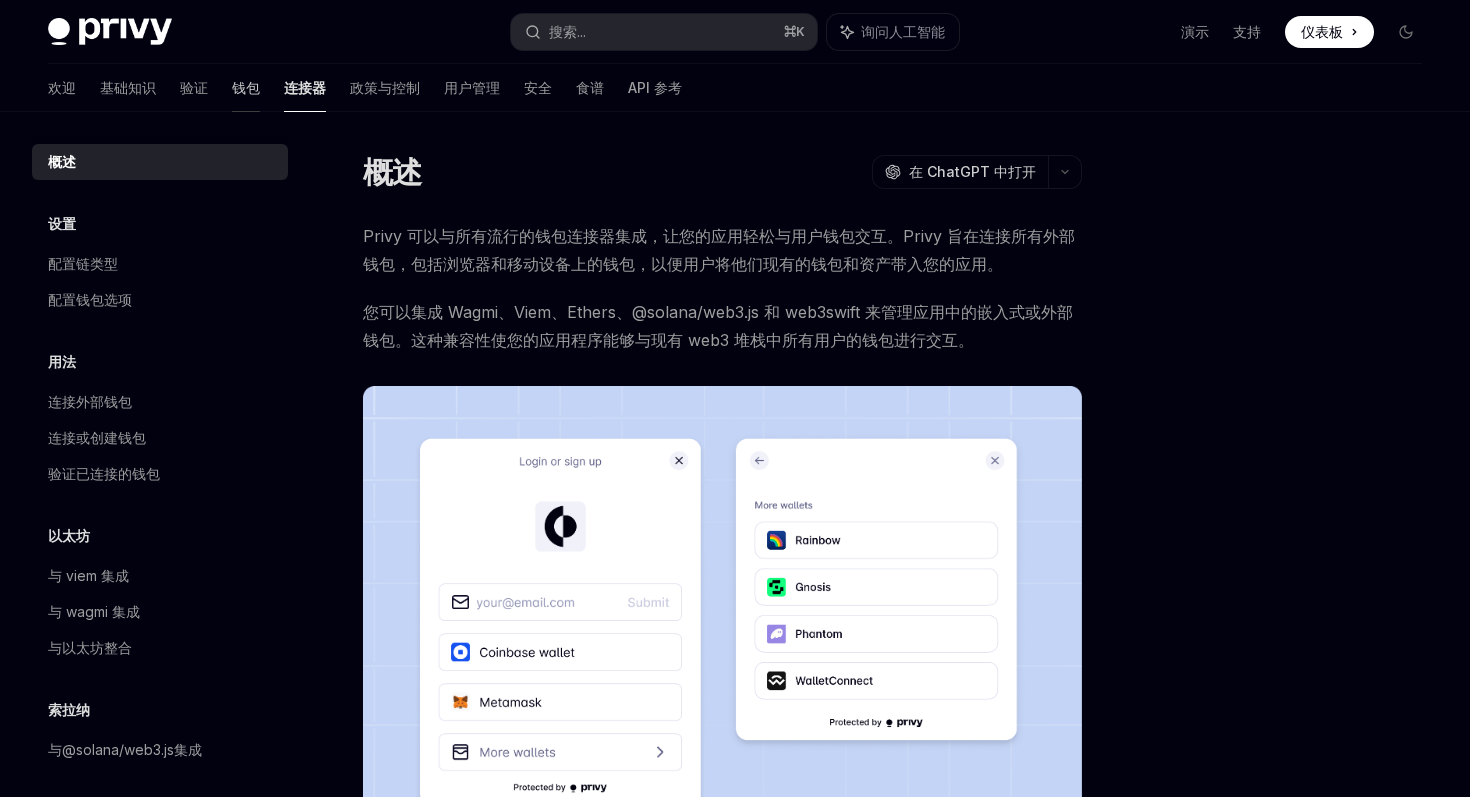 click on "钱包" at bounding box center [246, 88] 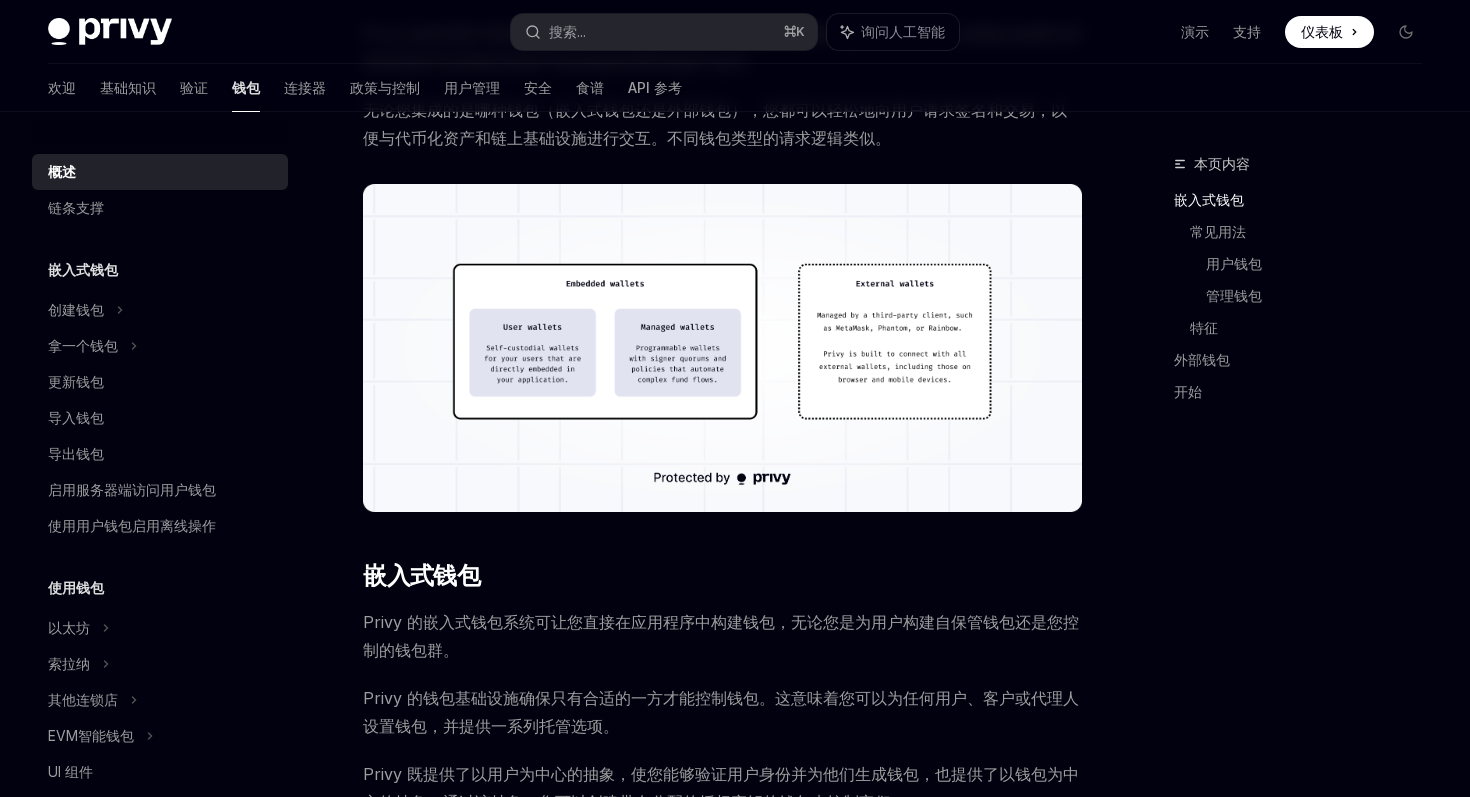 scroll, scrollTop: 526, scrollLeft: 0, axis: vertical 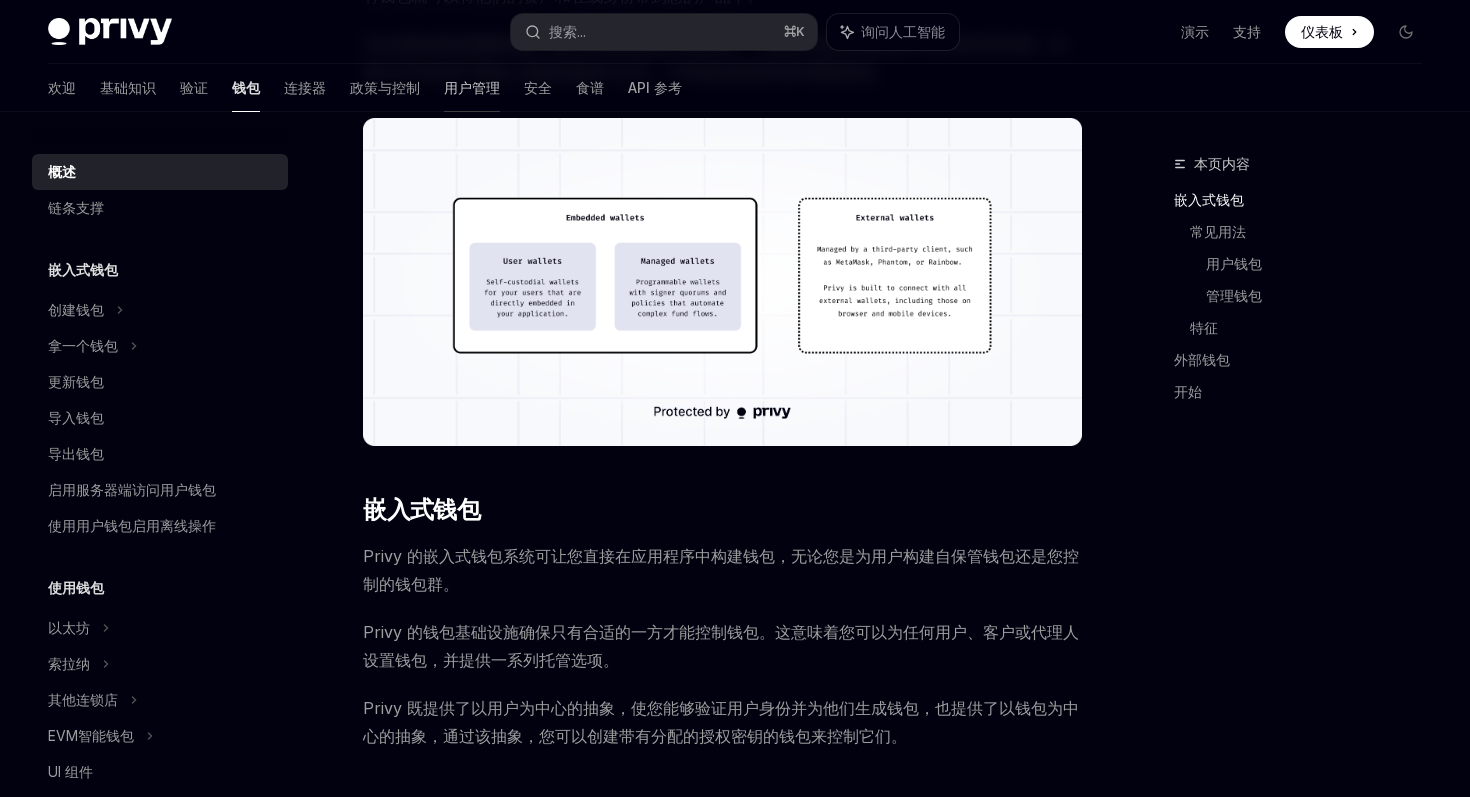 click on "用户管理" at bounding box center [472, 87] 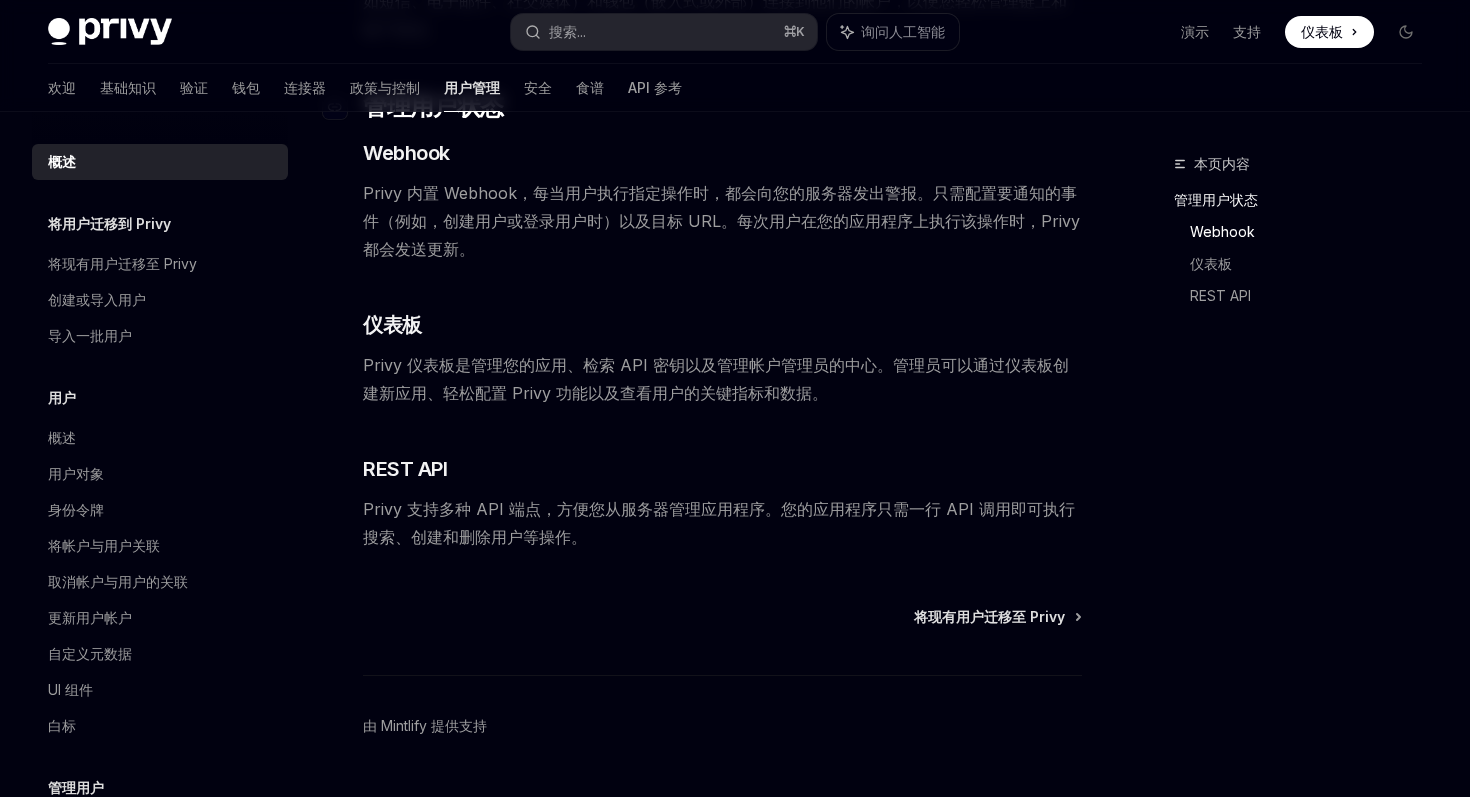 scroll, scrollTop: 390, scrollLeft: 0, axis: vertical 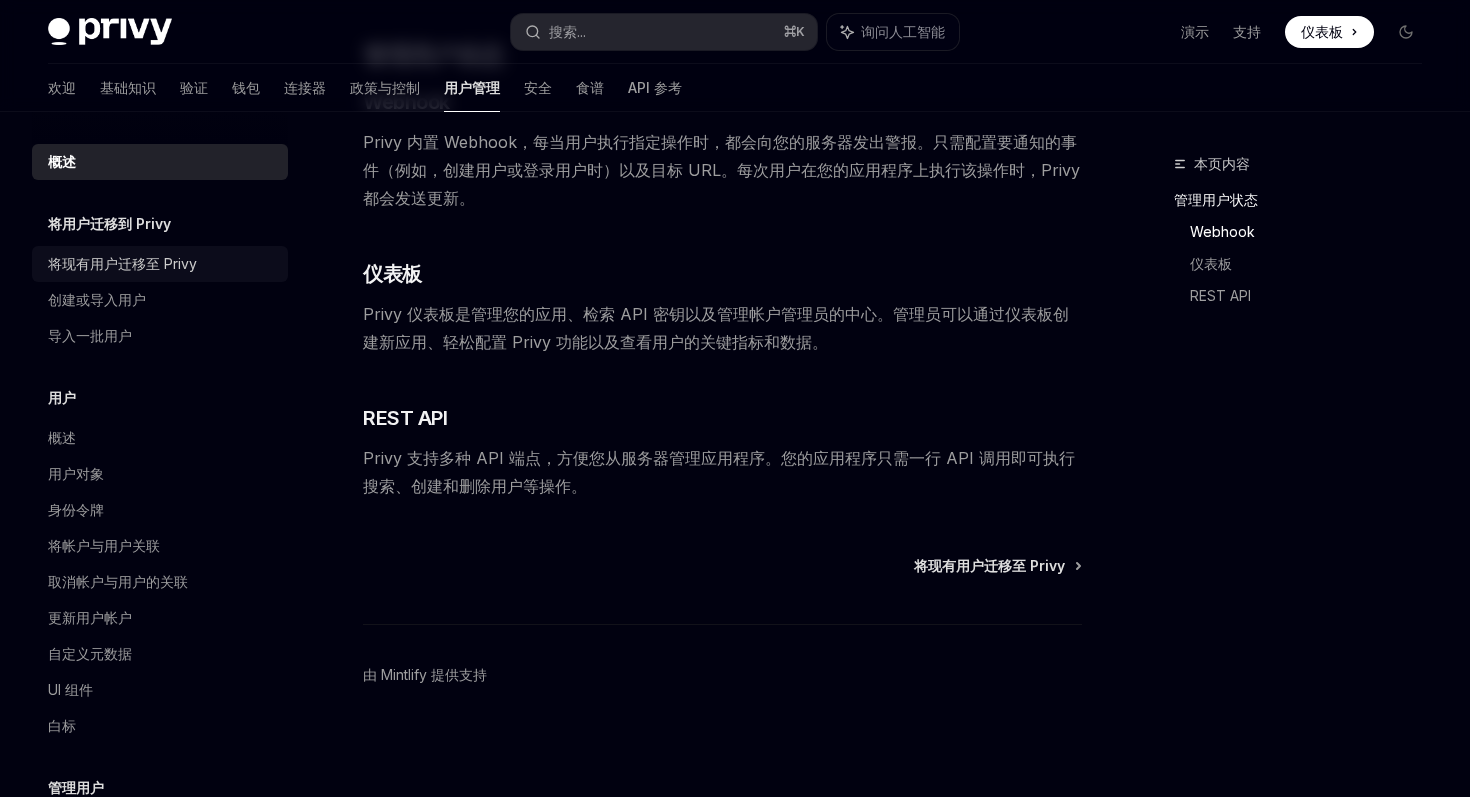 click on "将现有用户迁移至 Privy" at bounding box center [122, 264] 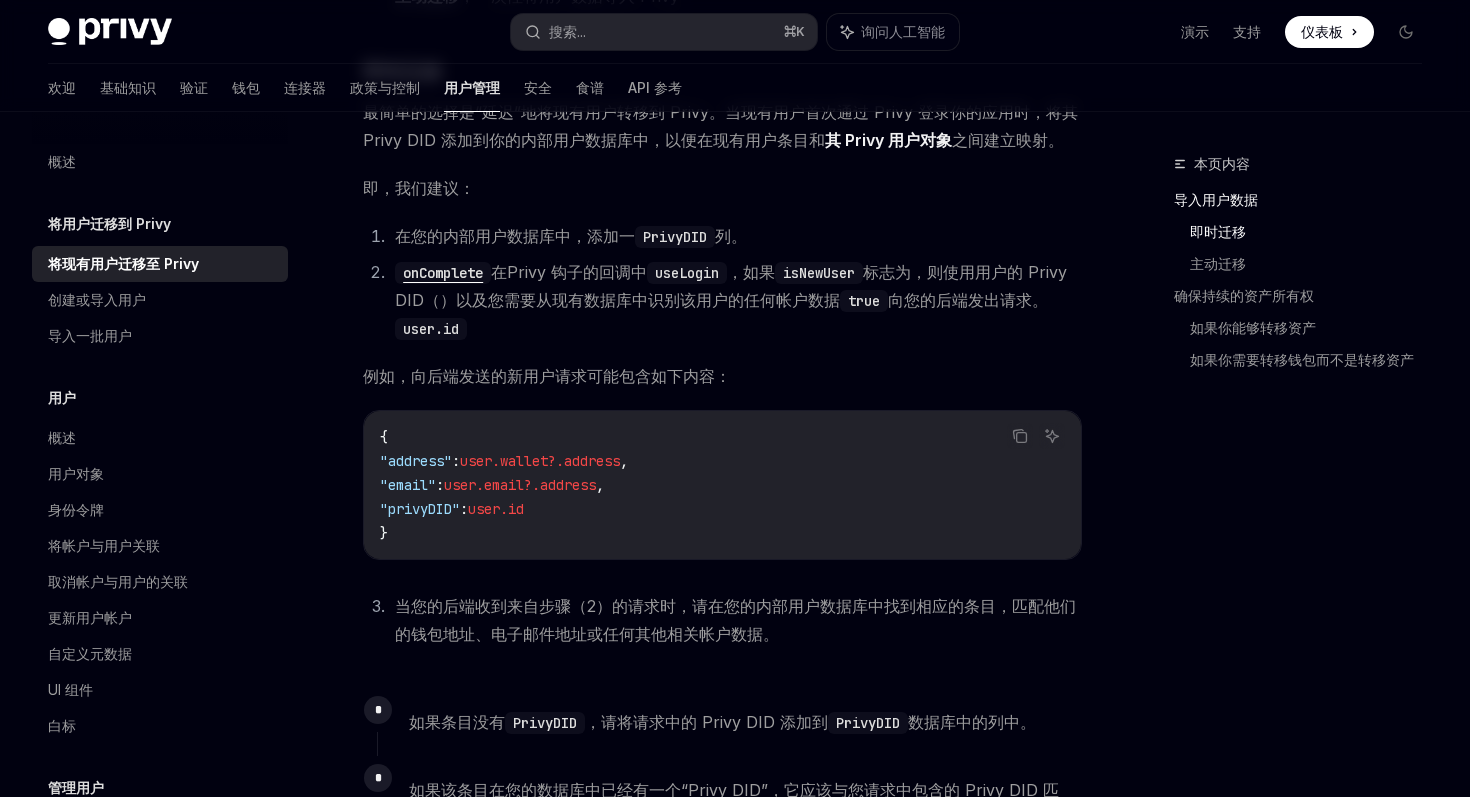 scroll, scrollTop: 644, scrollLeft: 0, axis: vertical 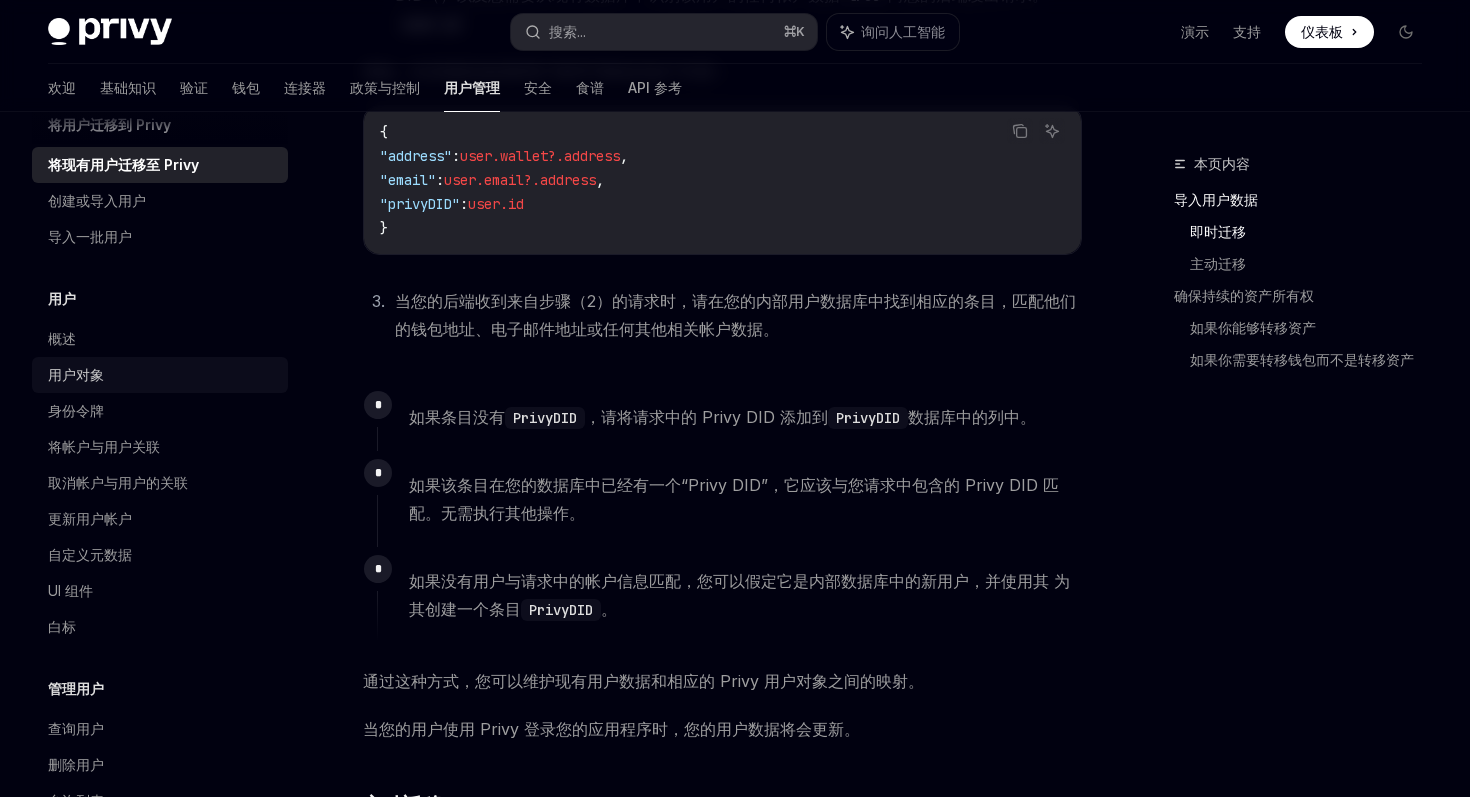 click on "用户对象" at bounding box center (162, 375) 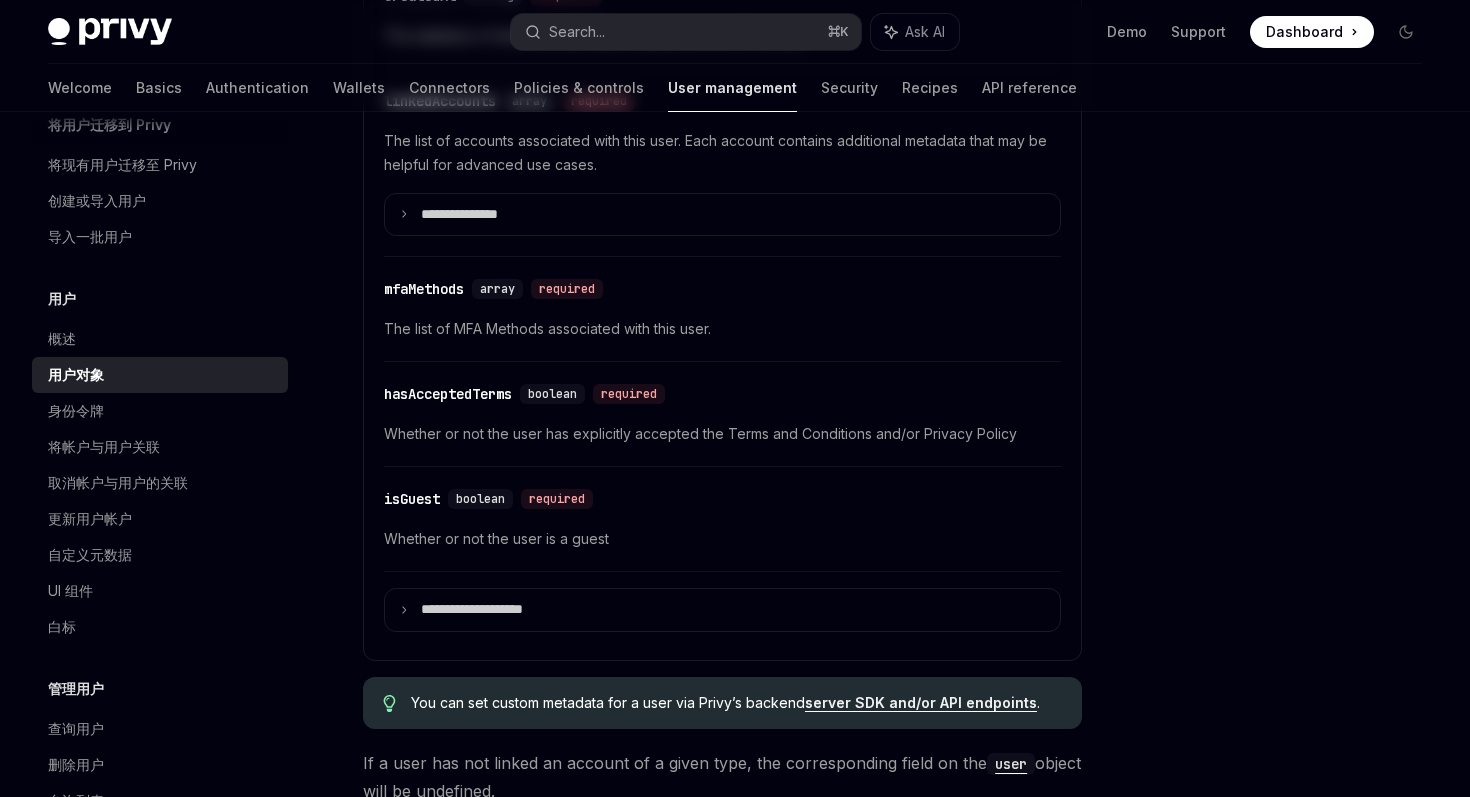 scroll, scrollTop: 0, scrollLeft: 0, axis: both 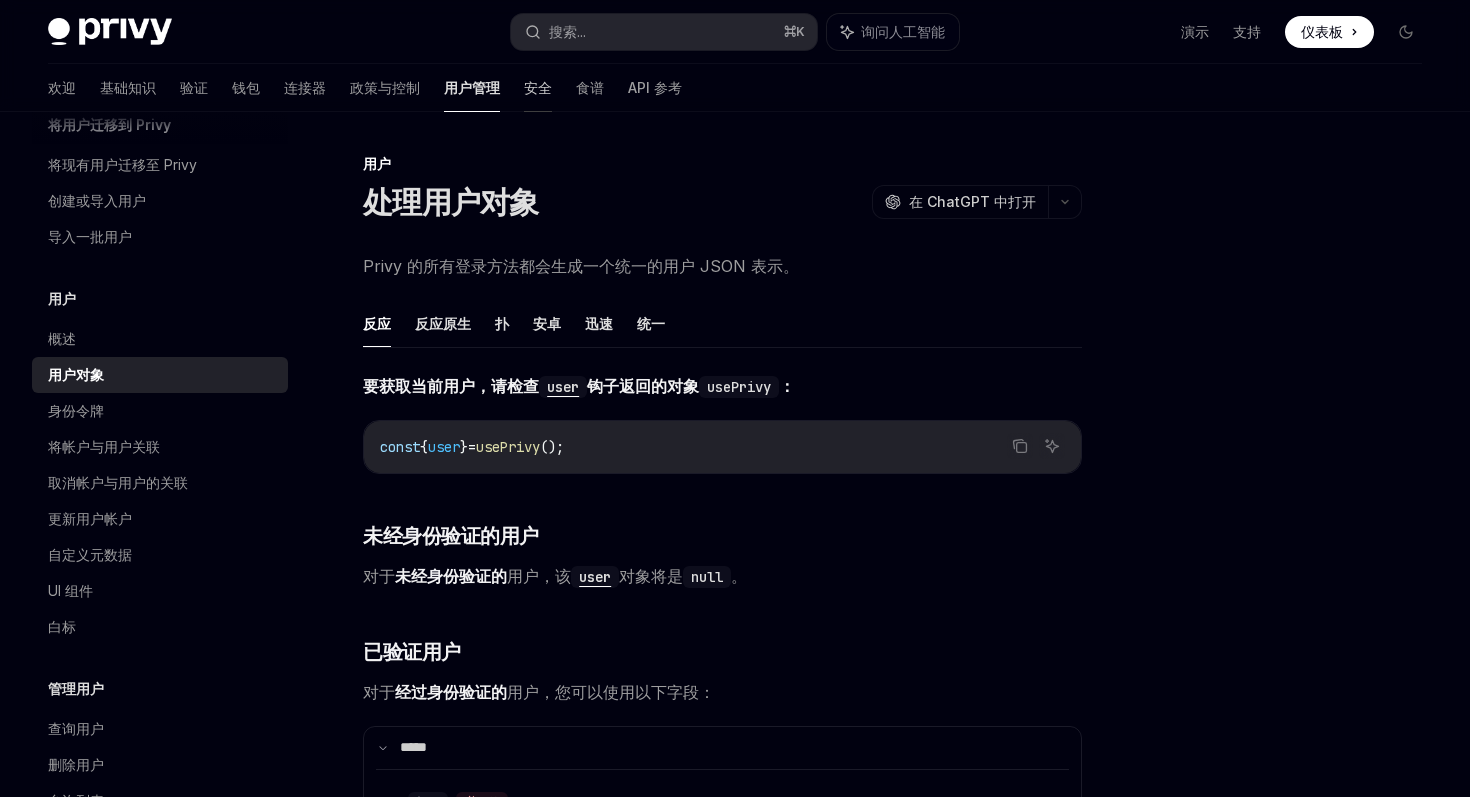 click on "安全" at bounding box center [538, 87] 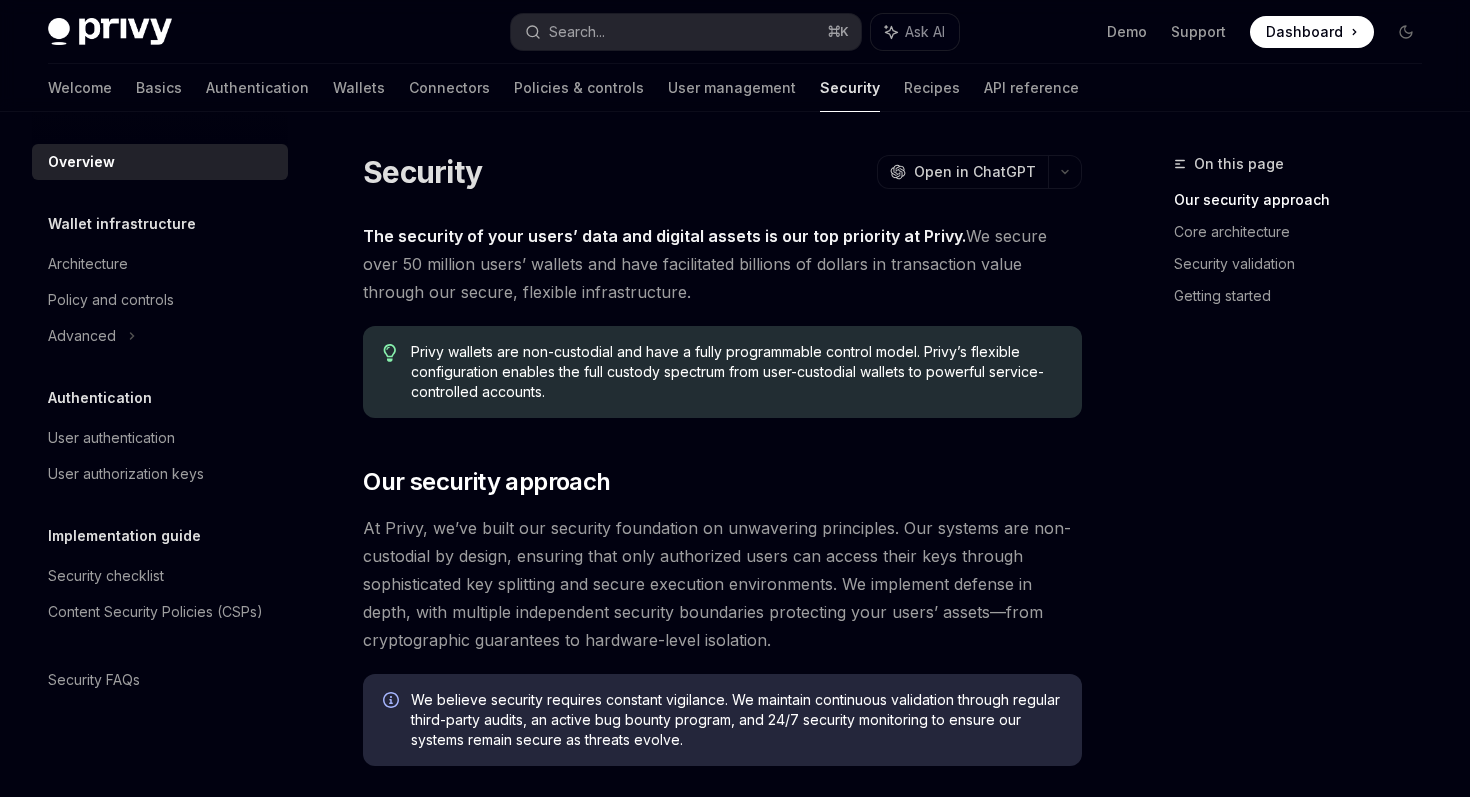 scroll, scrollTop: 0, scrollLeft: 0, axis: both 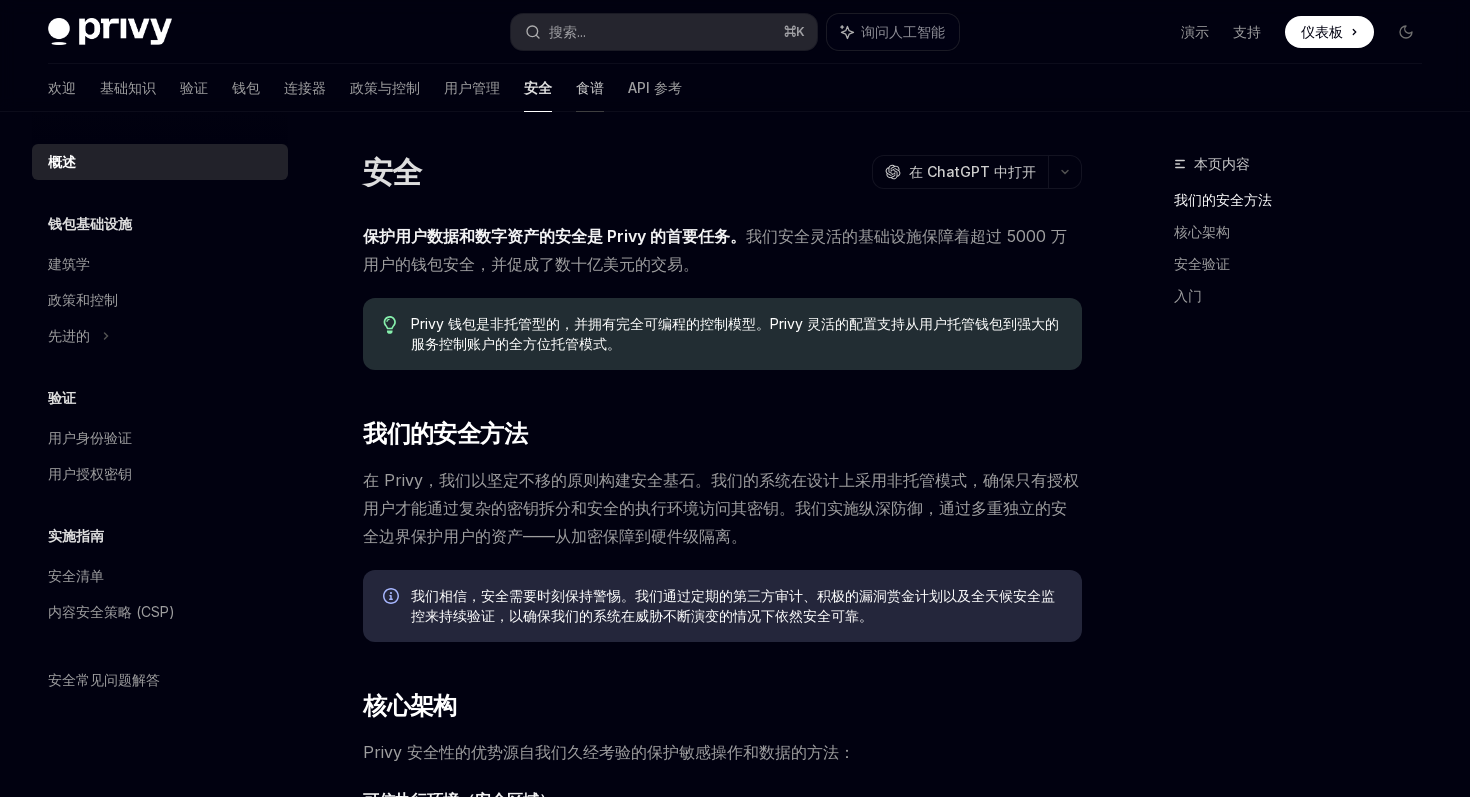click on "食谱" at bounding box center (590, 87) 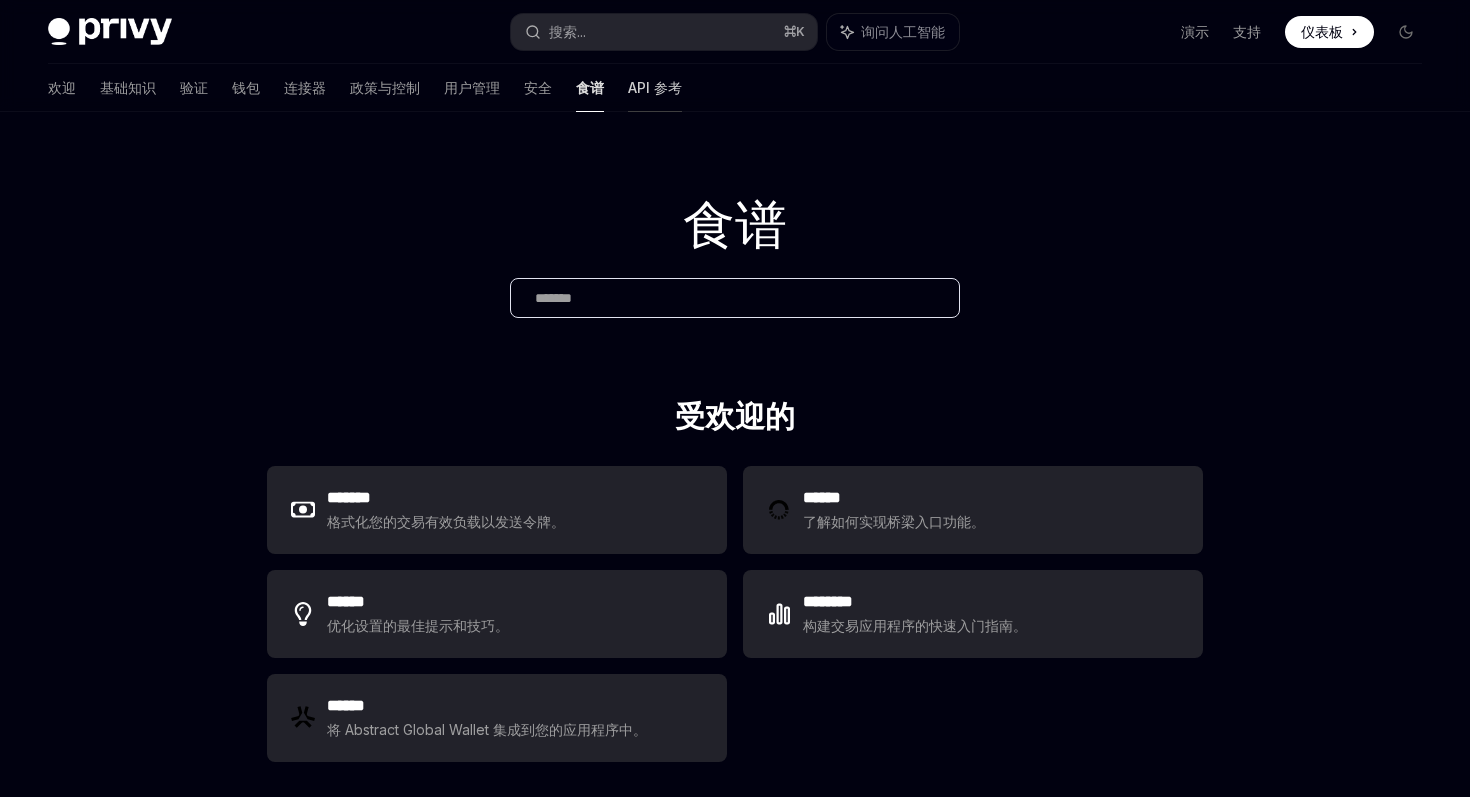 click on "API 参考" at bounding box center [655, 87] 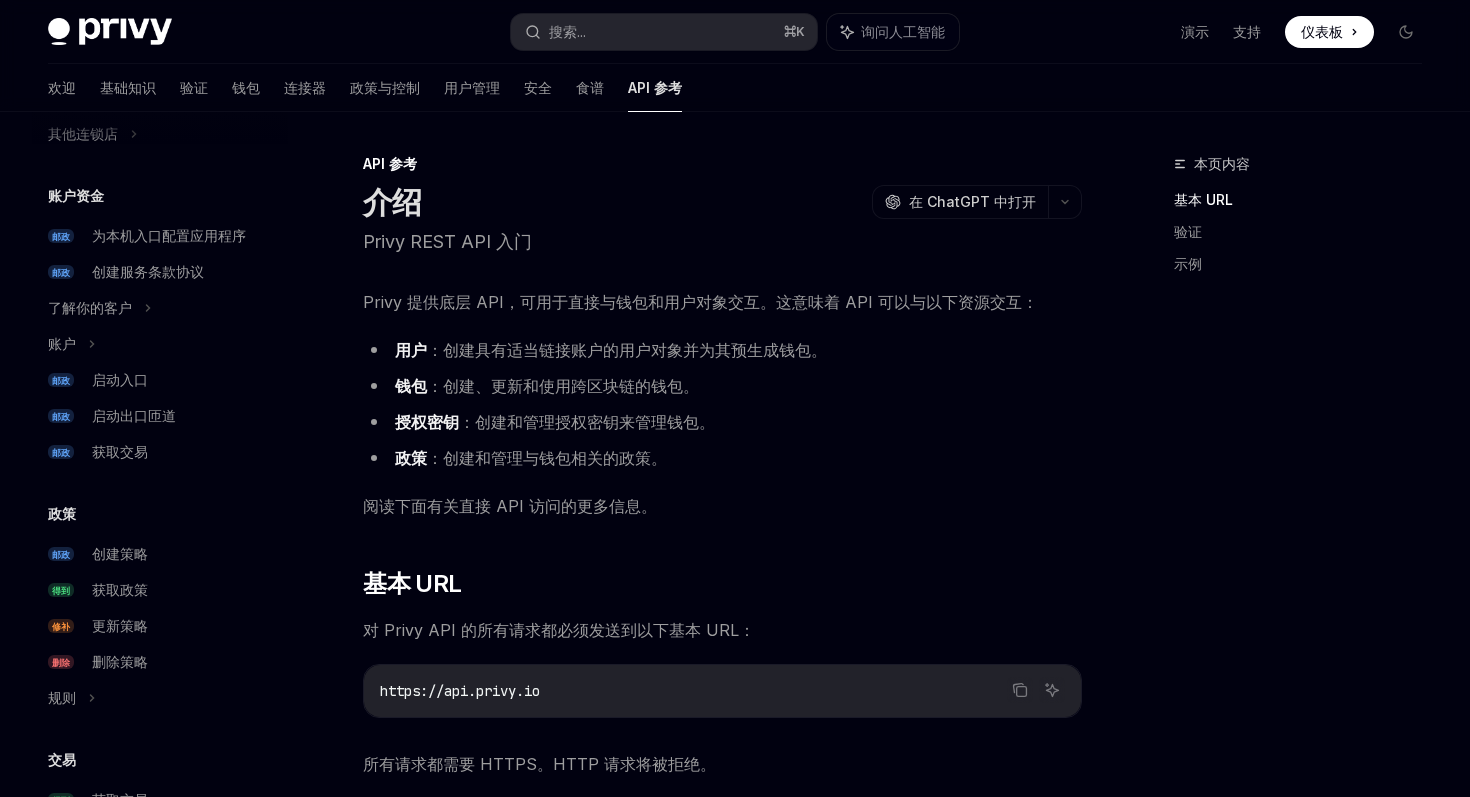 scroll, scrollTop: 717, scrollLeft: 0, axis: vertical 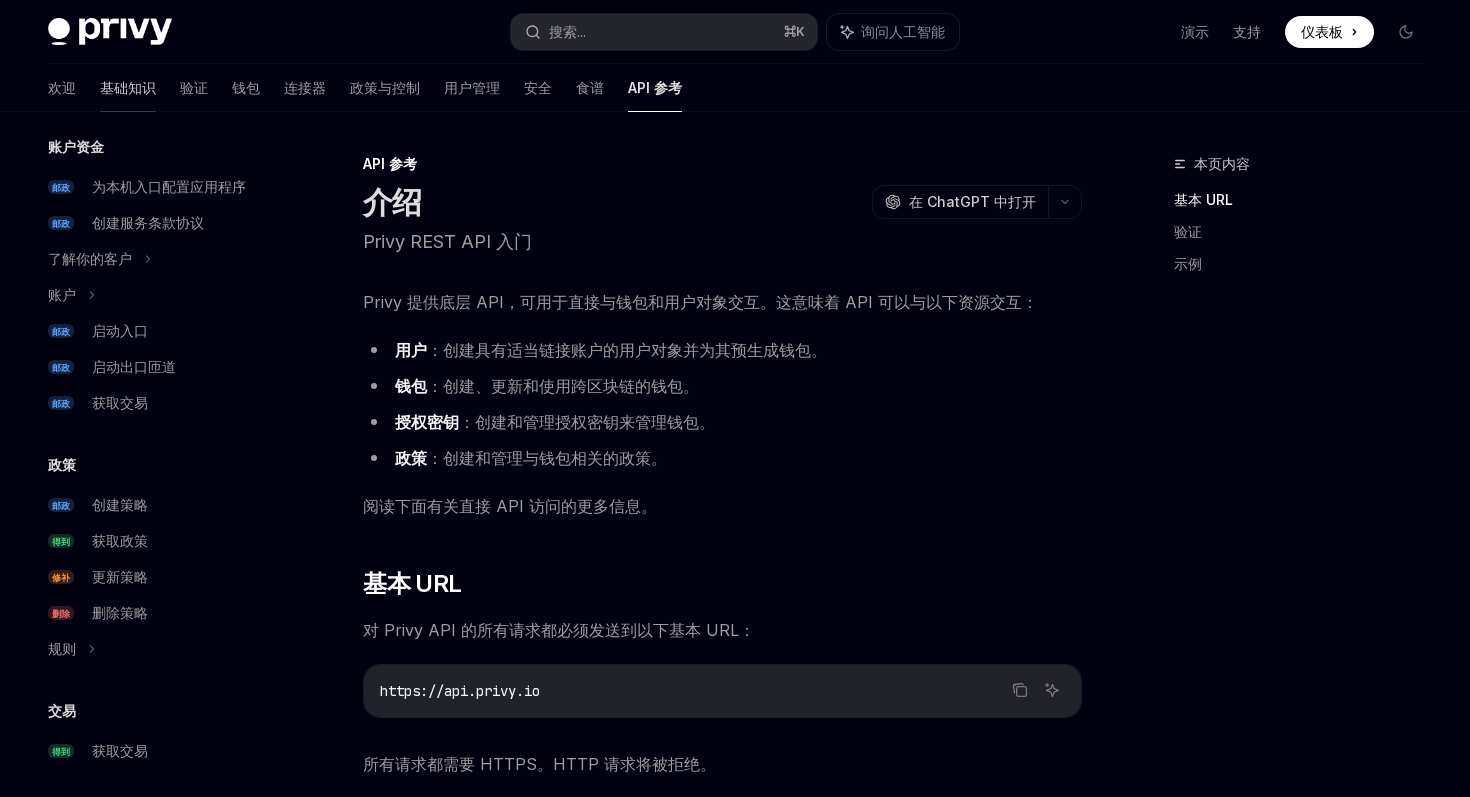 click on "基础知识" at bounding box center (128, 88) 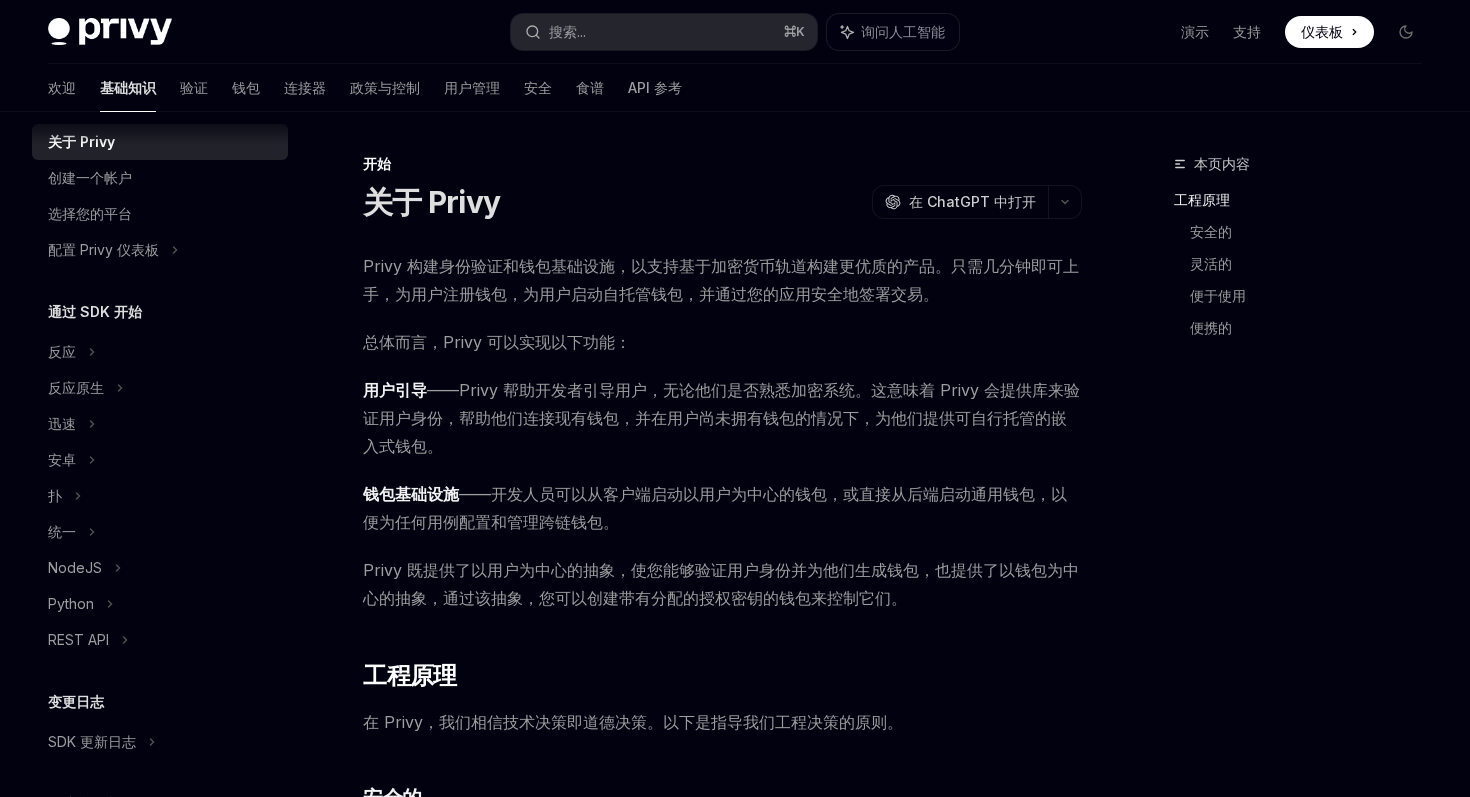 scroll, scrollTop: 231, scrollLeft: 0, axis: vertical 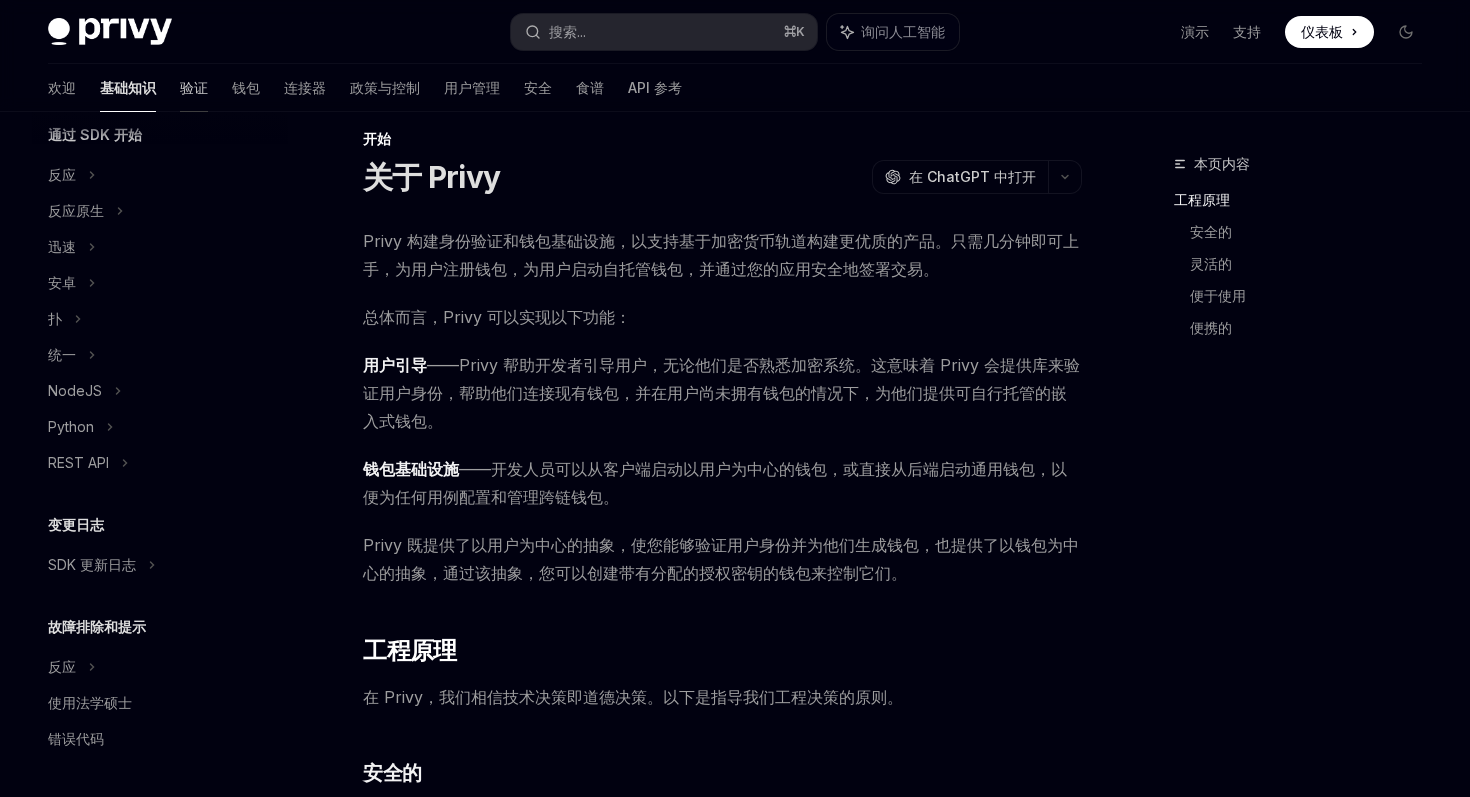 click on "验证" at bounding box center [194, 88] 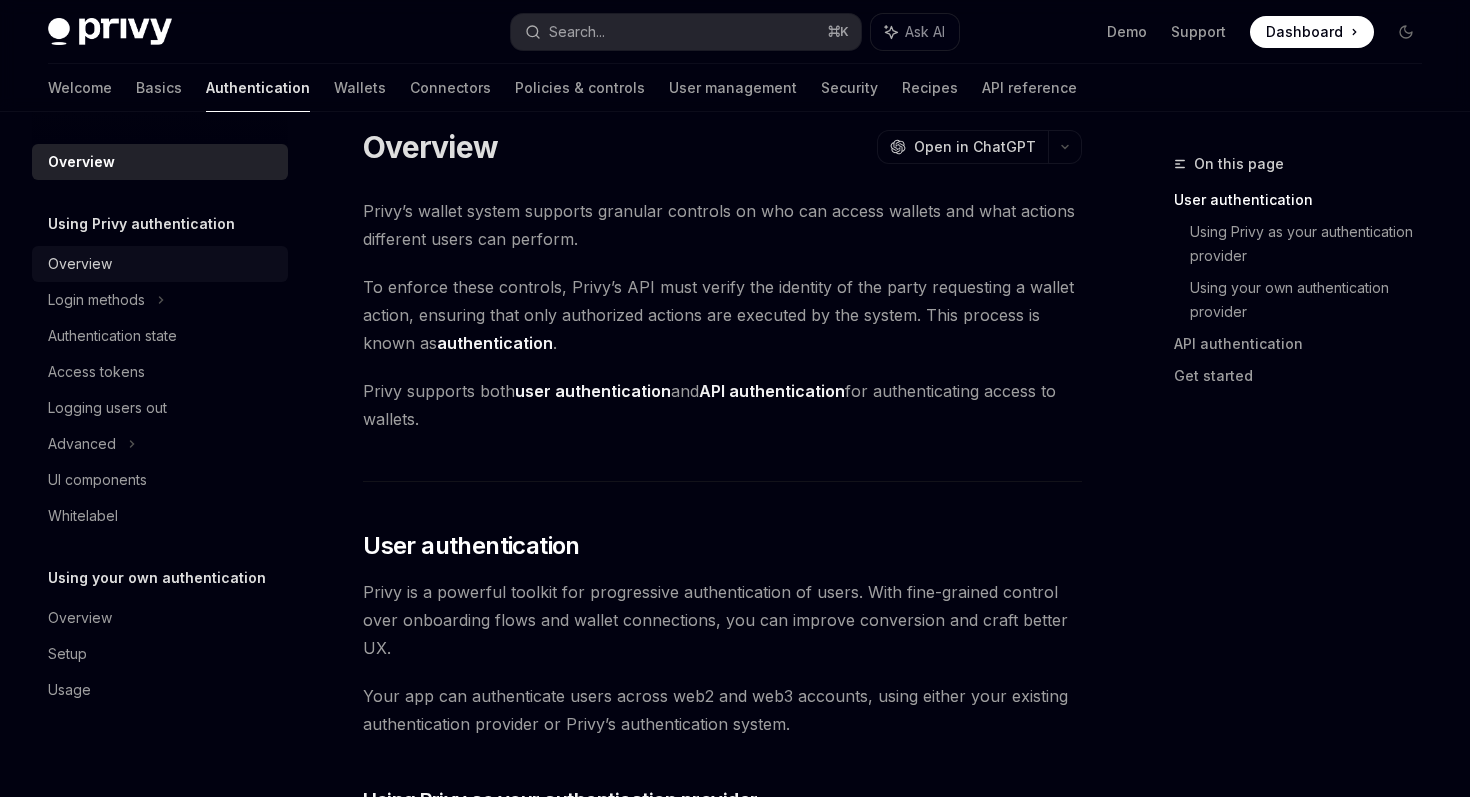 scroll, scrollTop: 0, scrollLeft: 0, axis: both 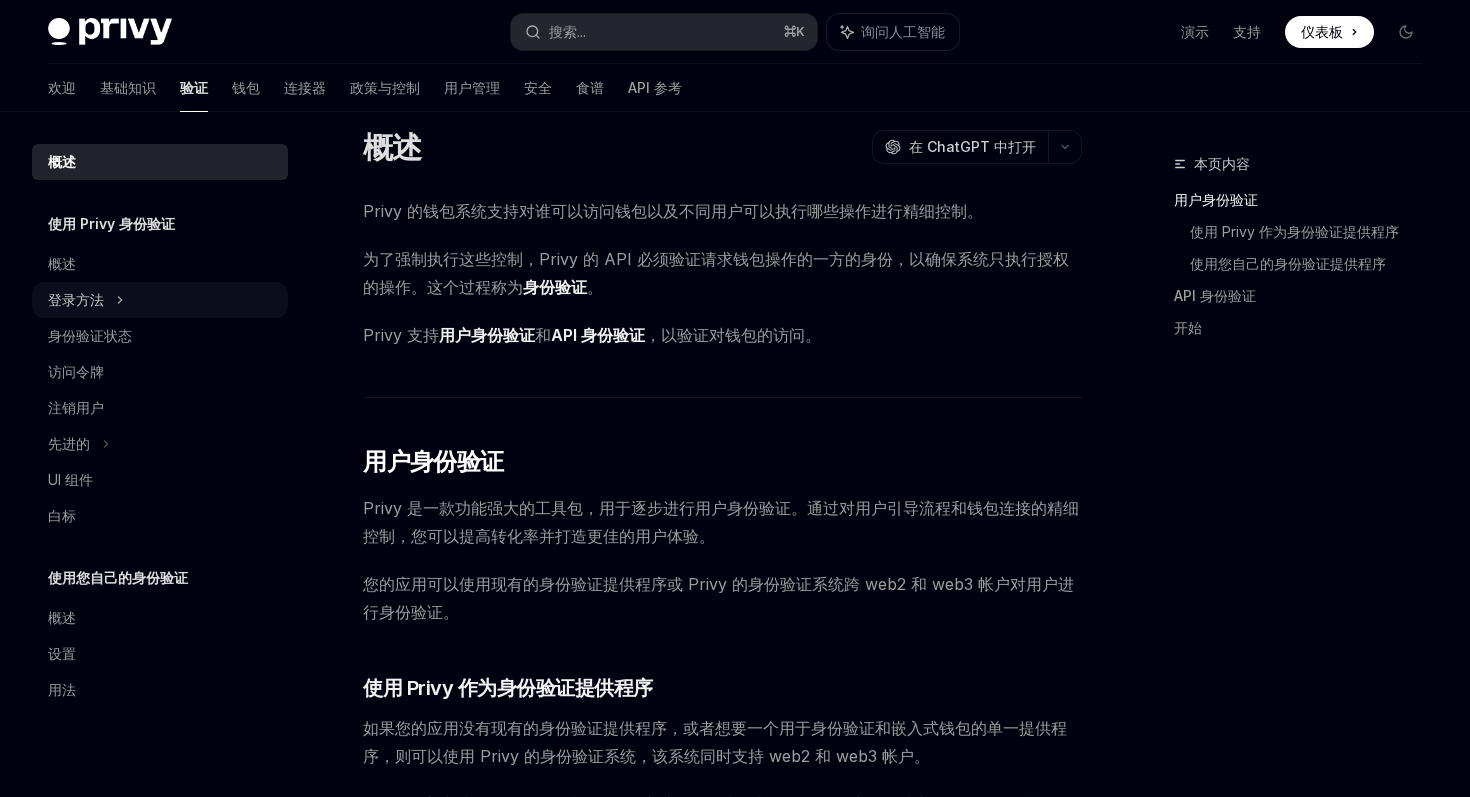 click on "登录方法" at bounding box center [160, 300] 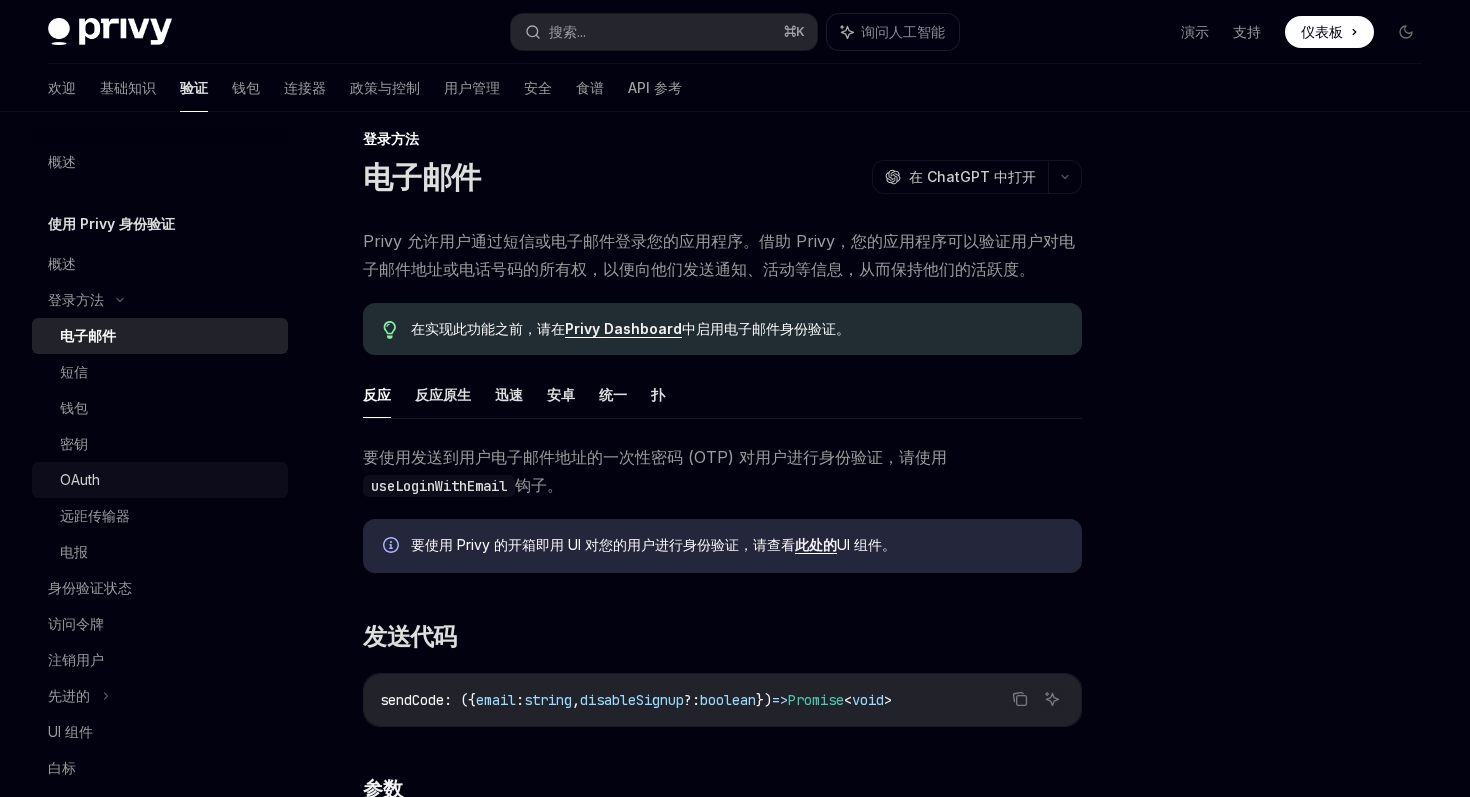 click on "OAuth" at bounding box center (168, 480) 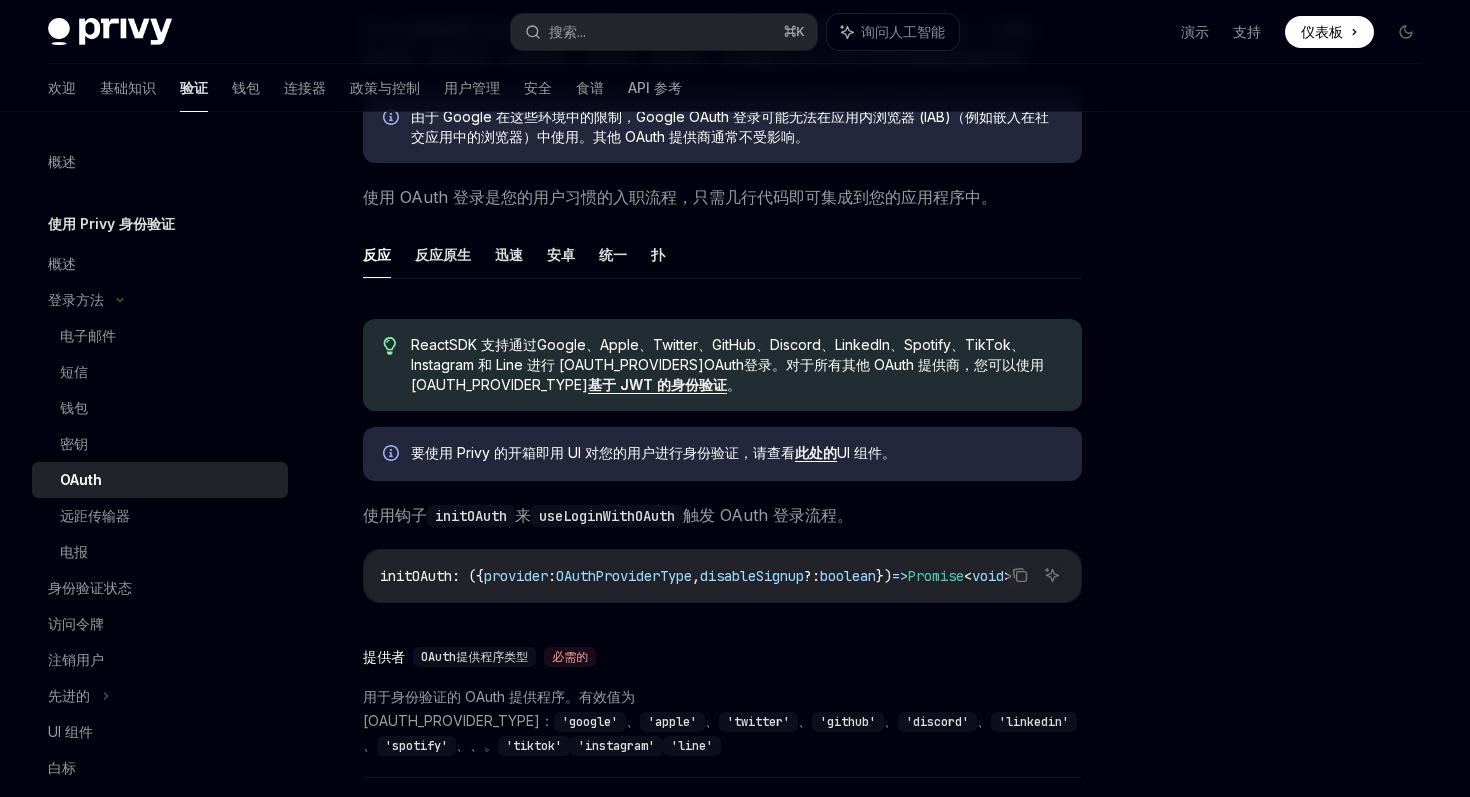 scroll, scrollTop: 246, scrollLeft: 0, axis: vertical 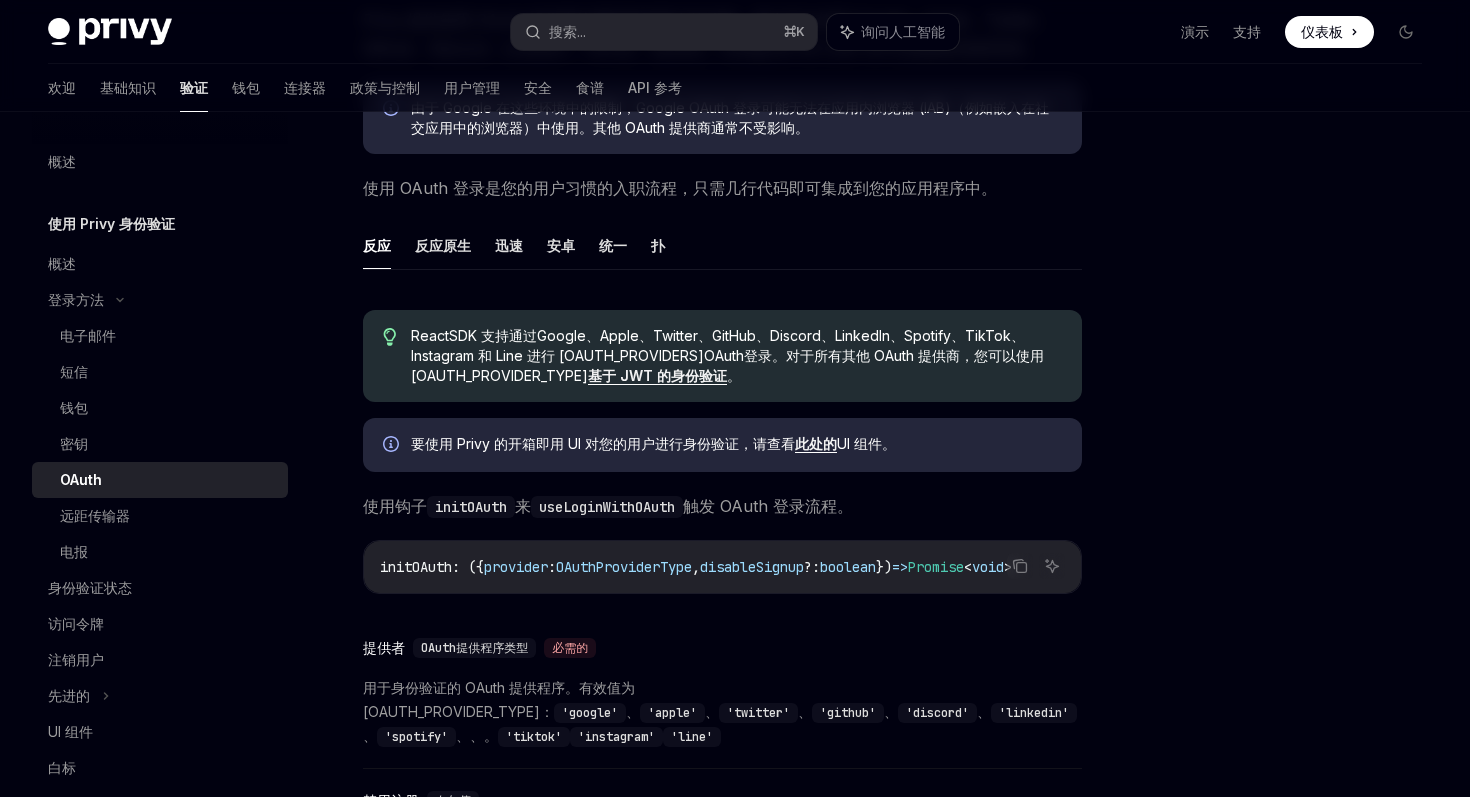 type on "*" 